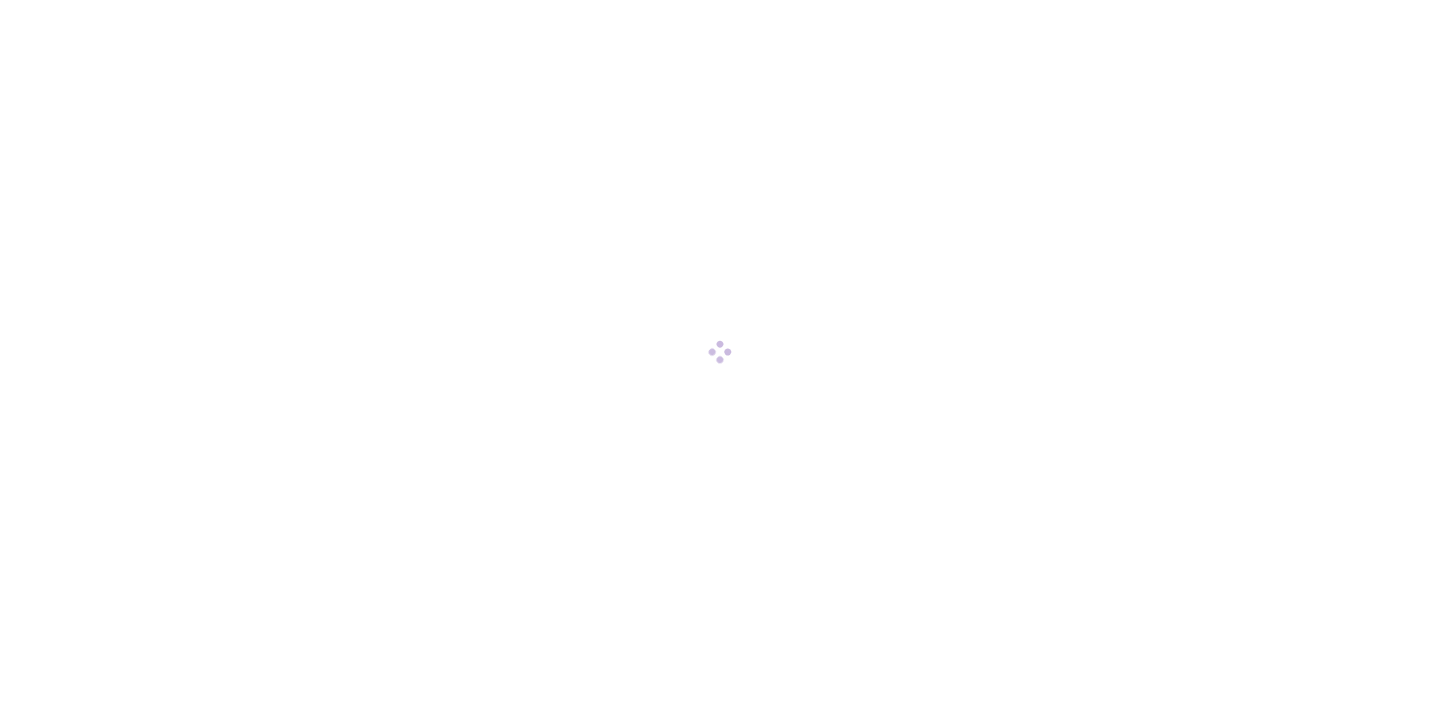 scroll, scrollTop: 0, scrollLeft: 0, axis: both 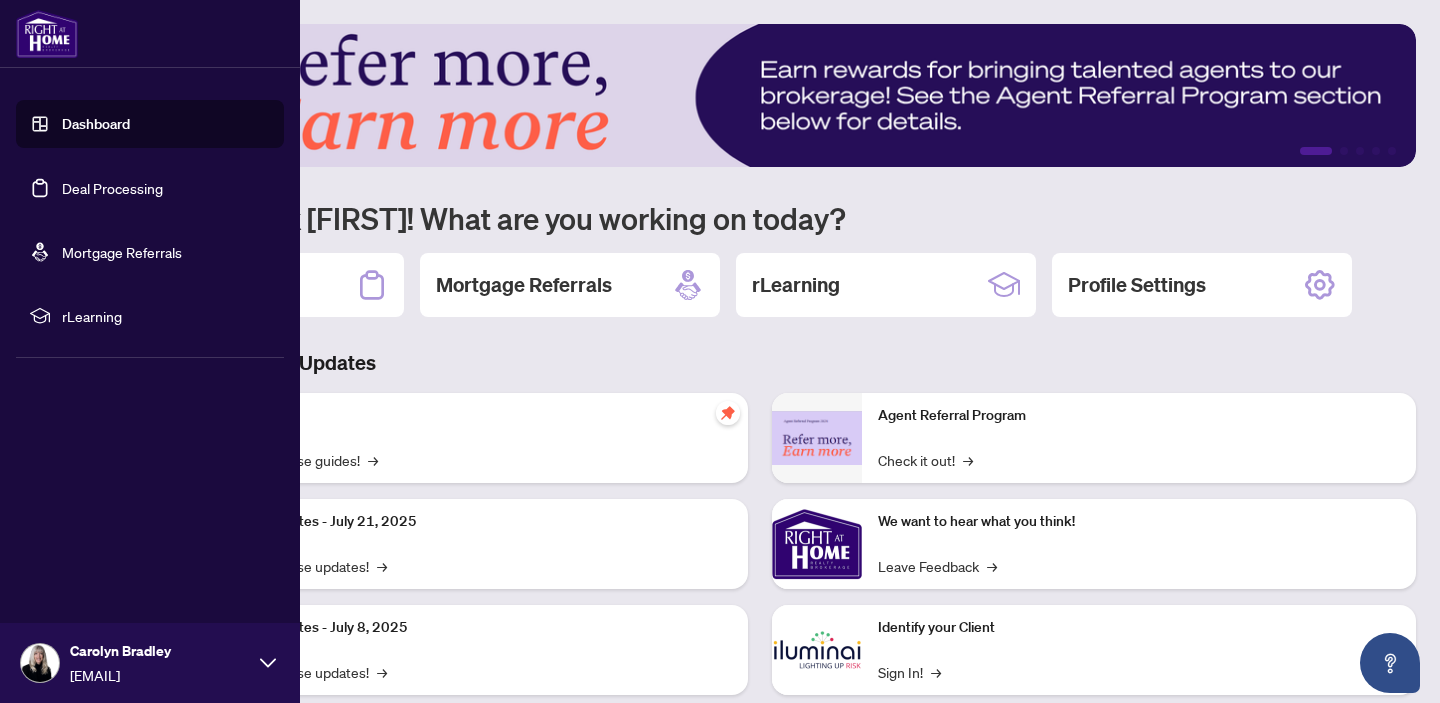 click on "Deal Processing" at bounding box center (112, 188) 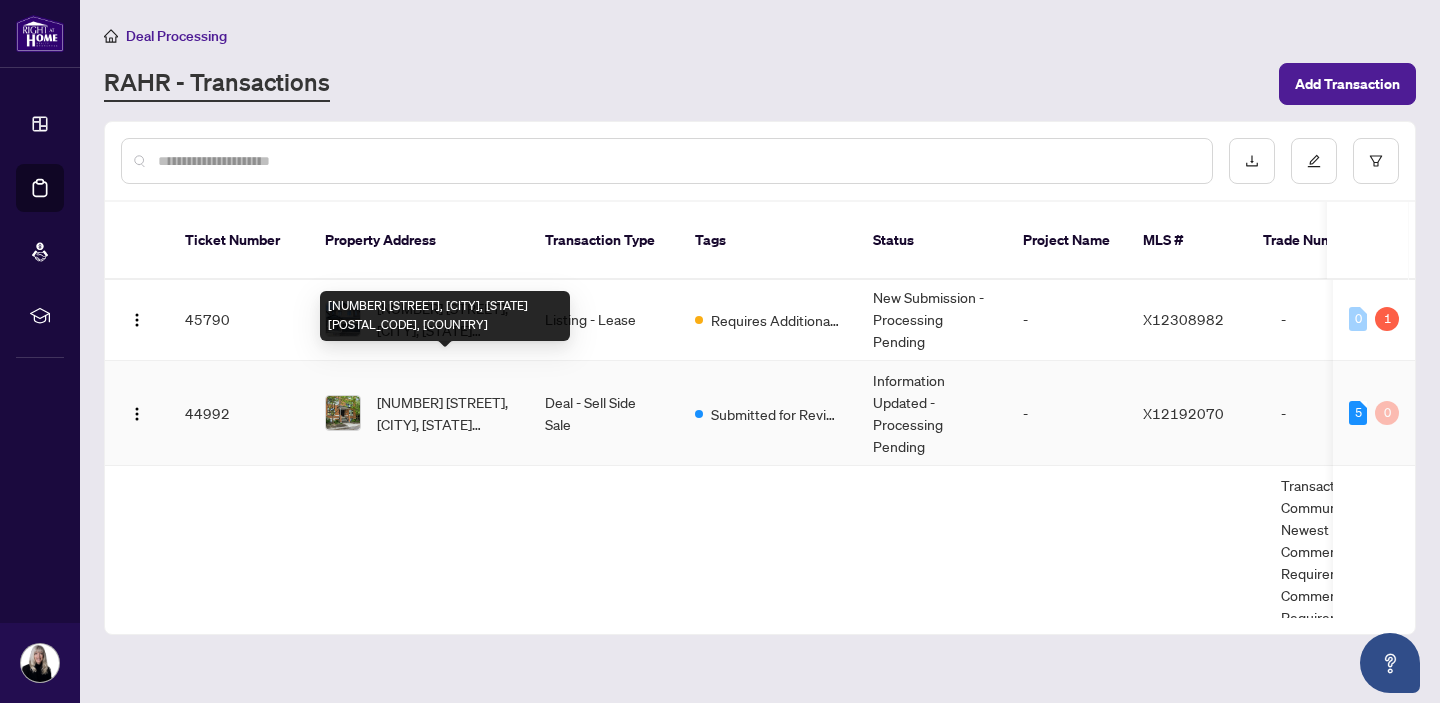 scroll, scrollTop: 0, scrollLeft: 0, axis: both 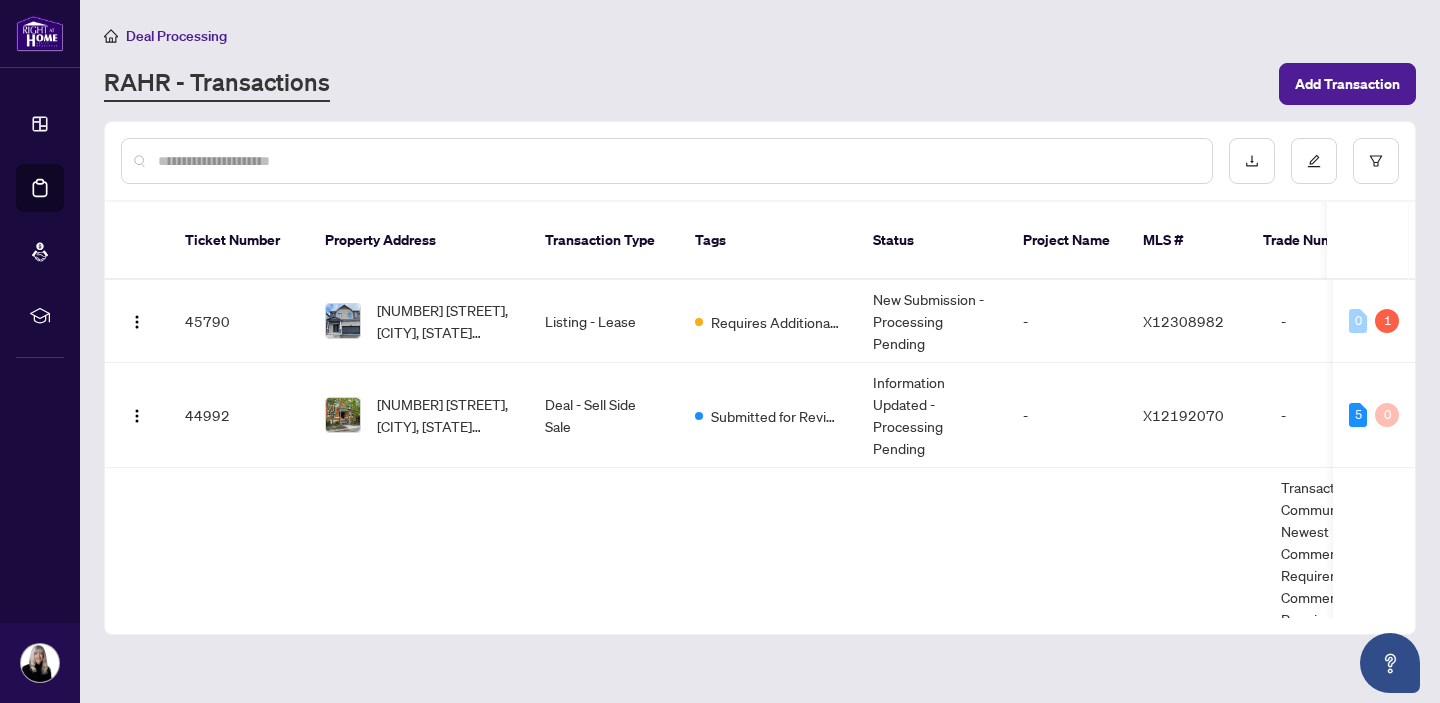 click at bounding box center (677, 161) 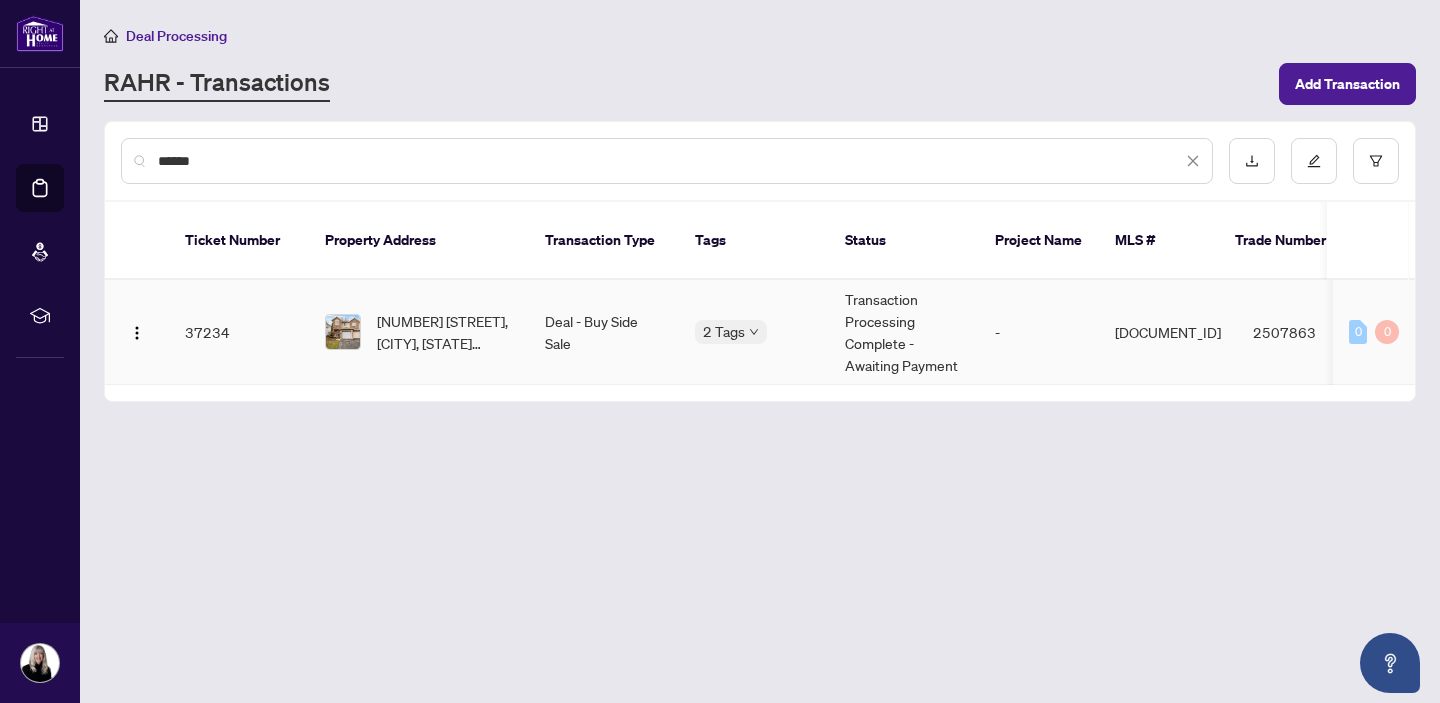 type on "******" 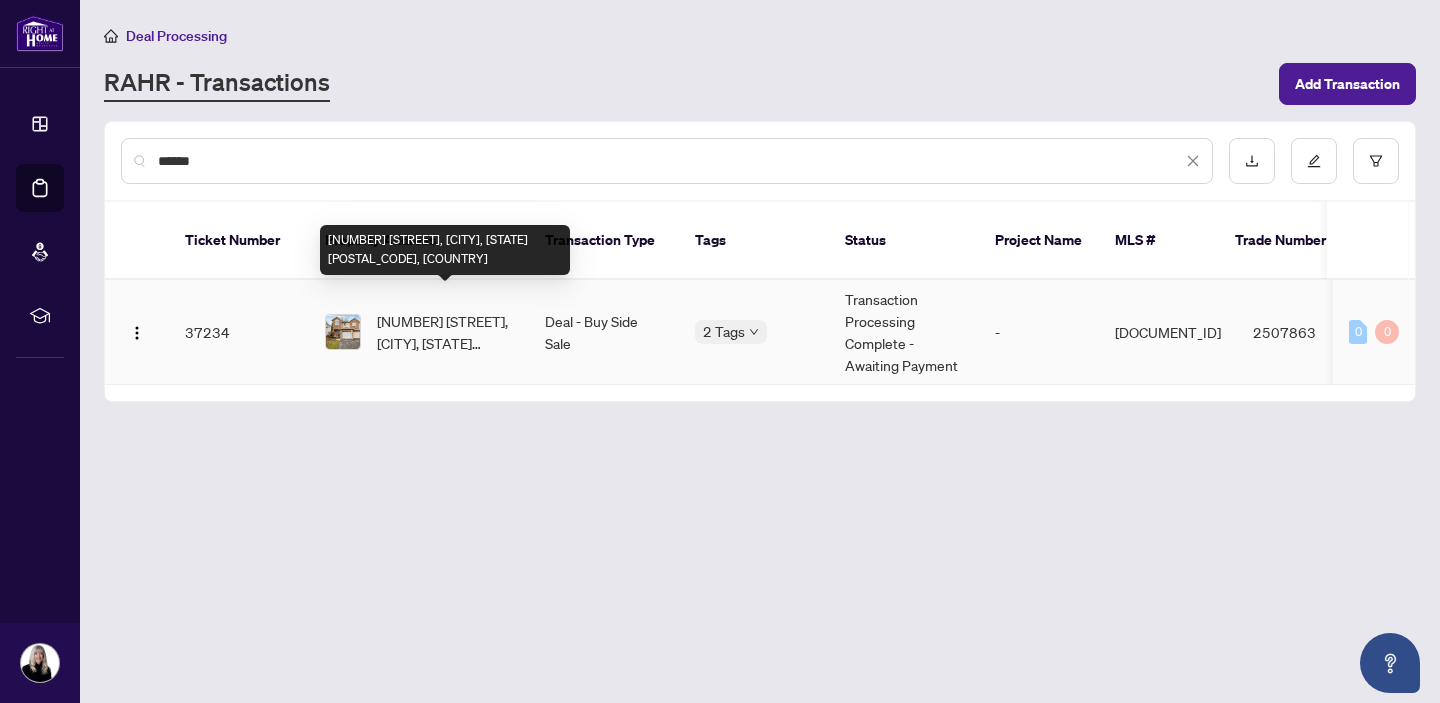 click on "[NUMBER] [STREET], [CITY], [STATE] [POSTAL_CODE], [COUNTRY]" at bounding box center [445, 332] 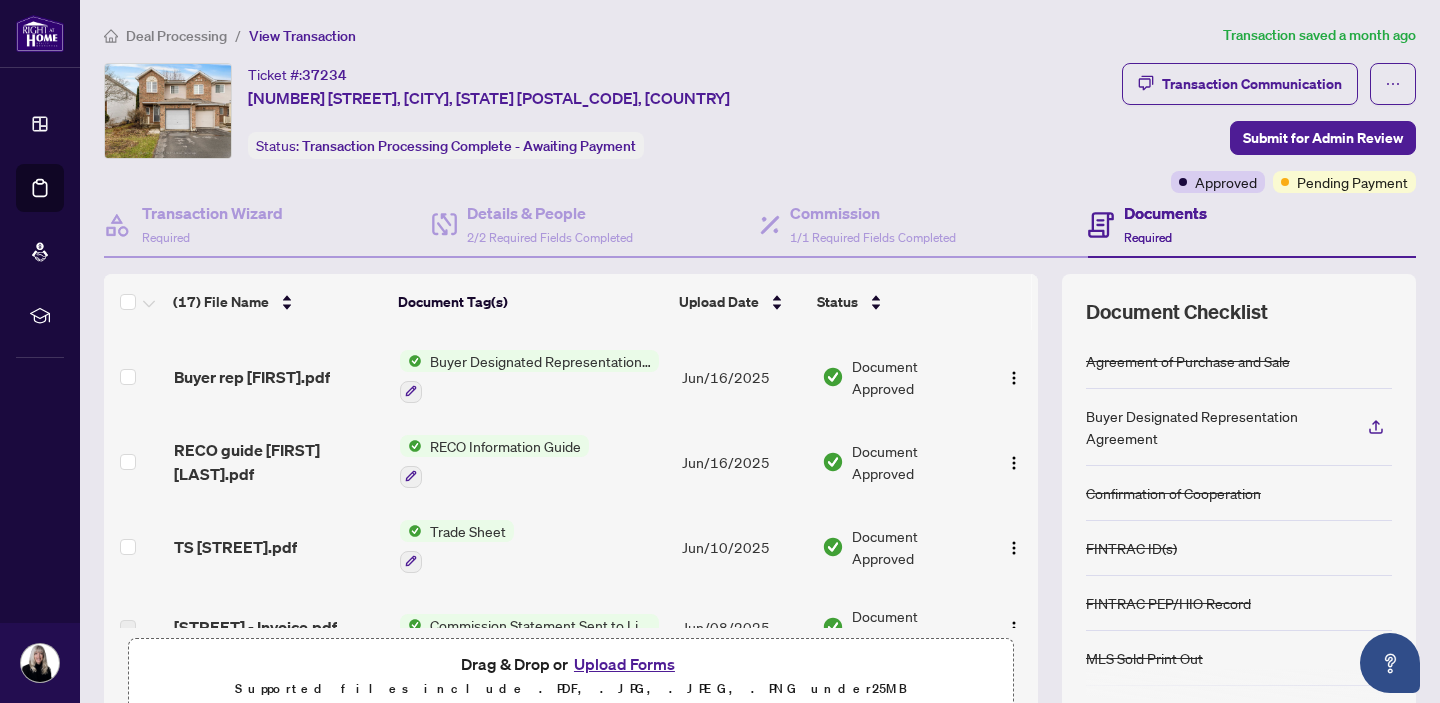scroll, scrollTop: 0, scrollLeft: 0, axis: both 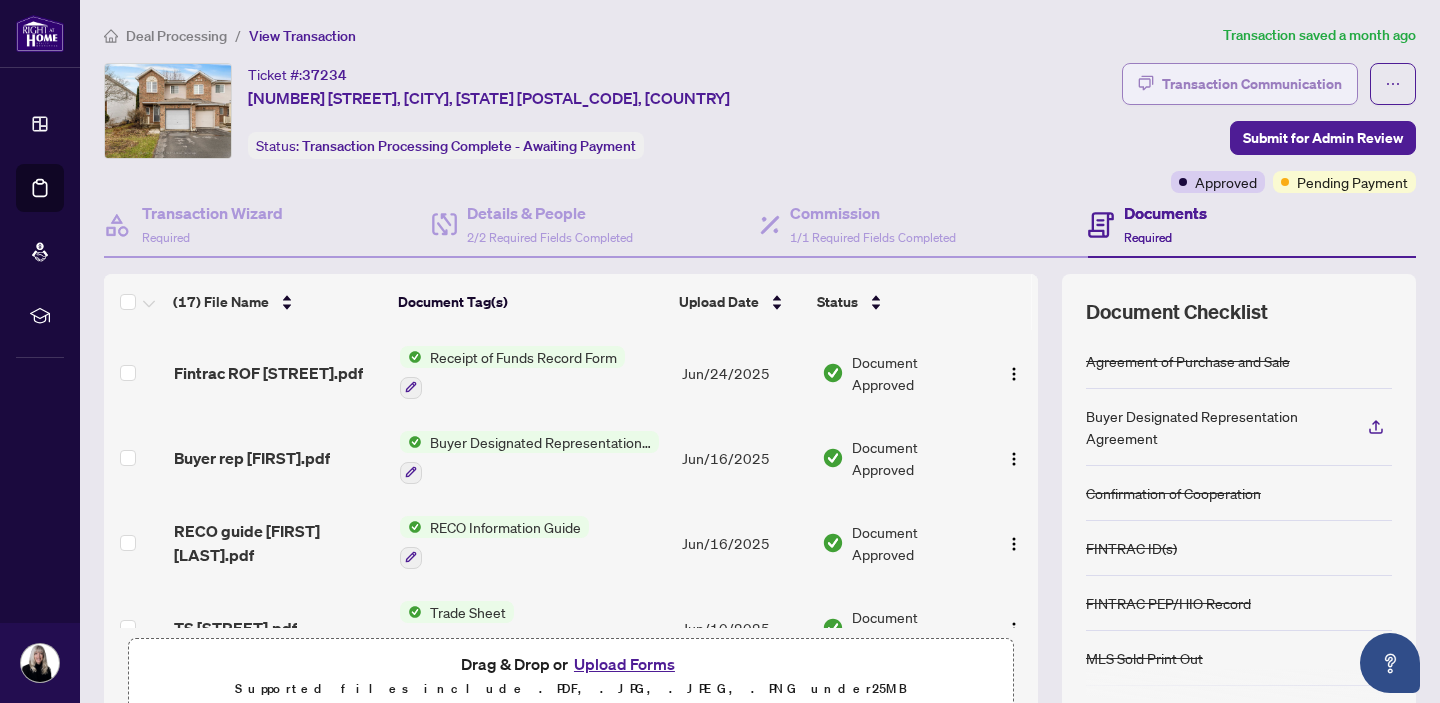 click on "Transaction Communication" at bounding box center (1252, 84) 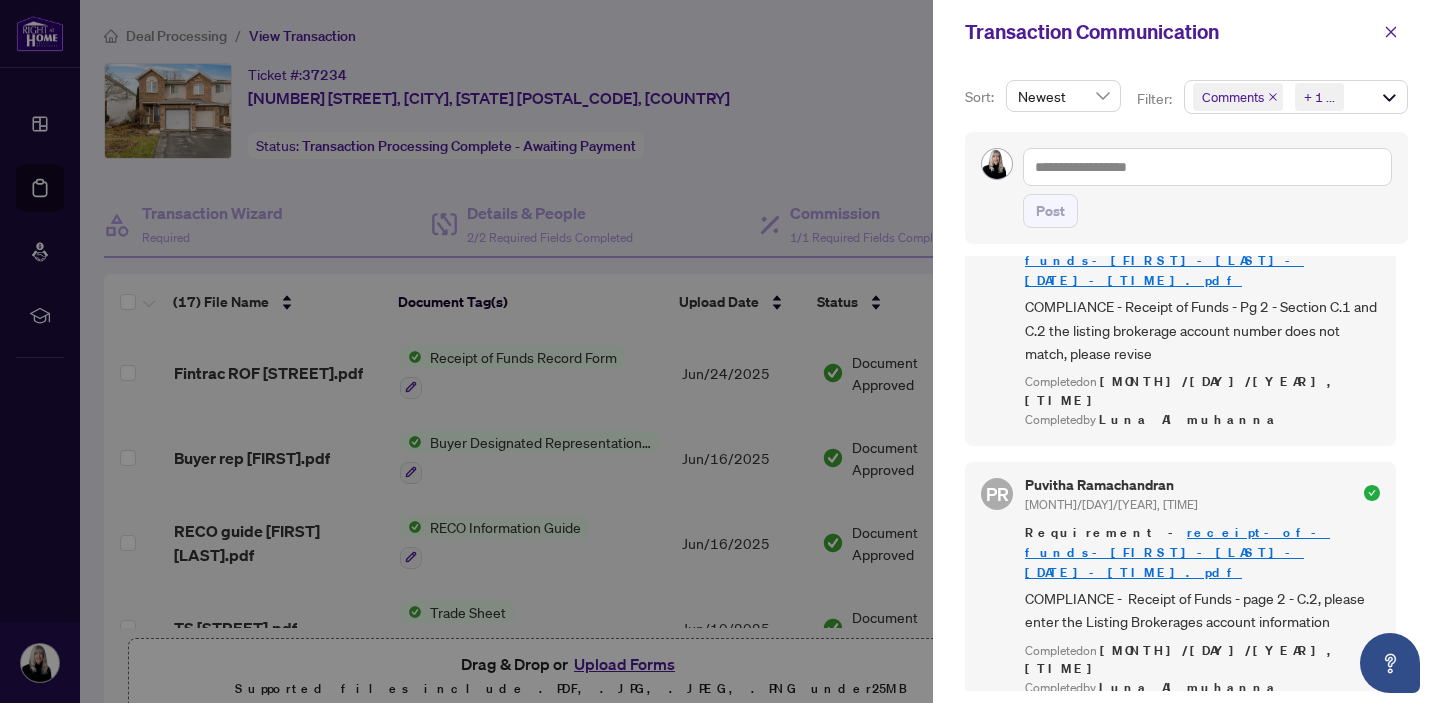 scroll, scrollTop: 0, scrollLeft: 0, axis: both 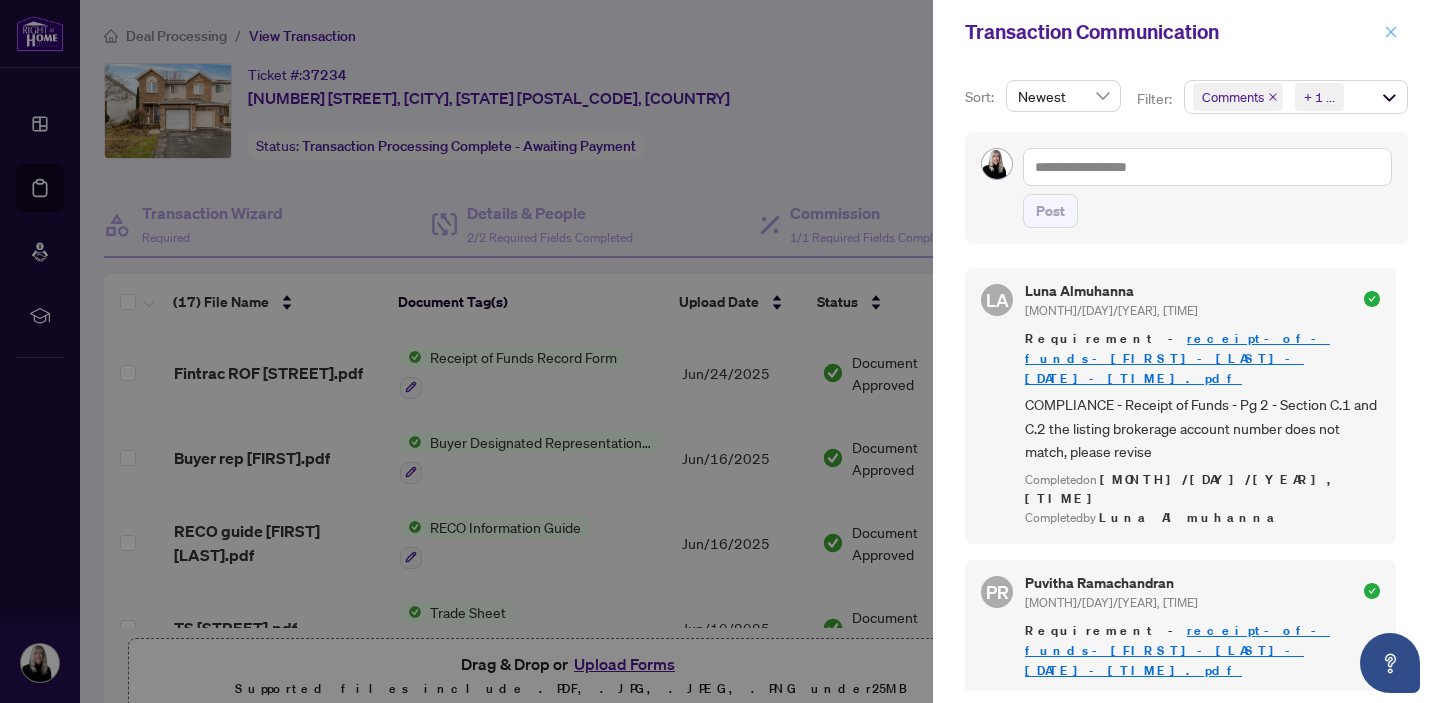 click 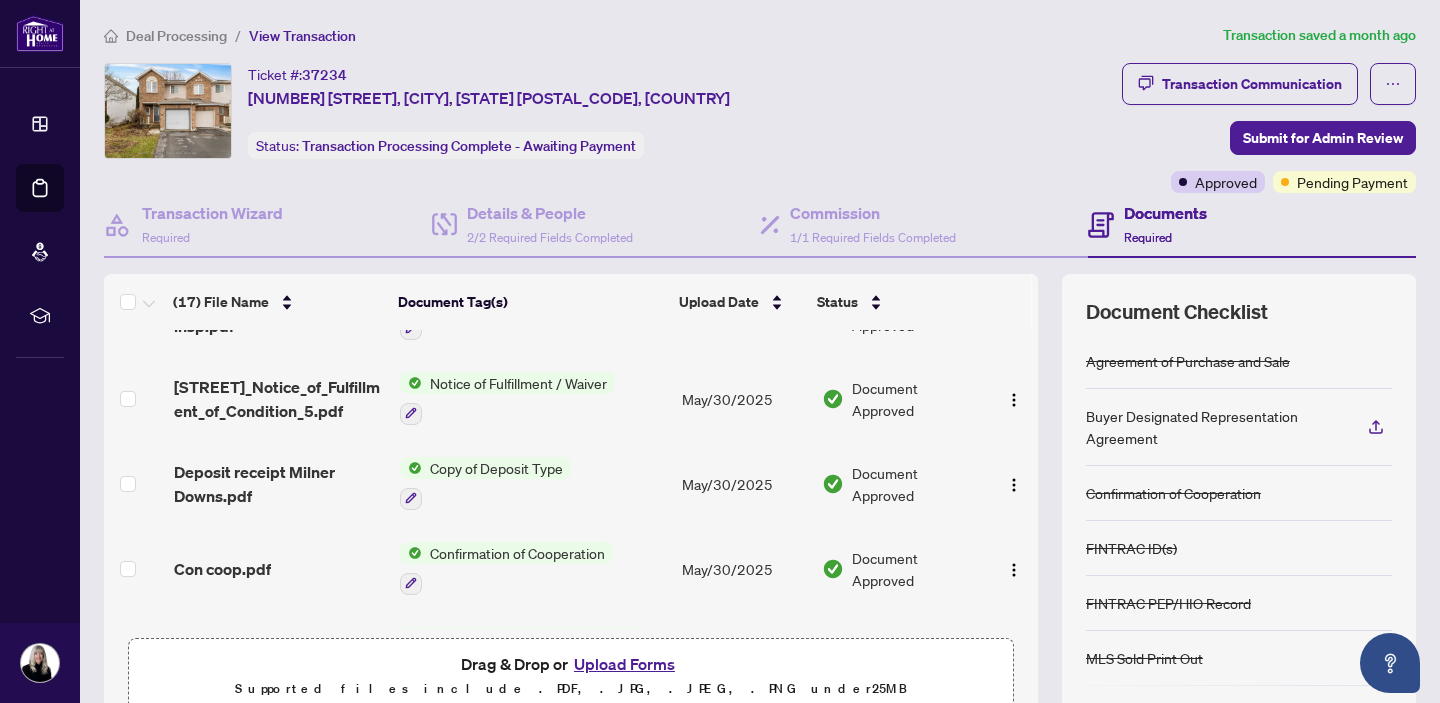 scroll, scrollTop: 857, scrollLeft: 0, axis: vertical 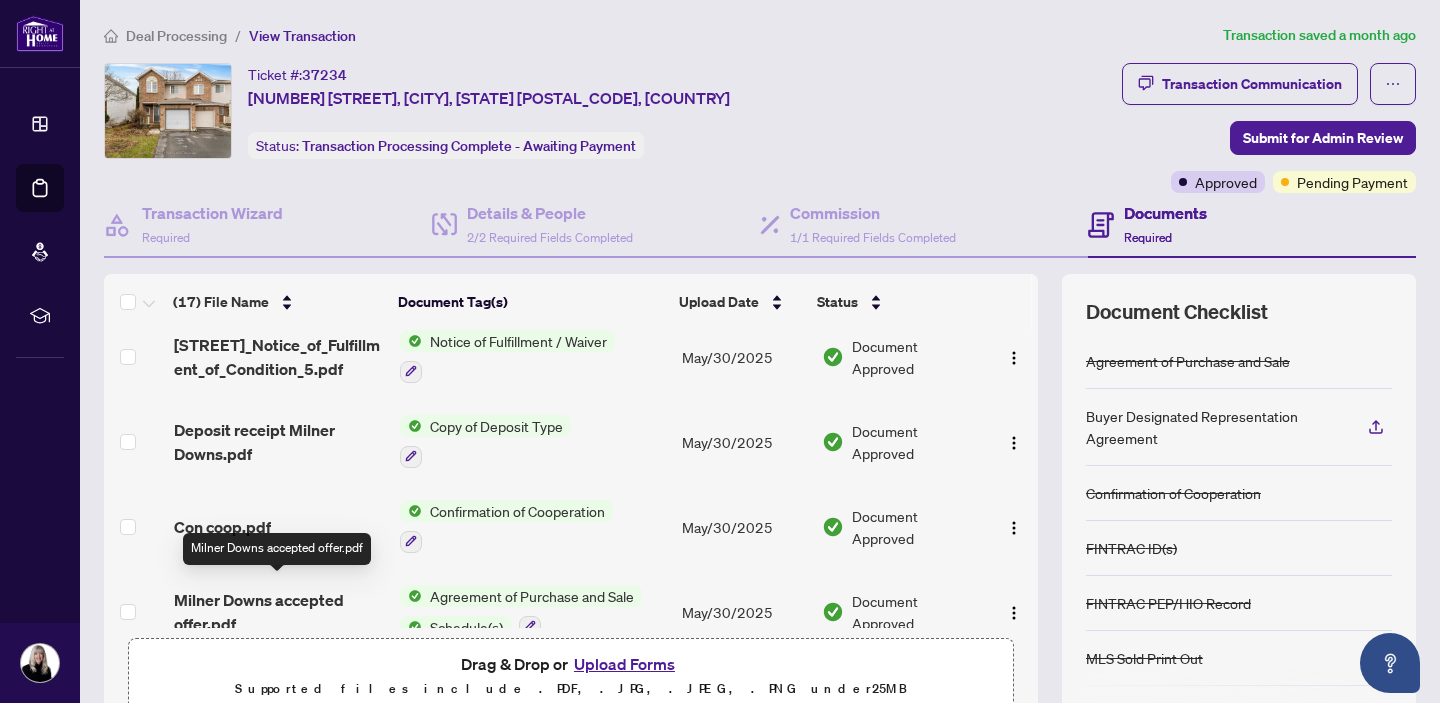 click on "Milner Downs accepted offer.pdf" at bounding box center [279, 612] 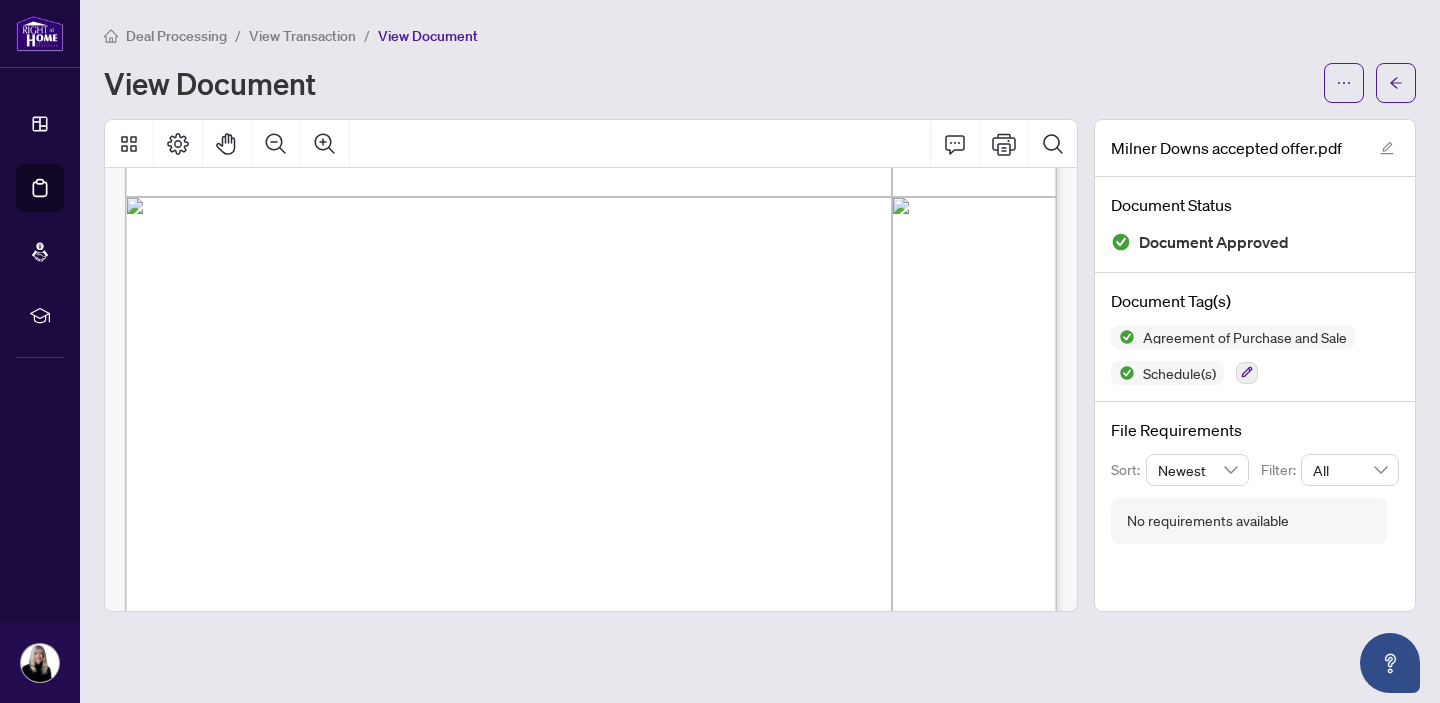 scroll, scrollTop: 766, scrollLeft: 0, axis: vertical 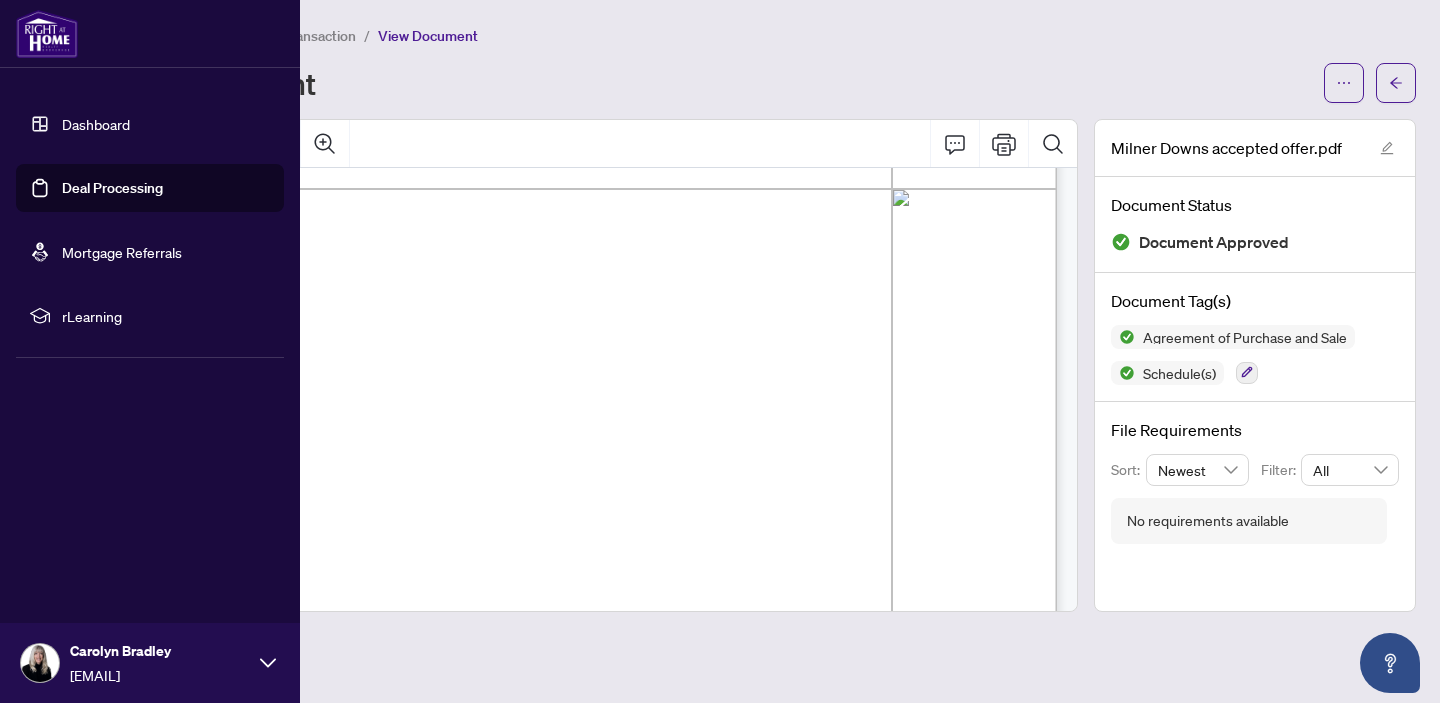 click on "Dashboard" at bounding box center [96, 124] 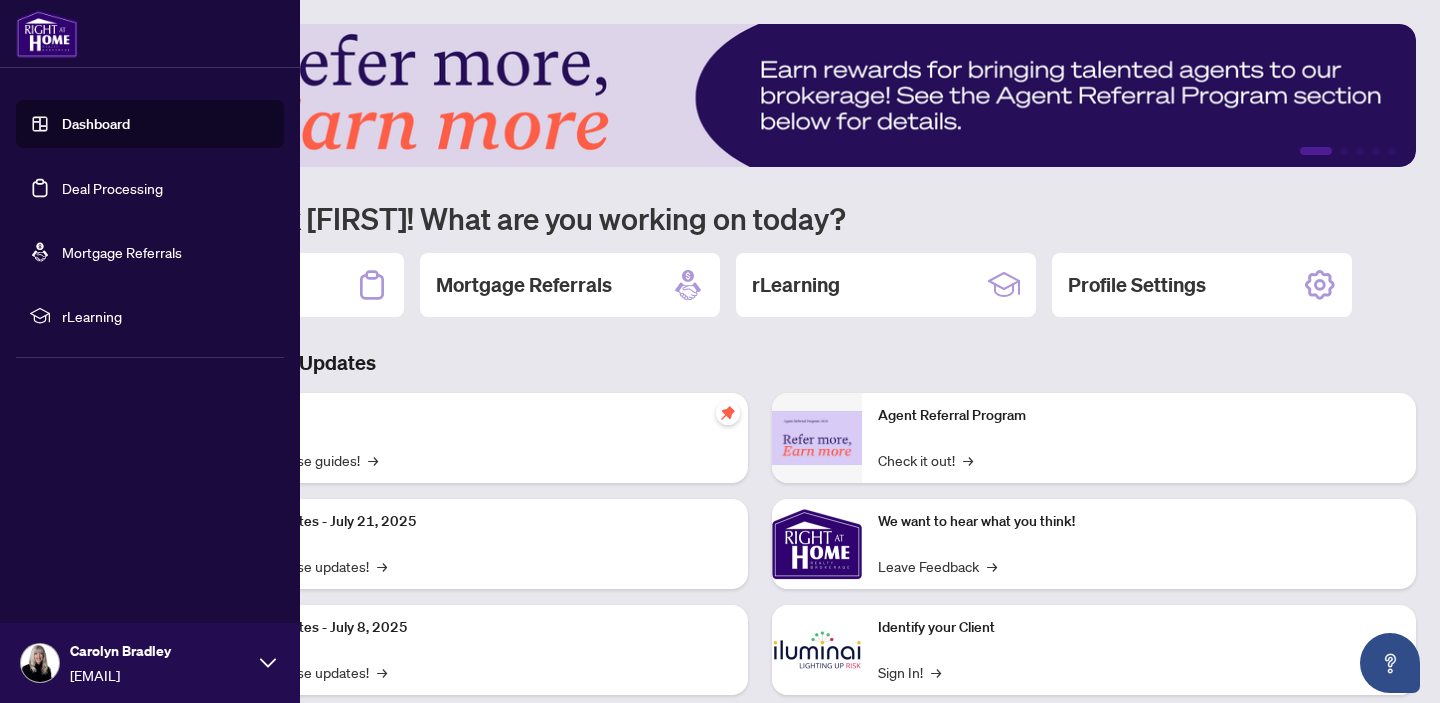 click on "Deal Processing" at bounding box center [112, 188] 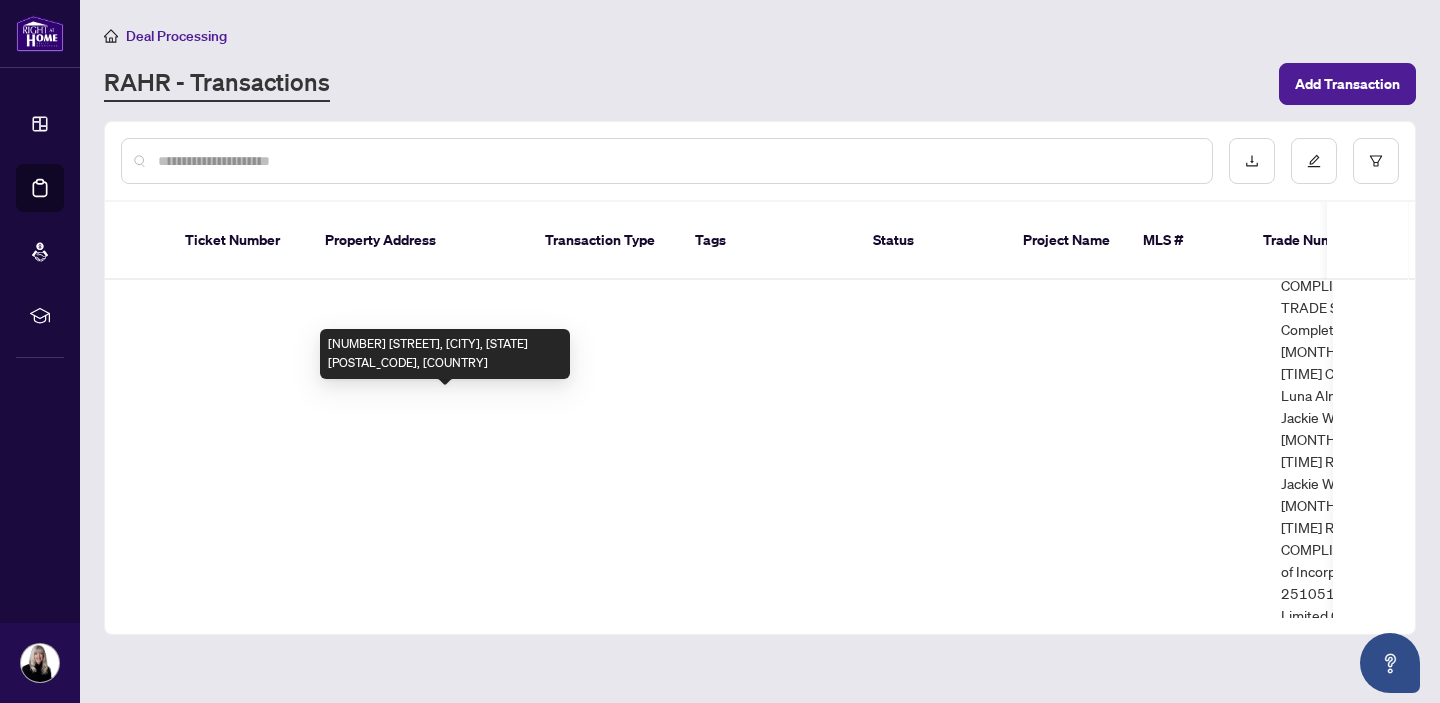 scroll, scrollTop: 954, scrollLeft: 0, axis: vertical 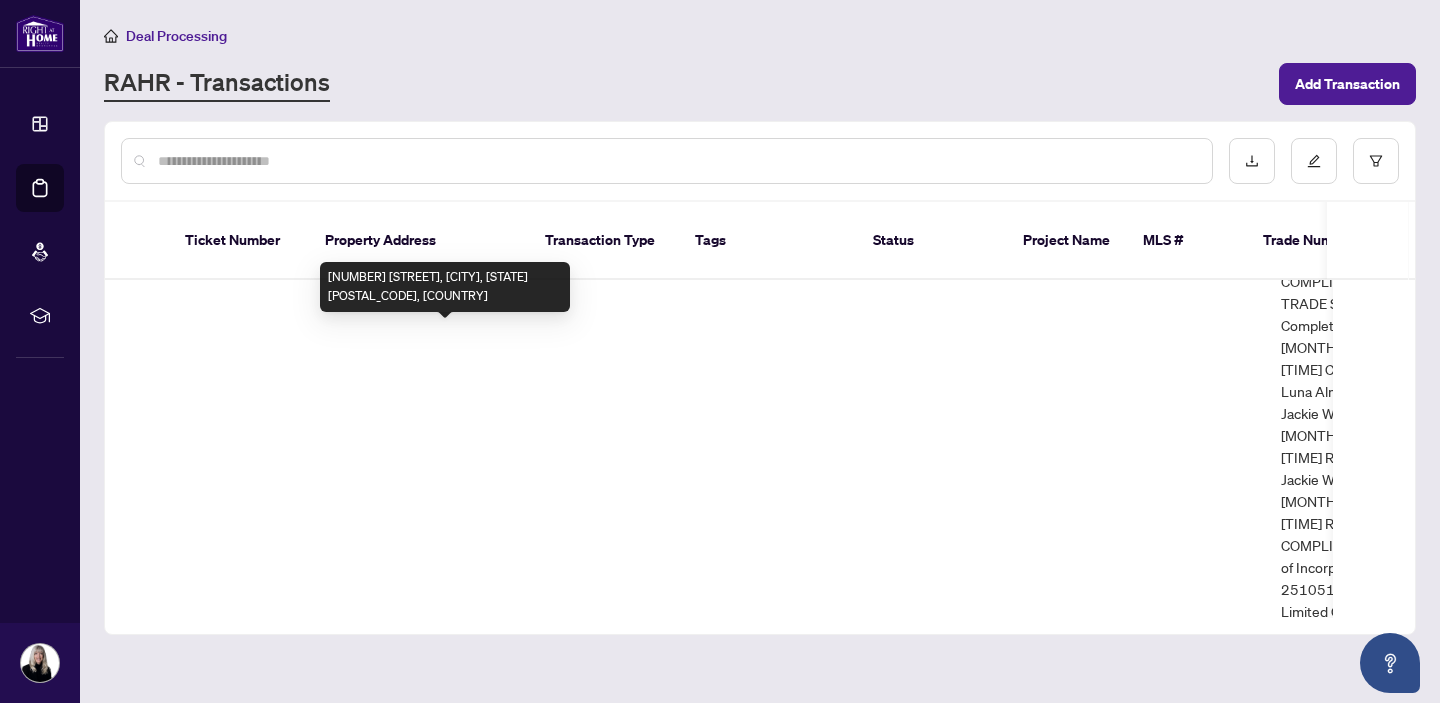 click on "[NUMBER] [STREET], [CITY], [STATE] [POSTAL_CODE], [COUNTRY]" at bounding box center (445, 2525) 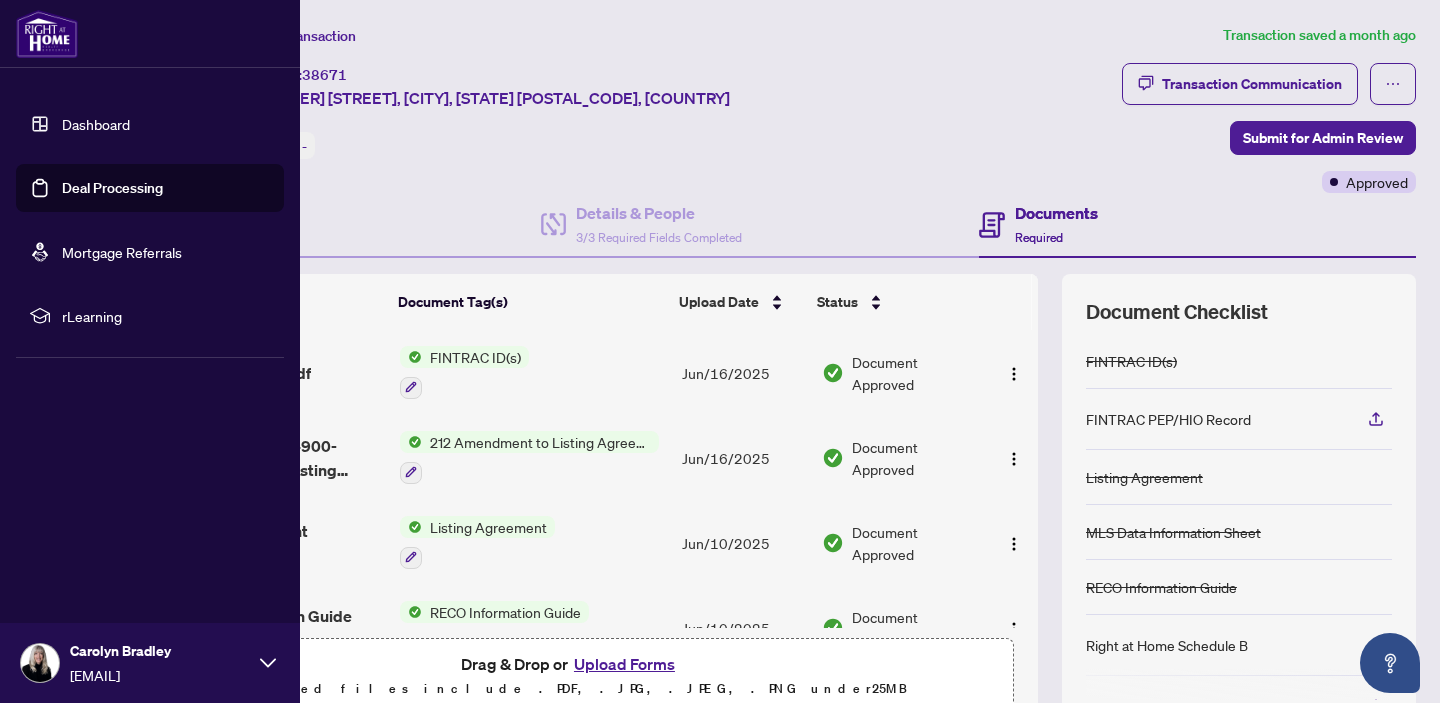 click on "Deal Processing" at bounding box center (112, 188) 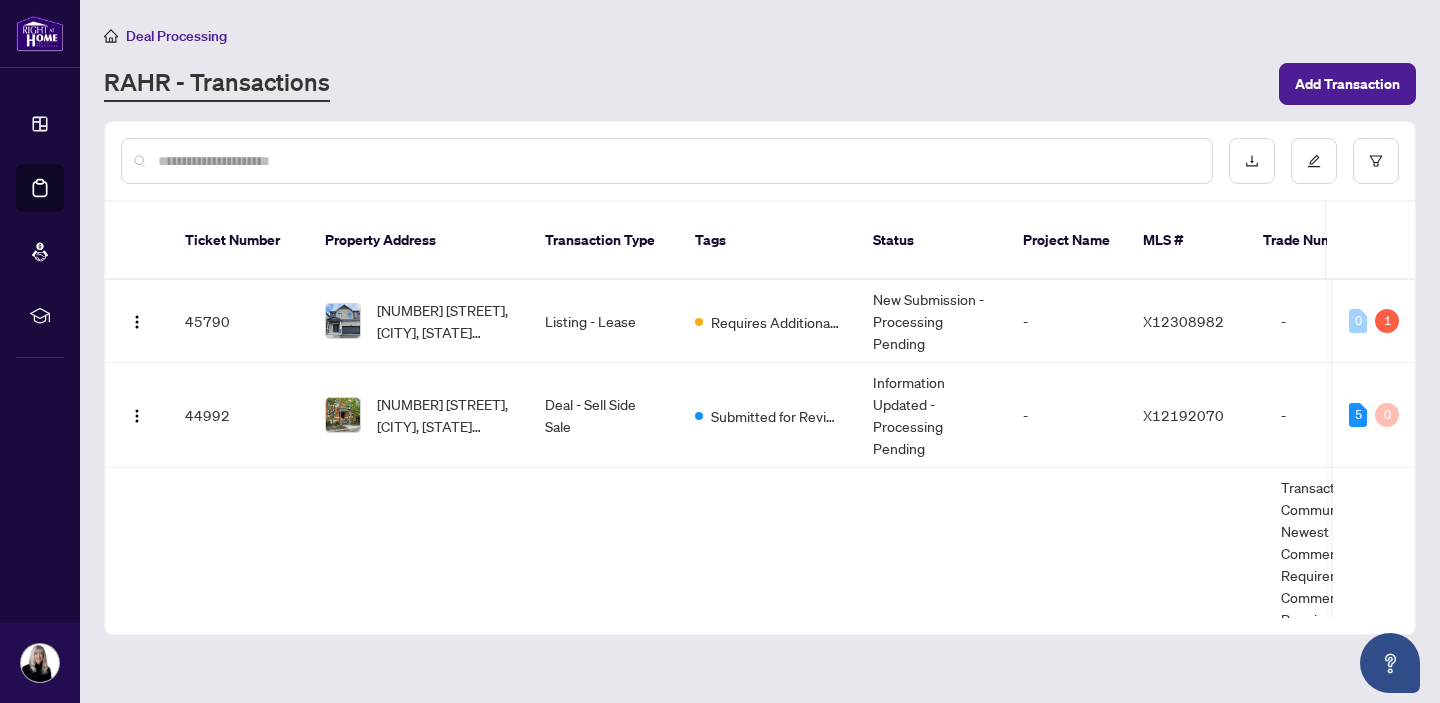 click at bounding box center (677, 161) 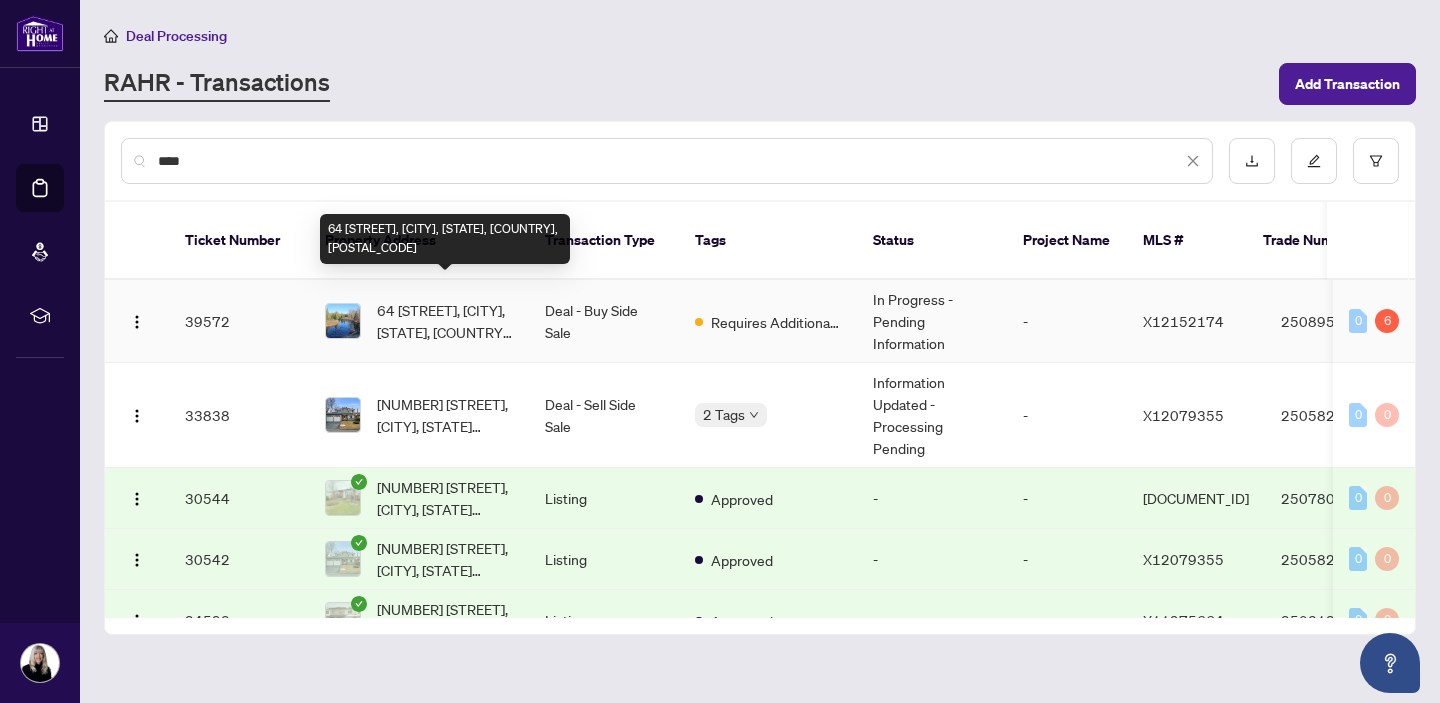 type on "****" 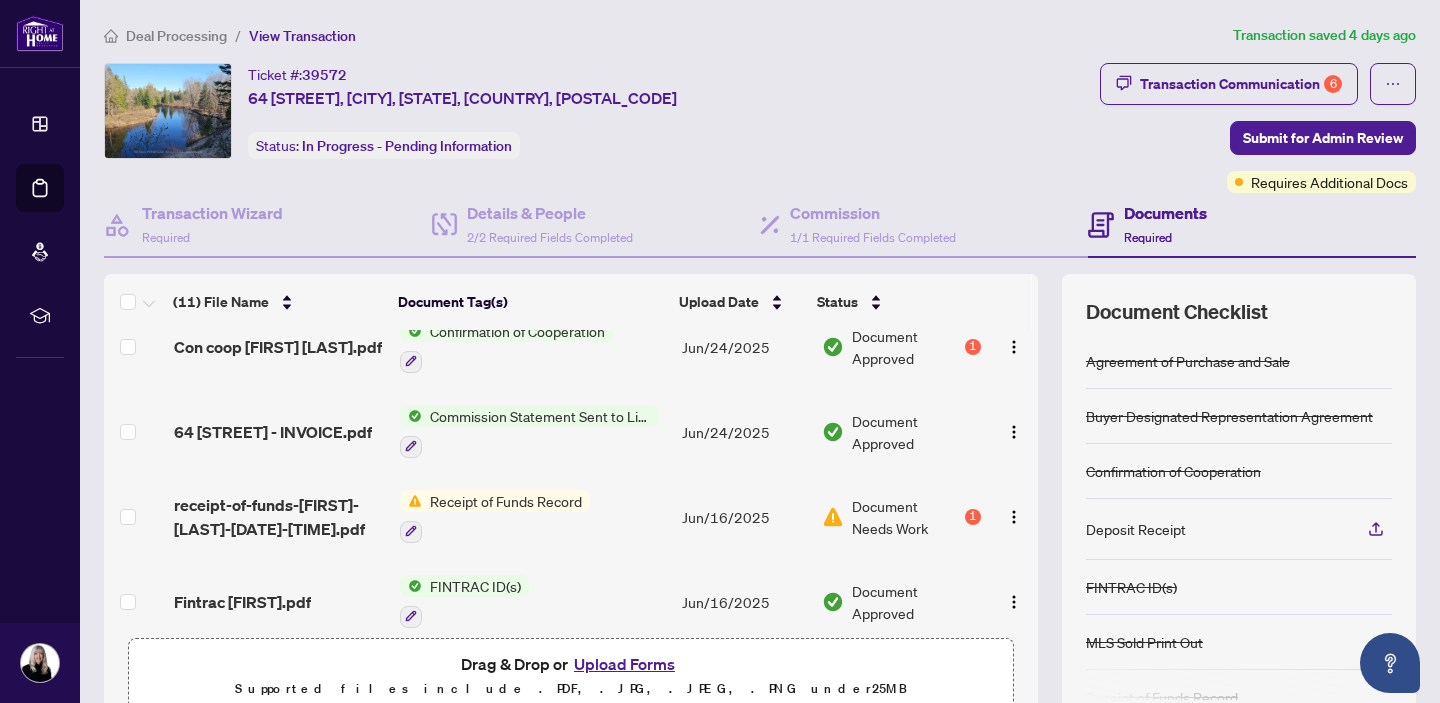 scroll, scrollTop: 116, scrollLeft: 0, axis: vertical 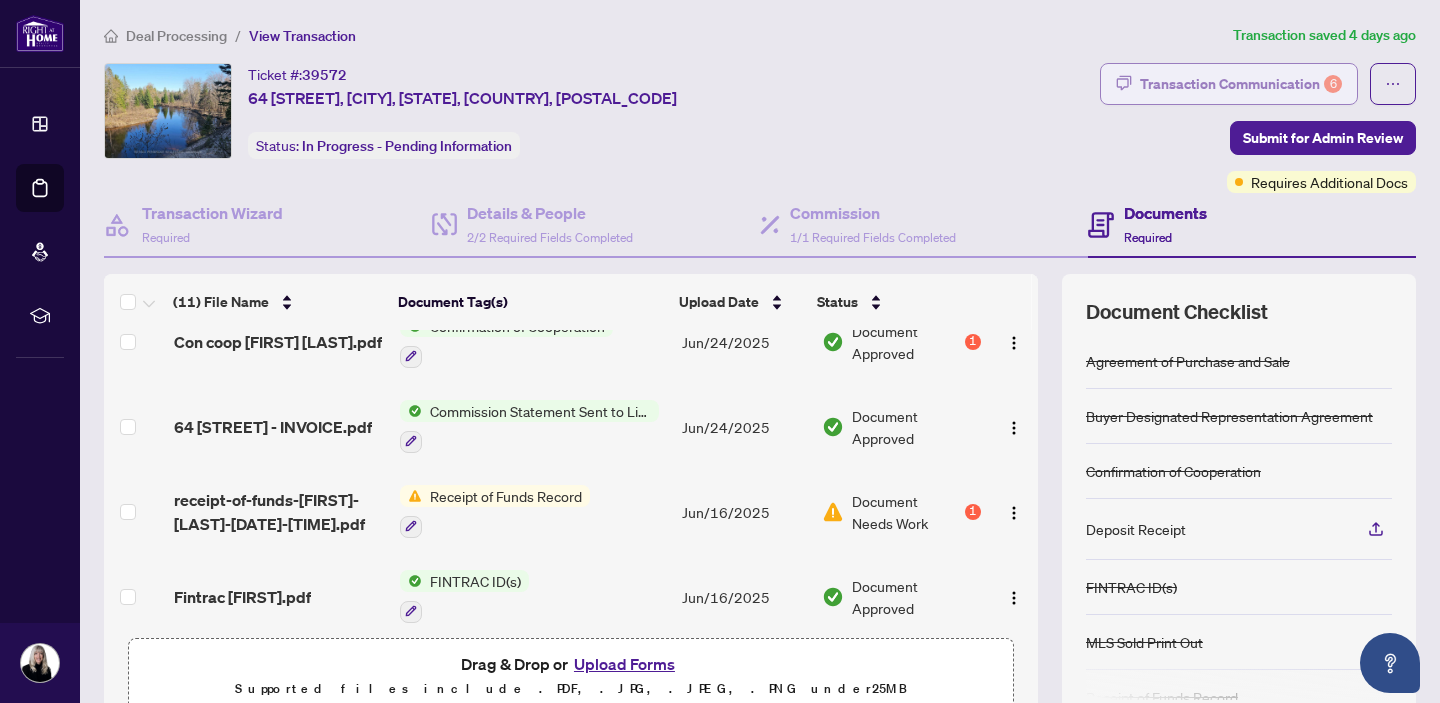 click on "Transaction Communication 6" at bounding box center [1241, 84] 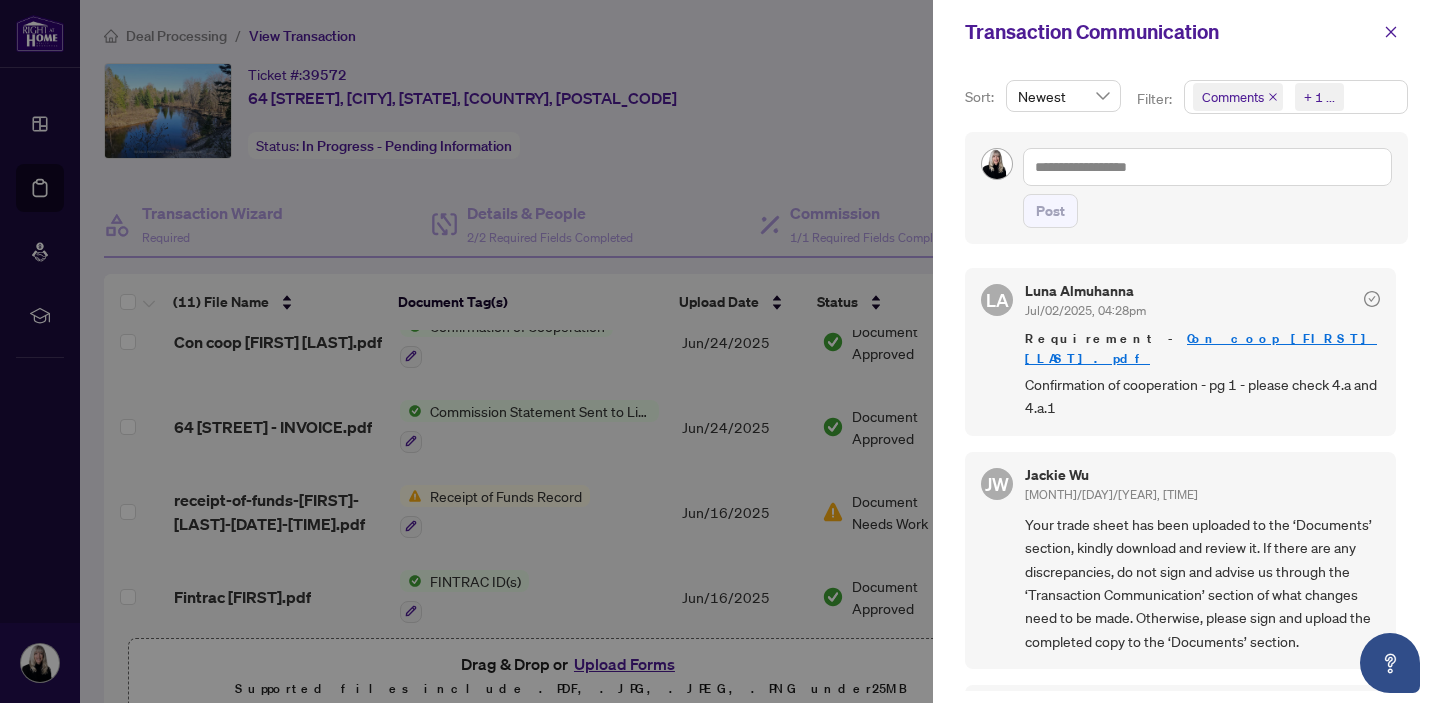 click on "+ 1 ..." at bounding box center [1319, 97] 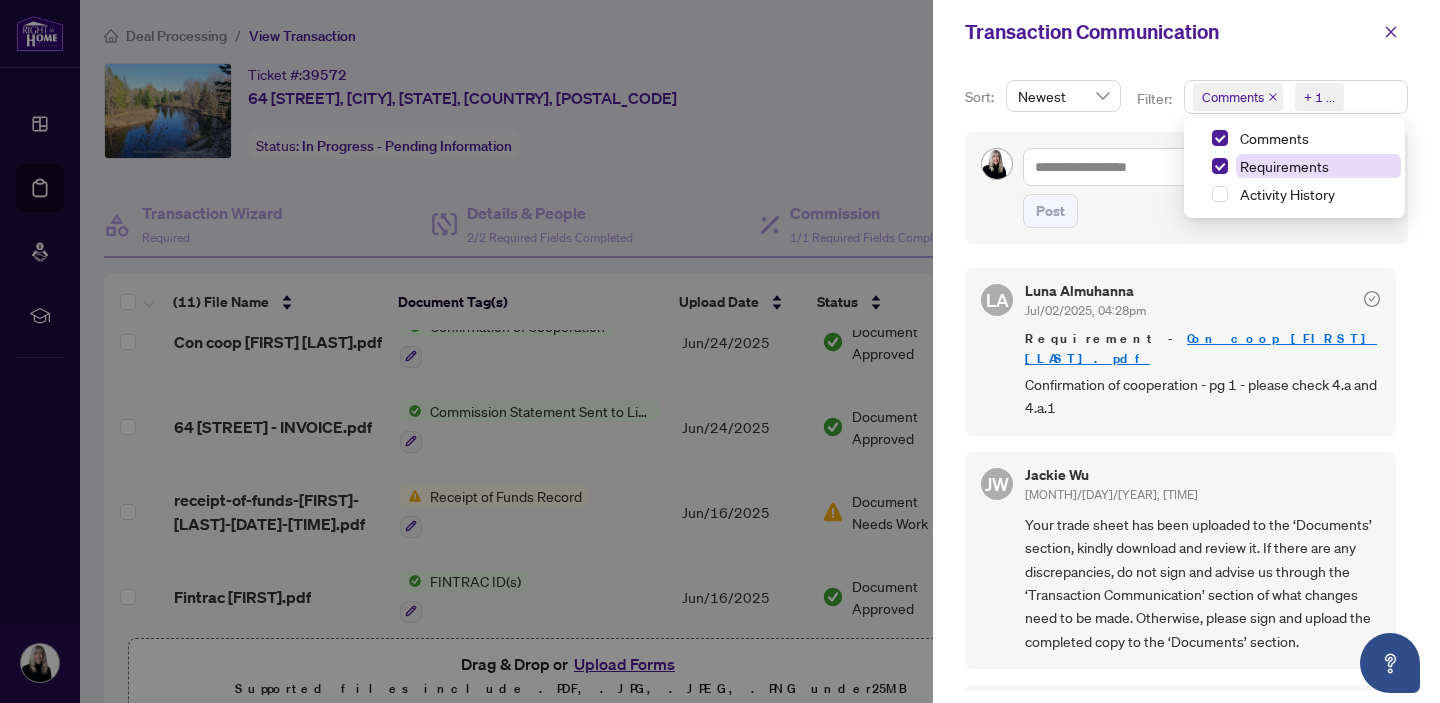 click on "Requirements" at bounding box center (1284, 166) 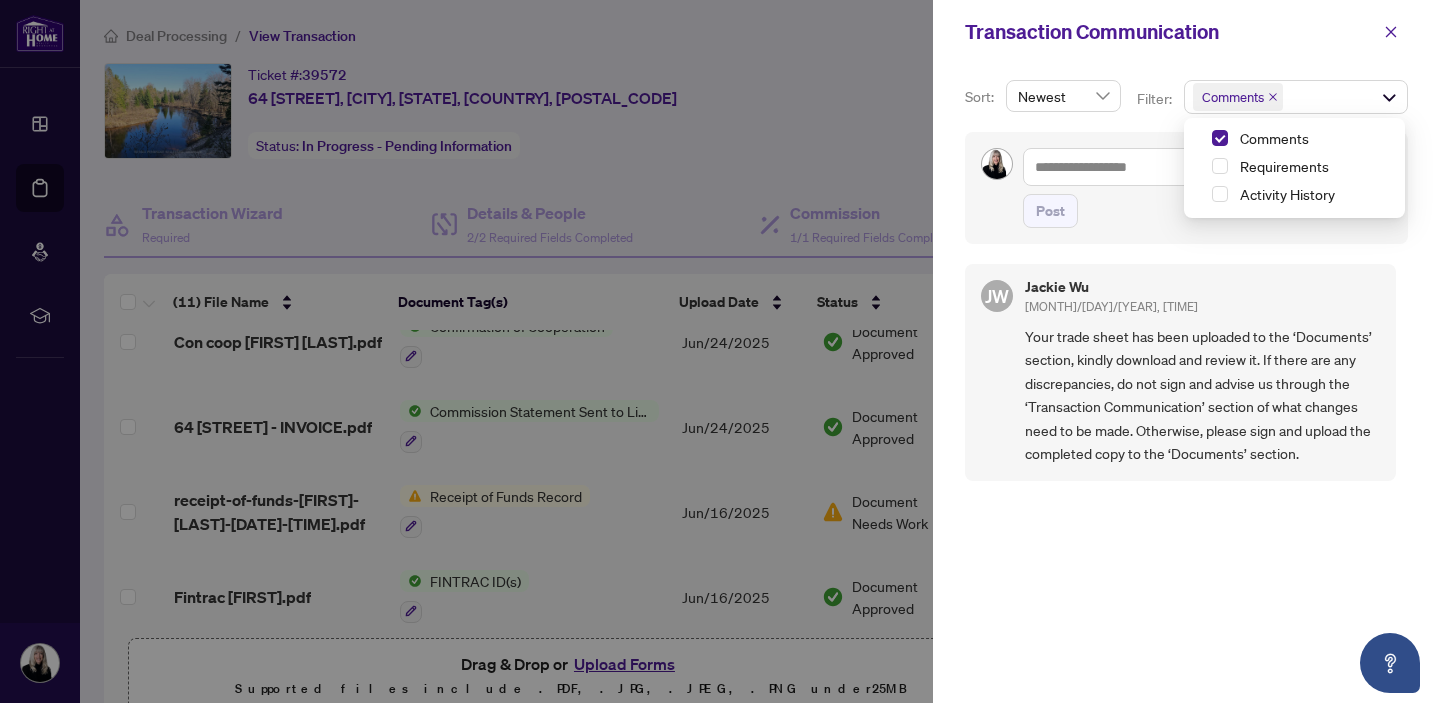 scroll, scrollTop: 0, scrollLeft: 0, axis: both 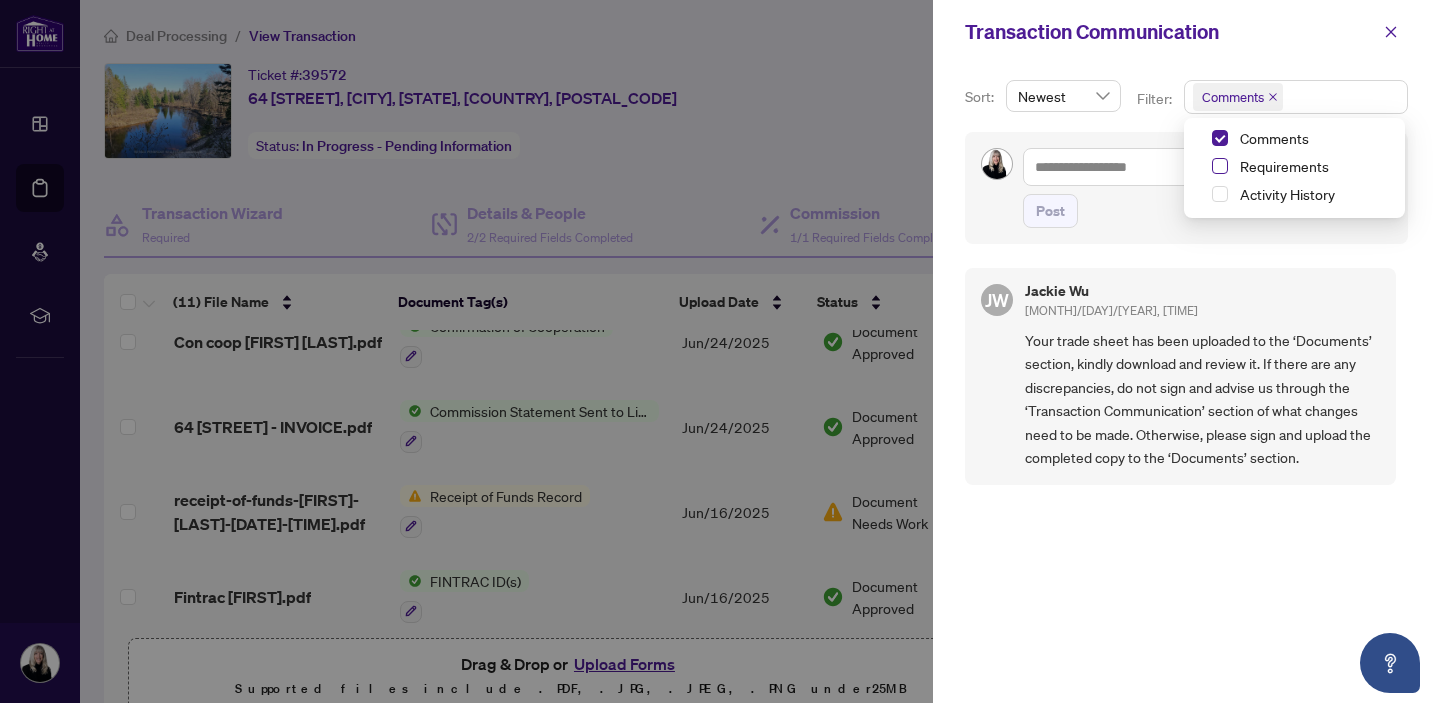 click at bounding box center [1220, 166] 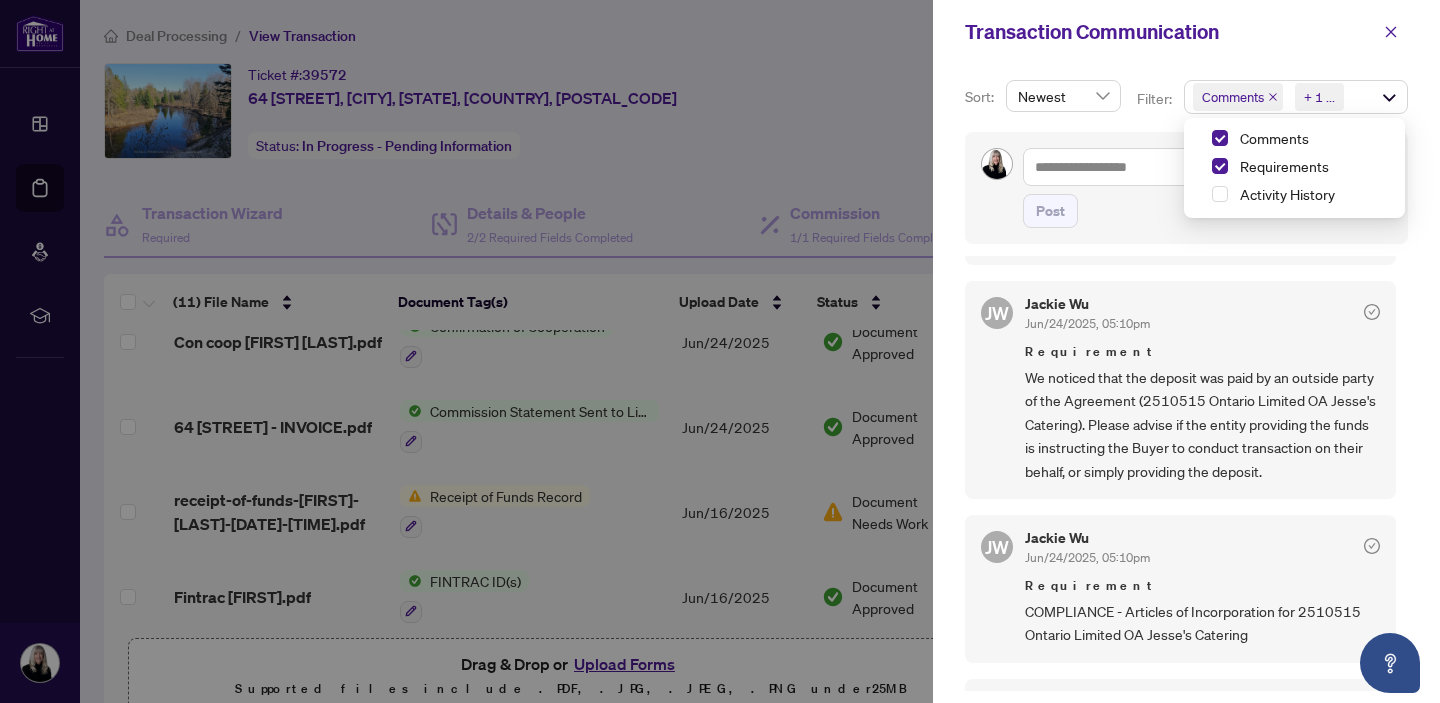 scroll, scrollTop: 620, scrollLeft: 0, axis: vertical 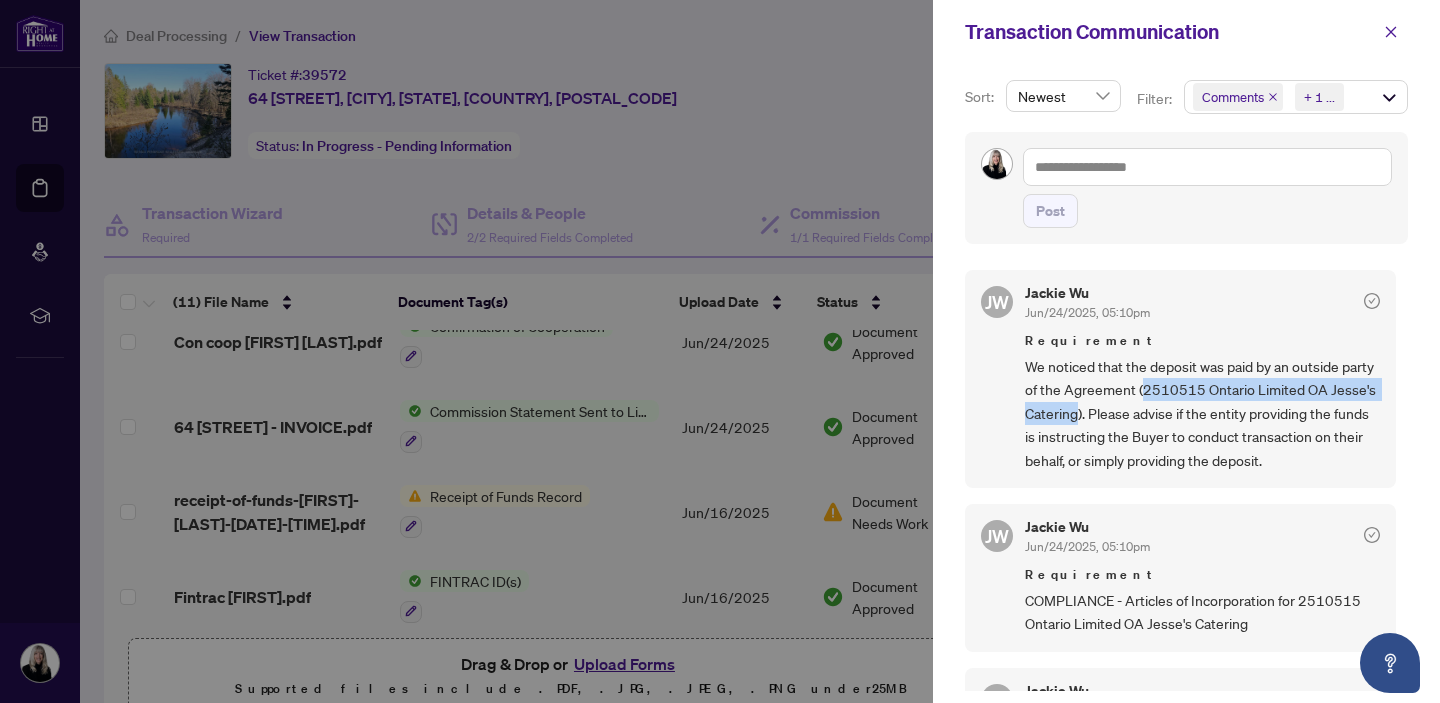 drag, startPoint x: 1177, startPoint y: 345, endPoint x: 1122, endPoint y: 366, distance: 58.872746 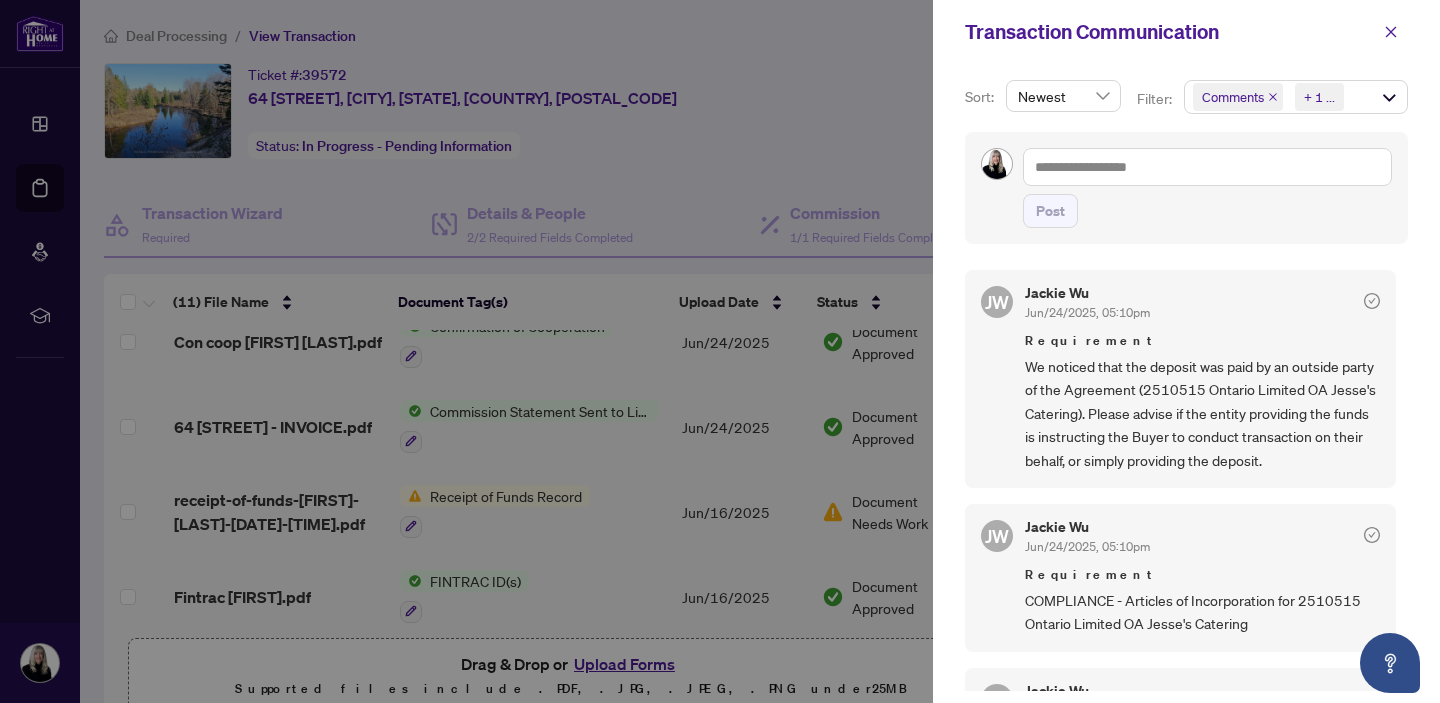 click on "[FIRST] [LAST] [MONTH]/[DAY]/[YEAR], [TIME] Requirement   We noticed that the deposit was paid by an outside party of the Agreement (2510515 Ontario Limited OA Jesse's Catering). Please advise if the entity providing the funds is instructing the Buyer to conduct transaction on their behalf, or simply providing the deposit." at bounding box center (1180, 379) 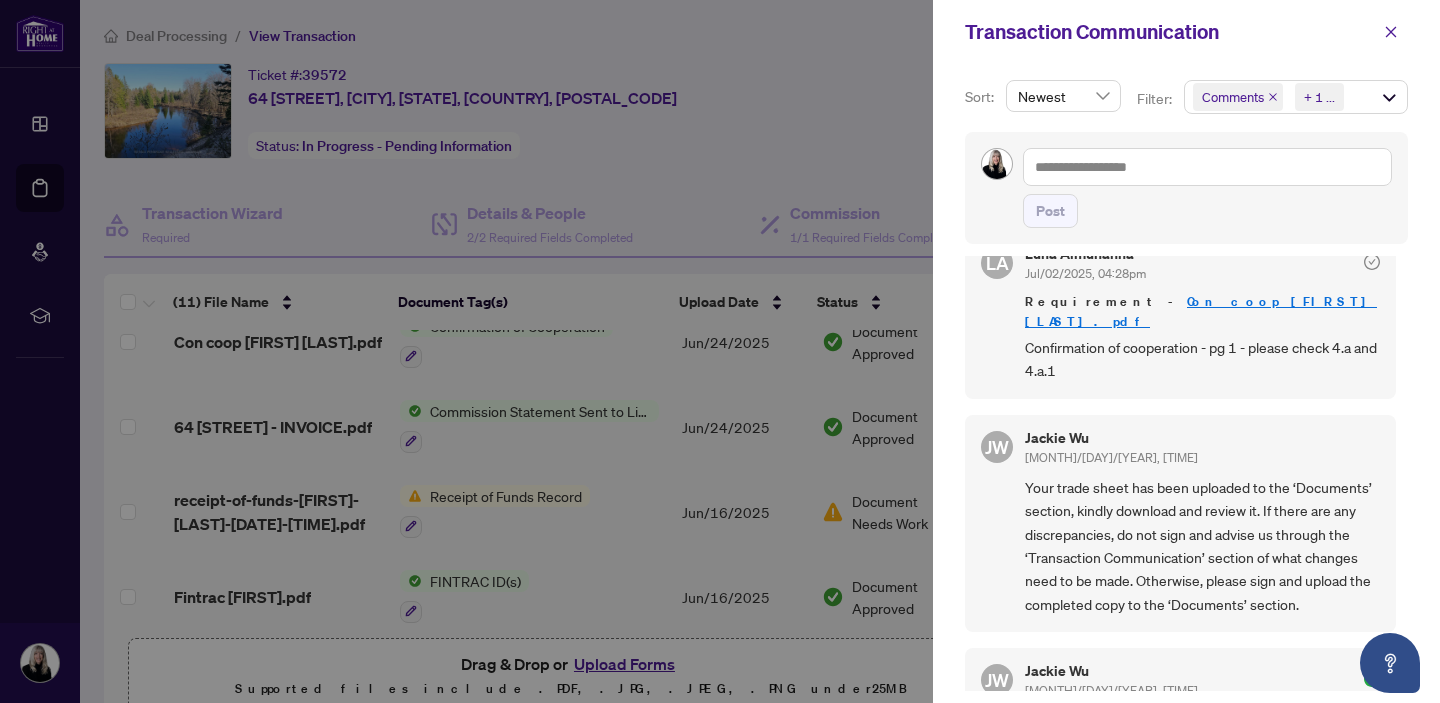 scroll, scrollTop: 0, scrollLeft: 0, axis: both 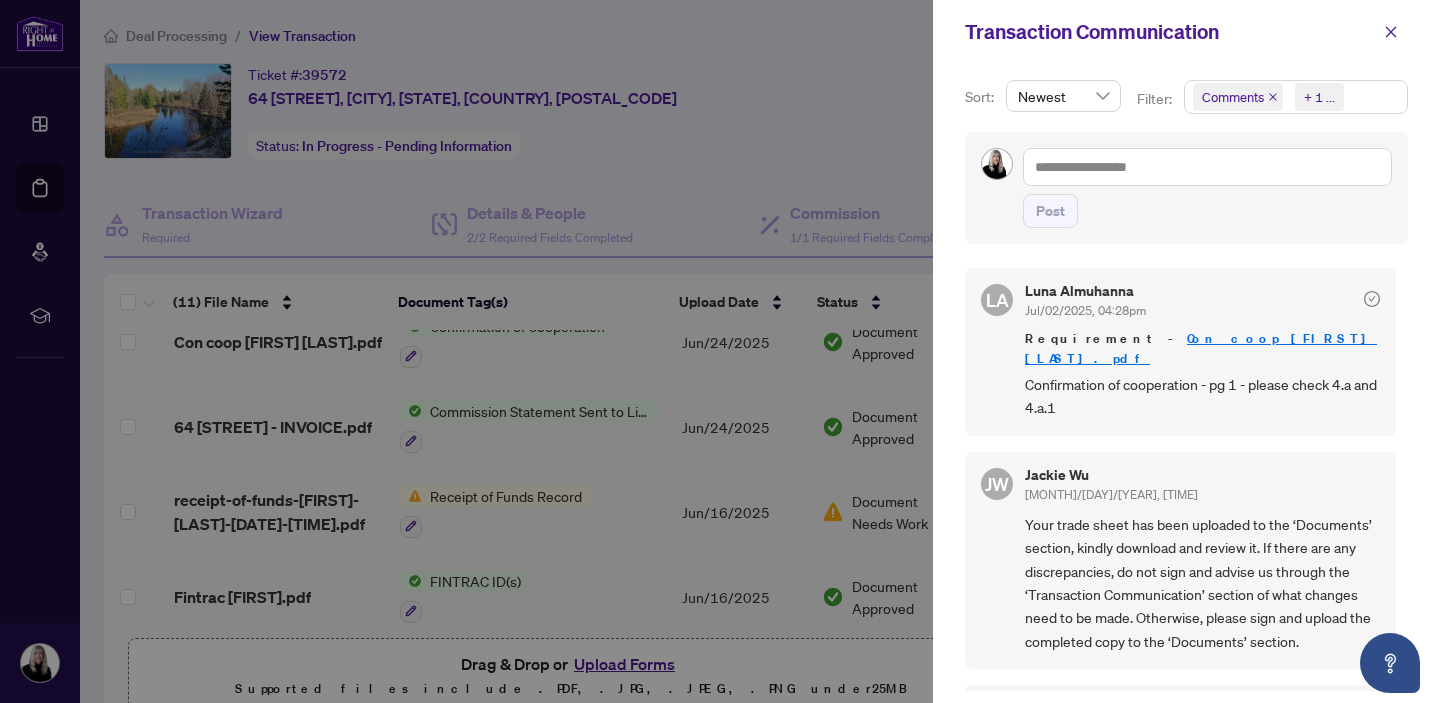 click on "Comments" at bounding box center [1233, 97] 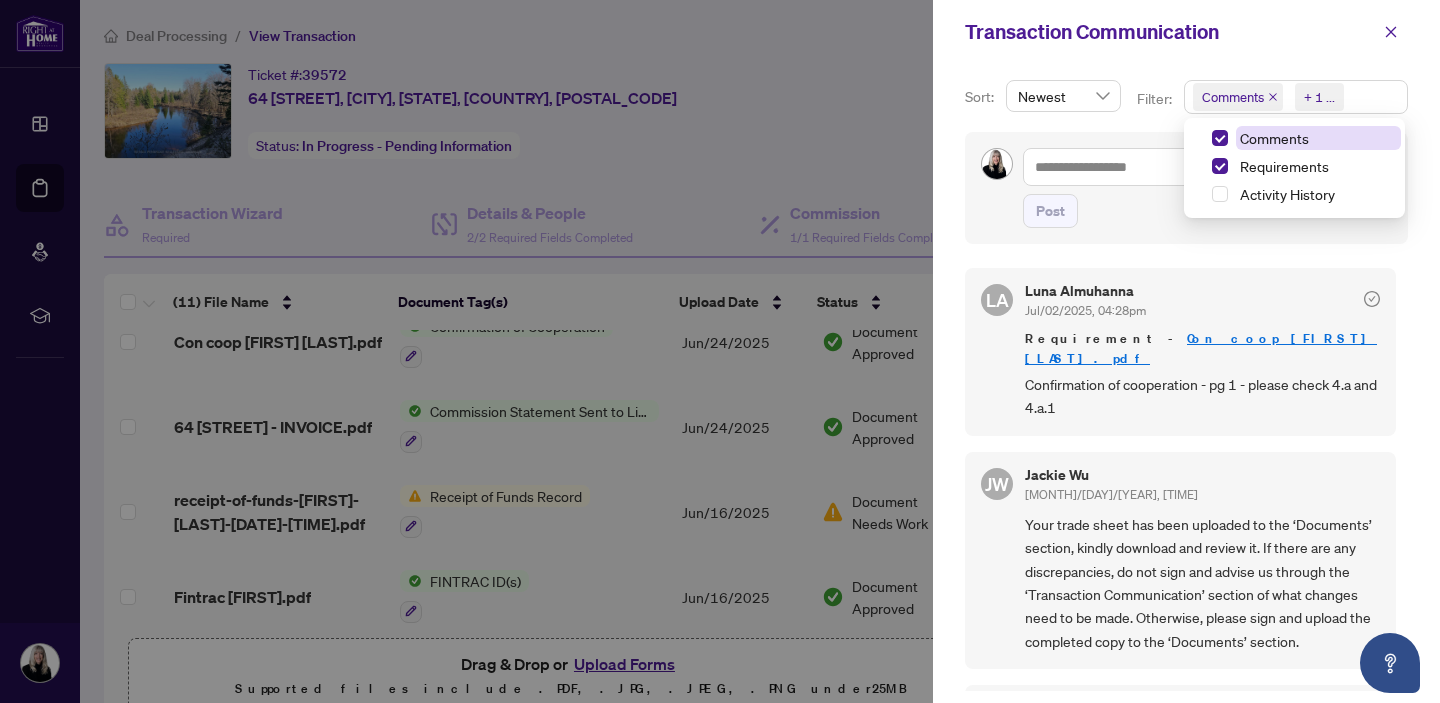 click on "Comments" at bounding box center [1274, 138] 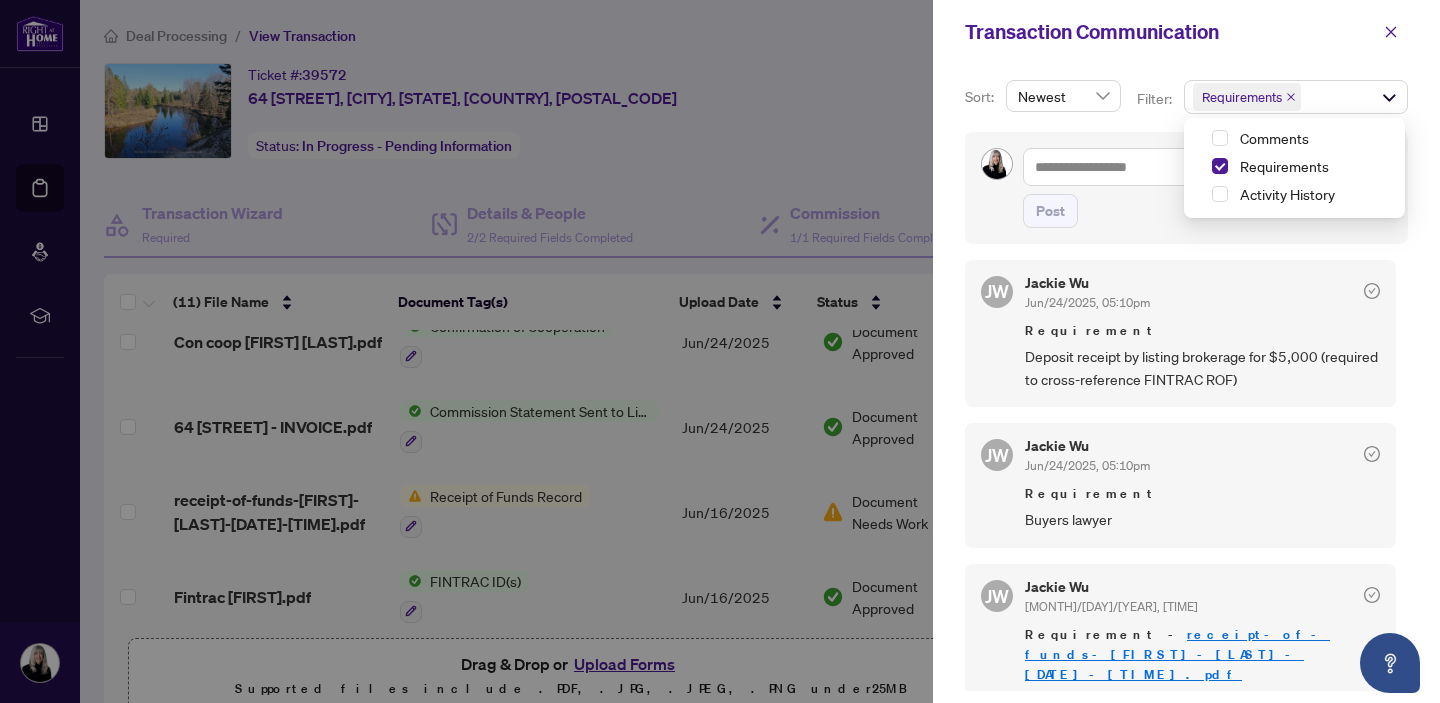 scroll, scrollTop: 591, scrollLeft: 0, axis: vertical 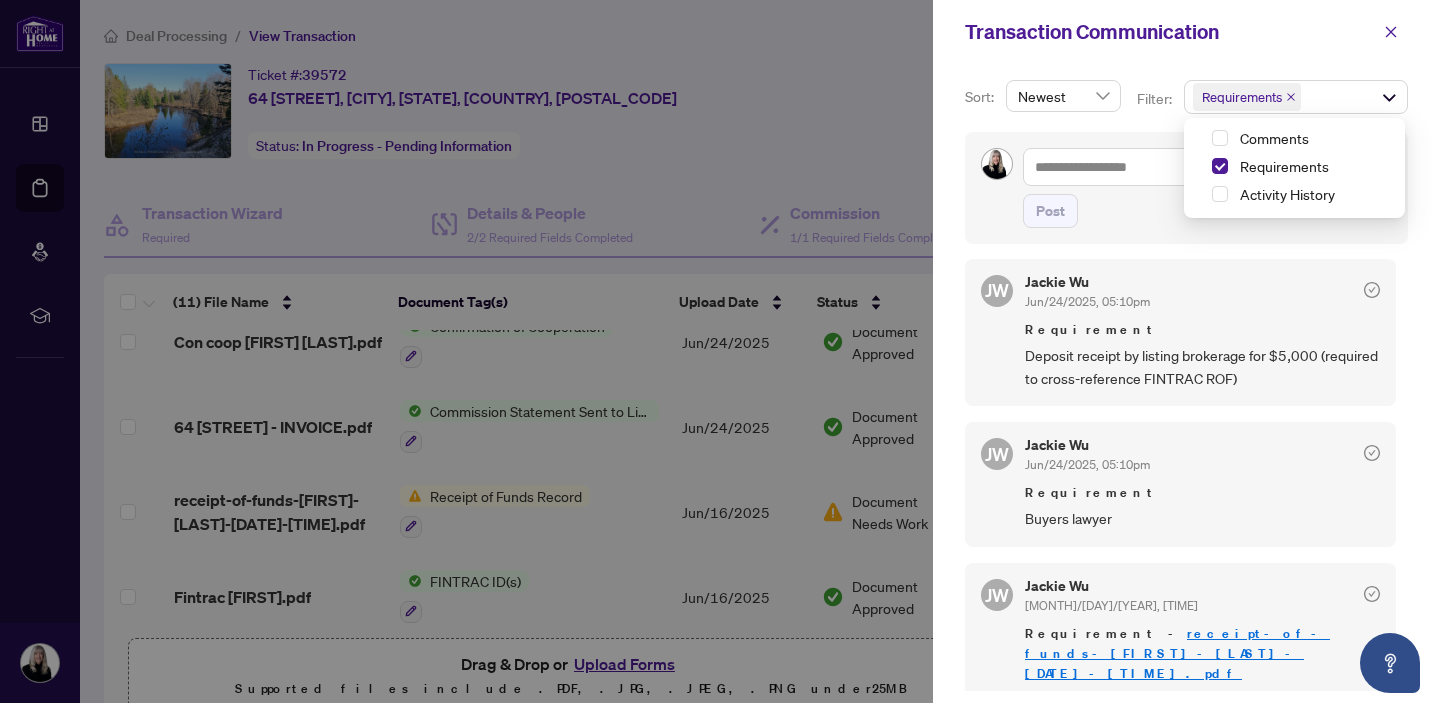 click on "[FIRST] [LAST] [MONTH]/[DAY]/[YEAR], [TIME] Requirement Buyers lawyer" at bounding box center [1180, 484] 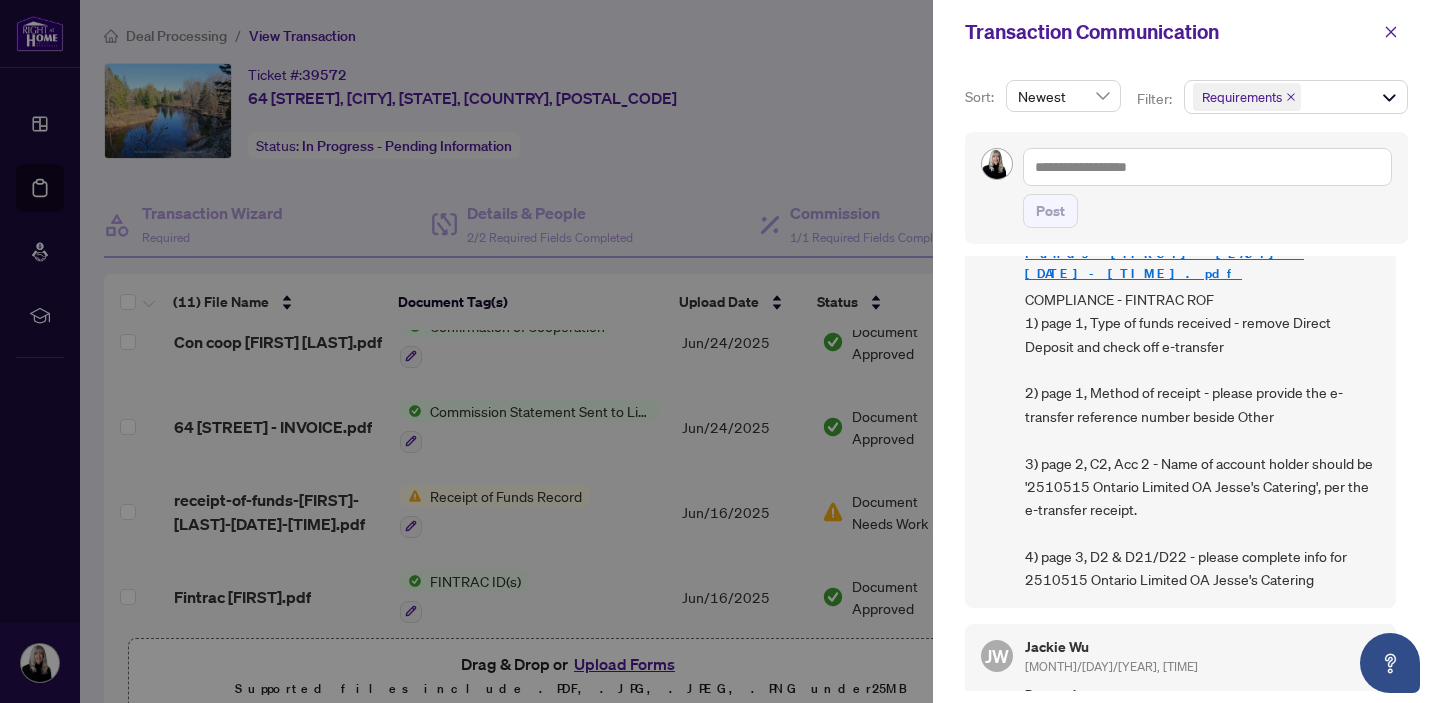 scroll, scrollTop: 995, scrollLeft: 0, axis: vertical 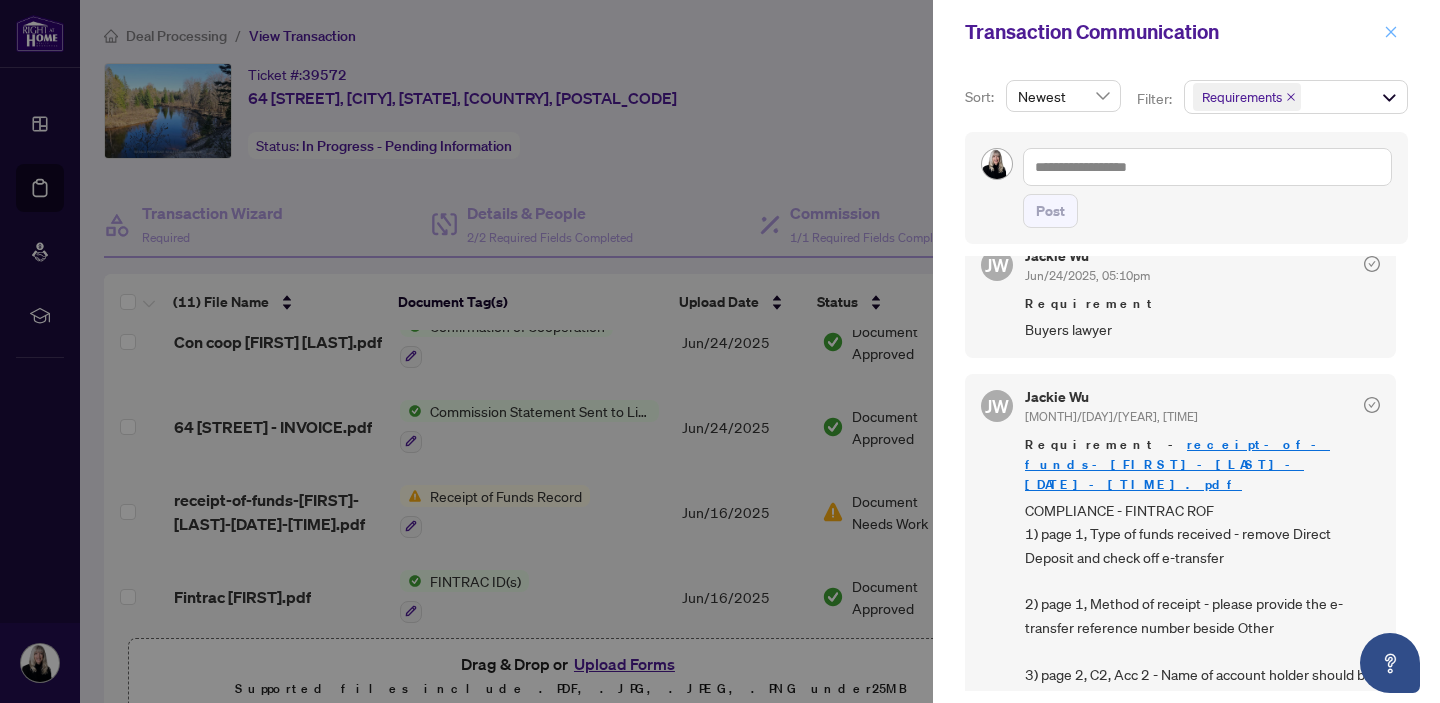 click 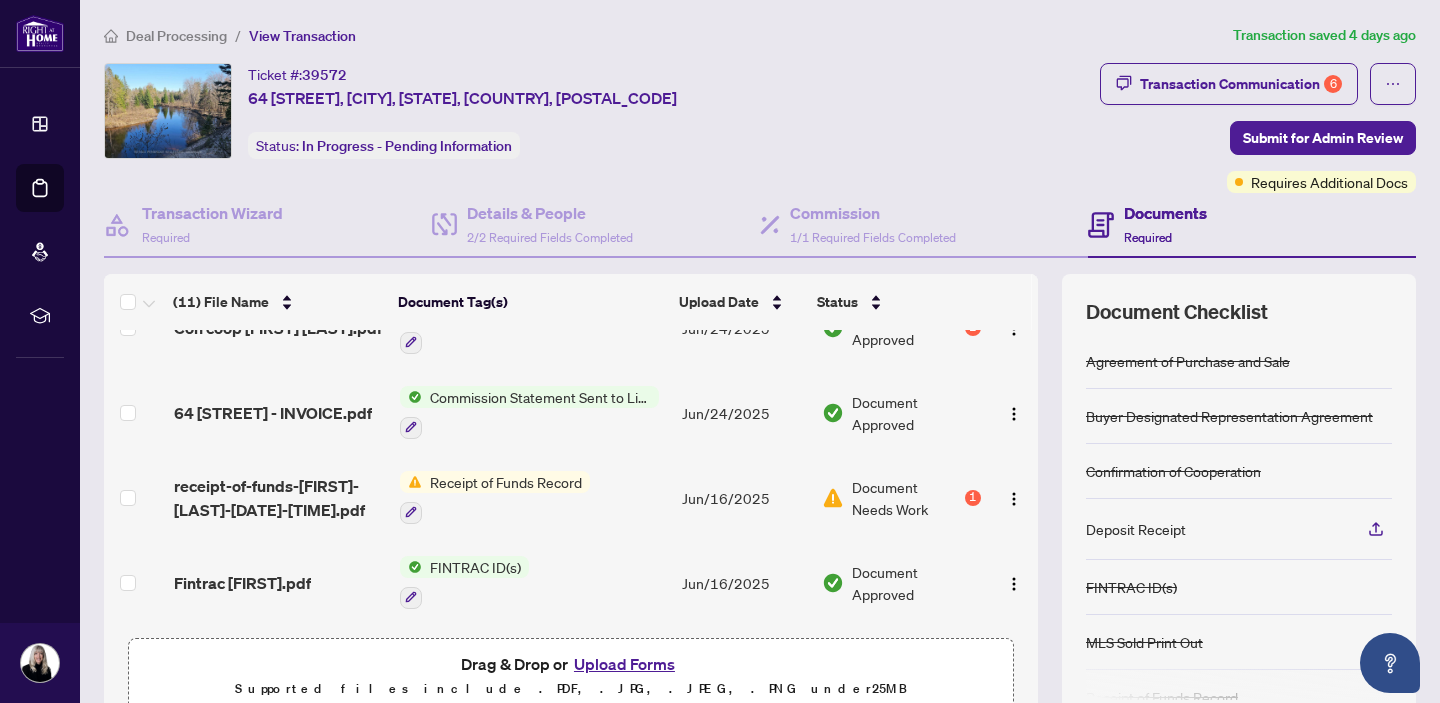 scroll, scrollTop: 134, scrollLeft: 0, axis: vertical 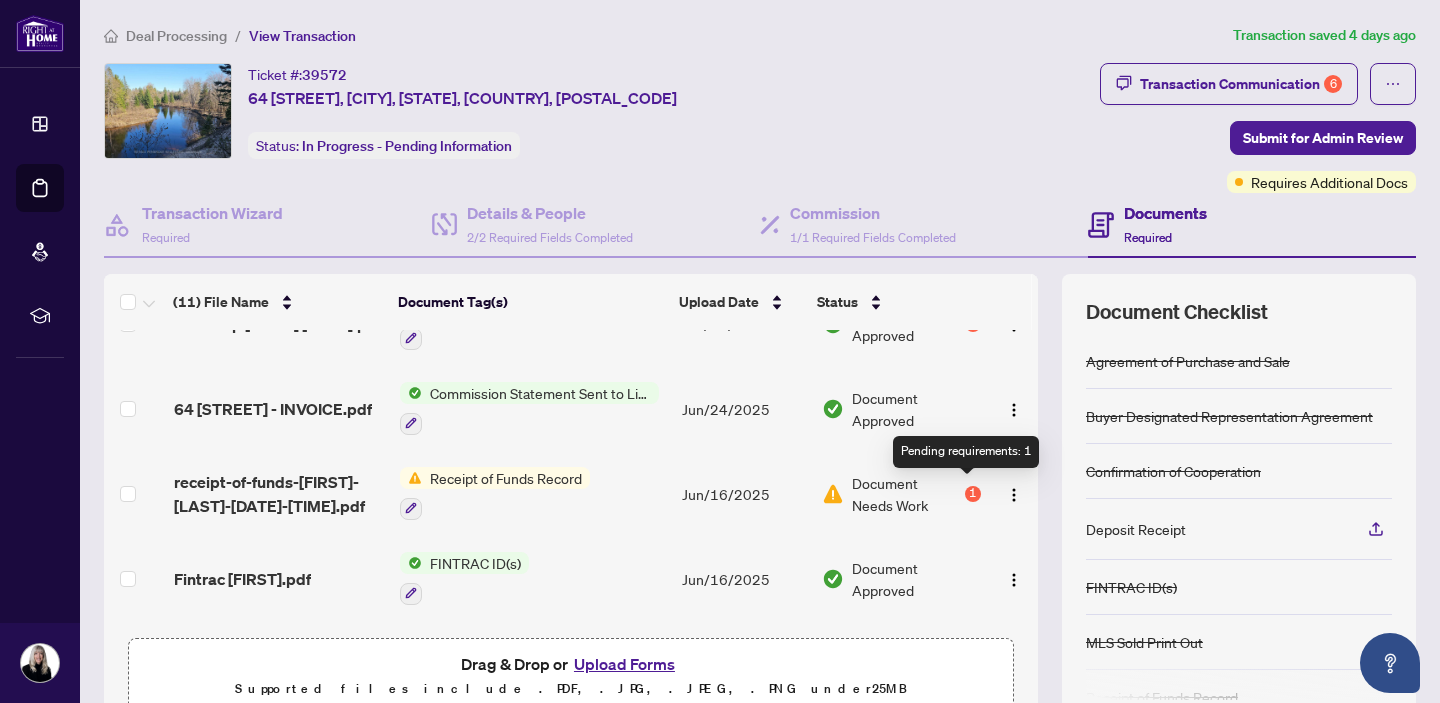 click on "1" at bounding box center (973, 494) 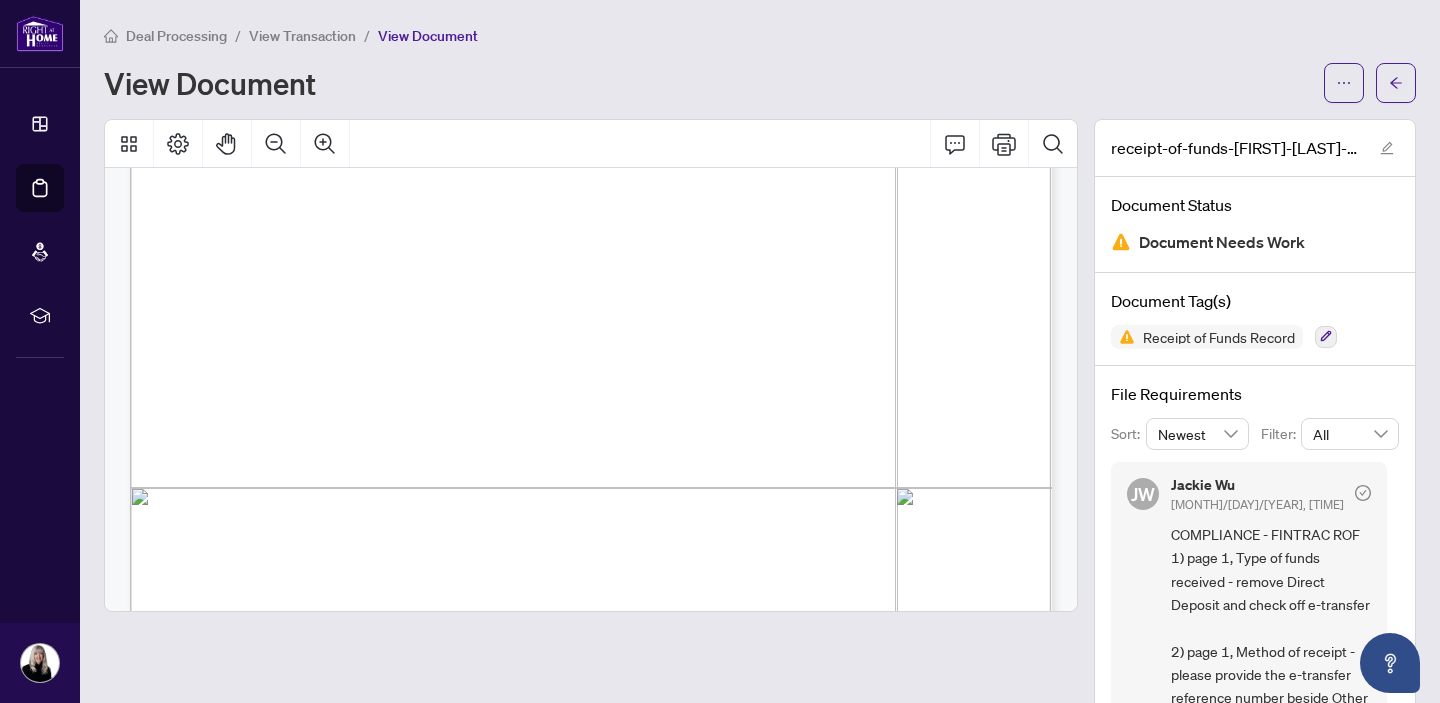 scroll, scrollTop: 5370, scrollLeft: 0, axis: vertical 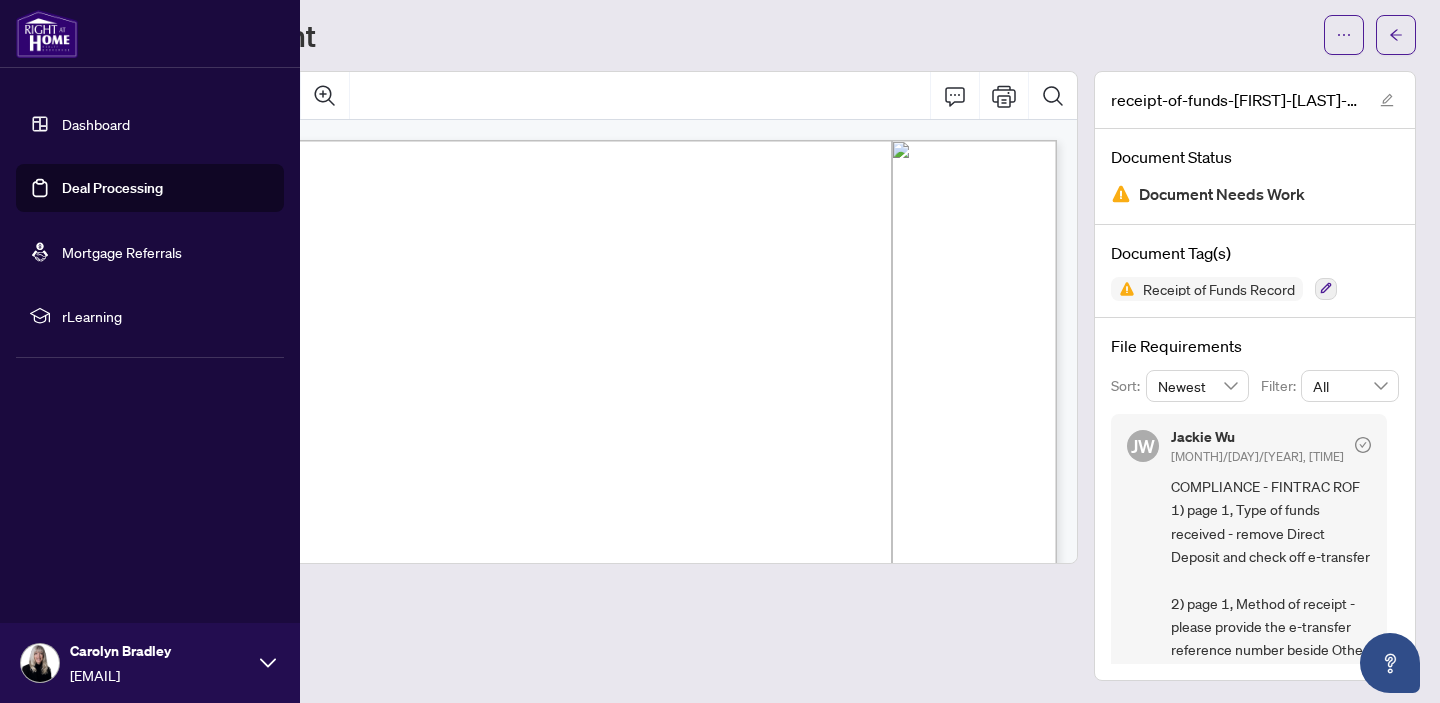 click on "Deal Processing" at bounding box center [112, 188] 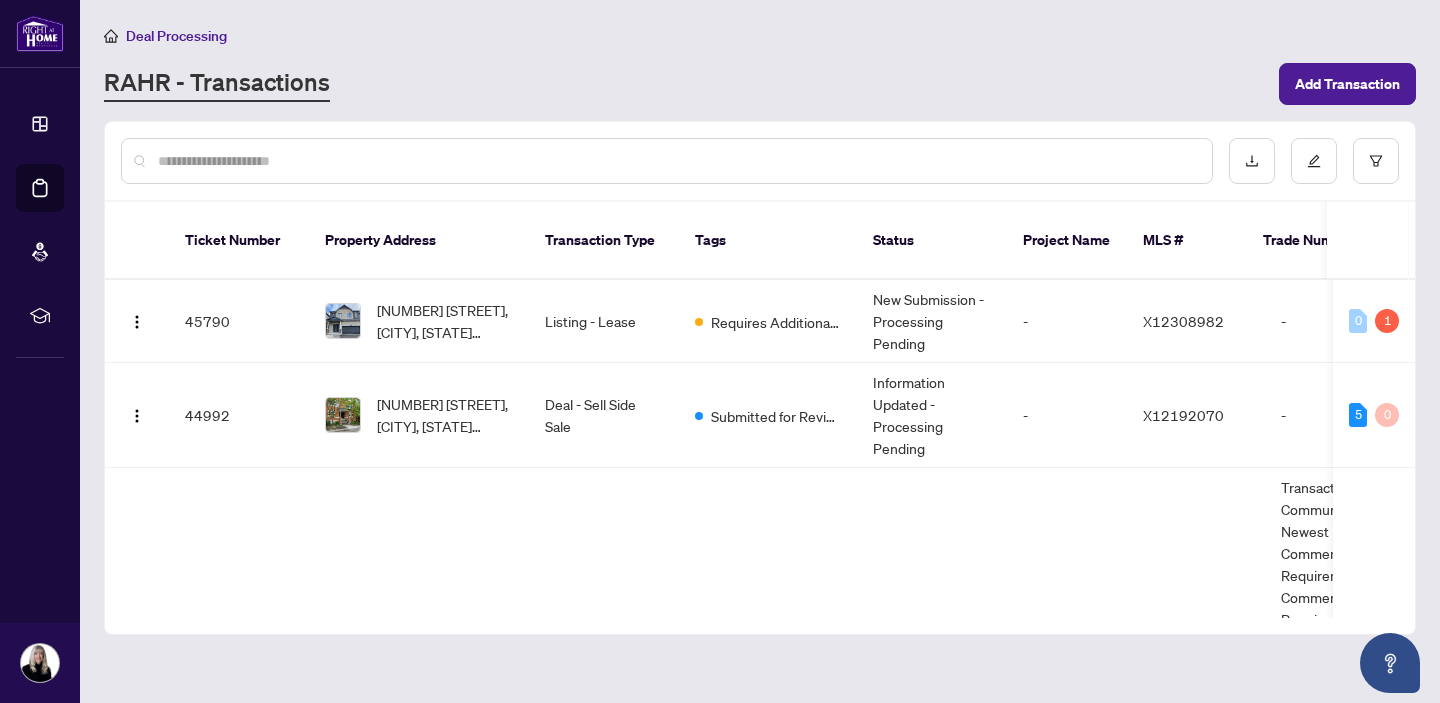 click at bounding box center [677, 161] 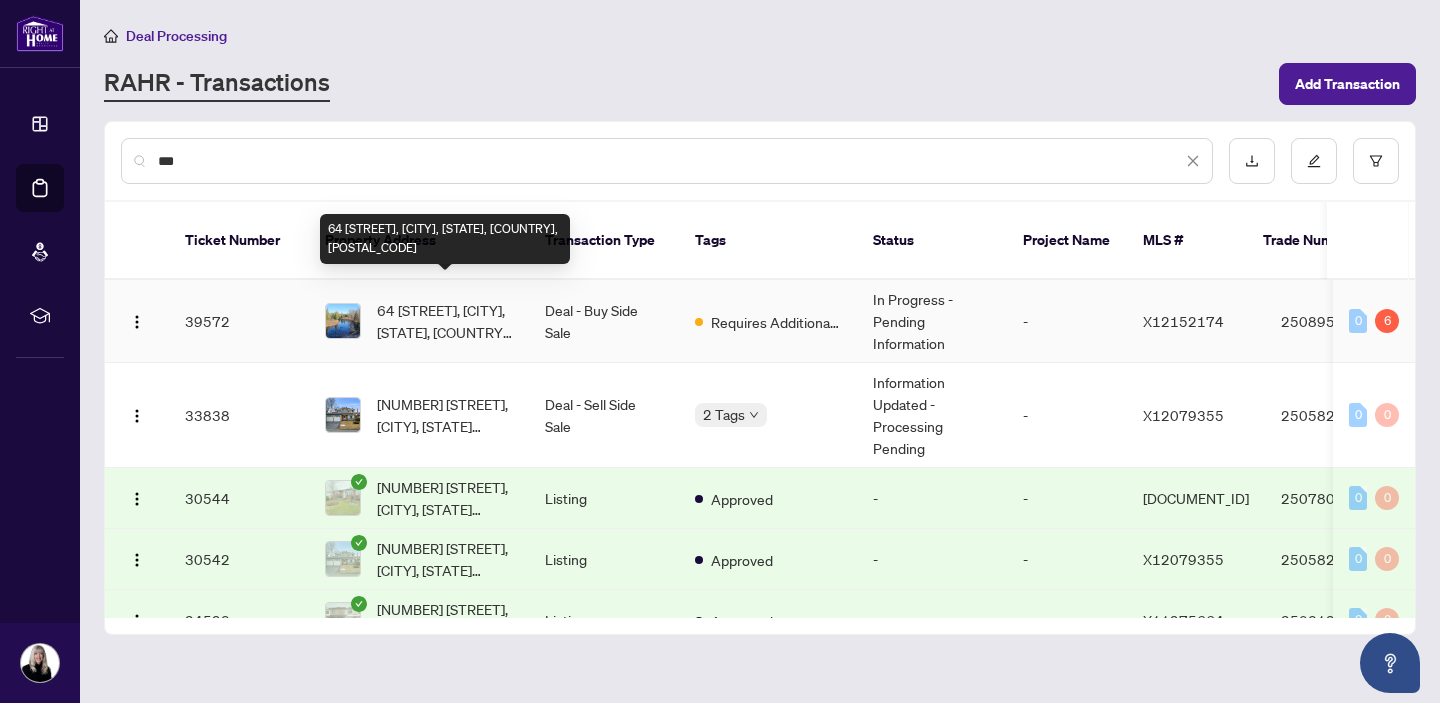 type on "***" 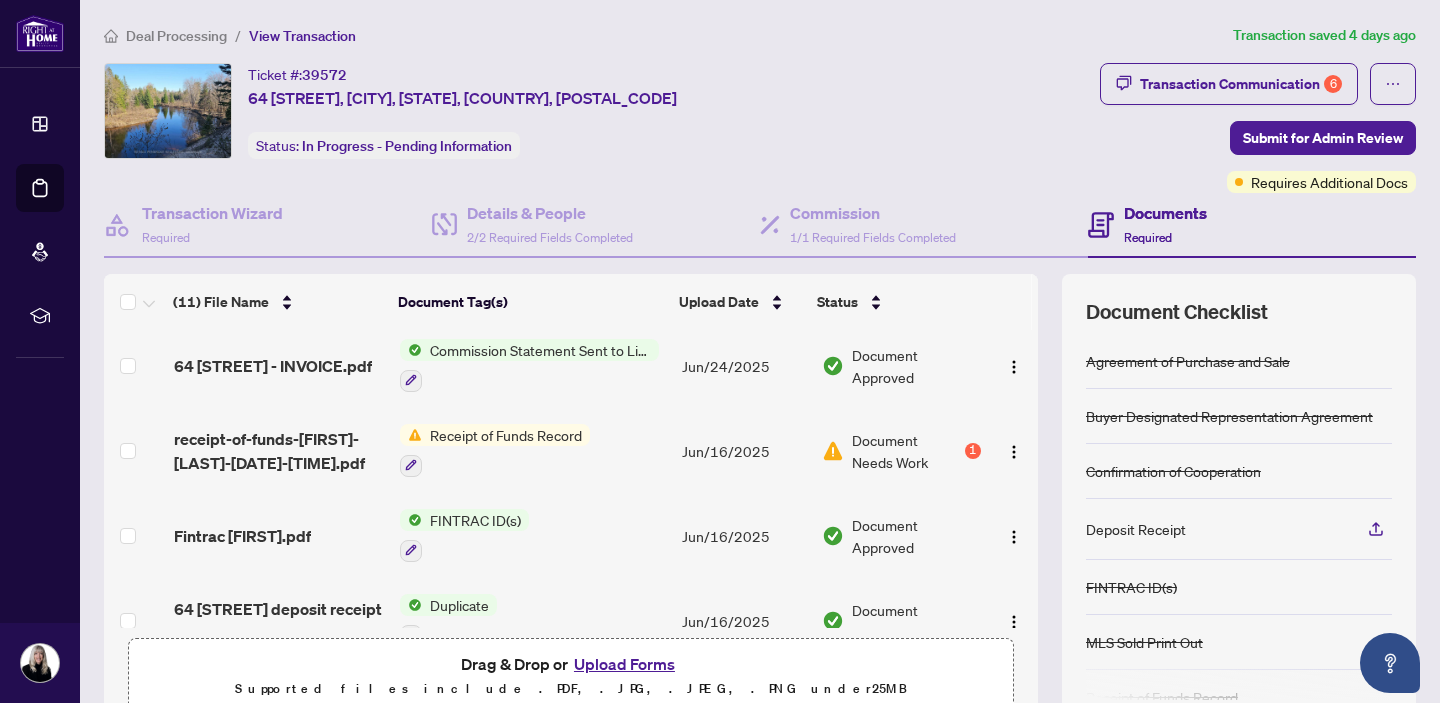 scroll, scrollTop: 226, scrollLeft: 0, axis: vertical 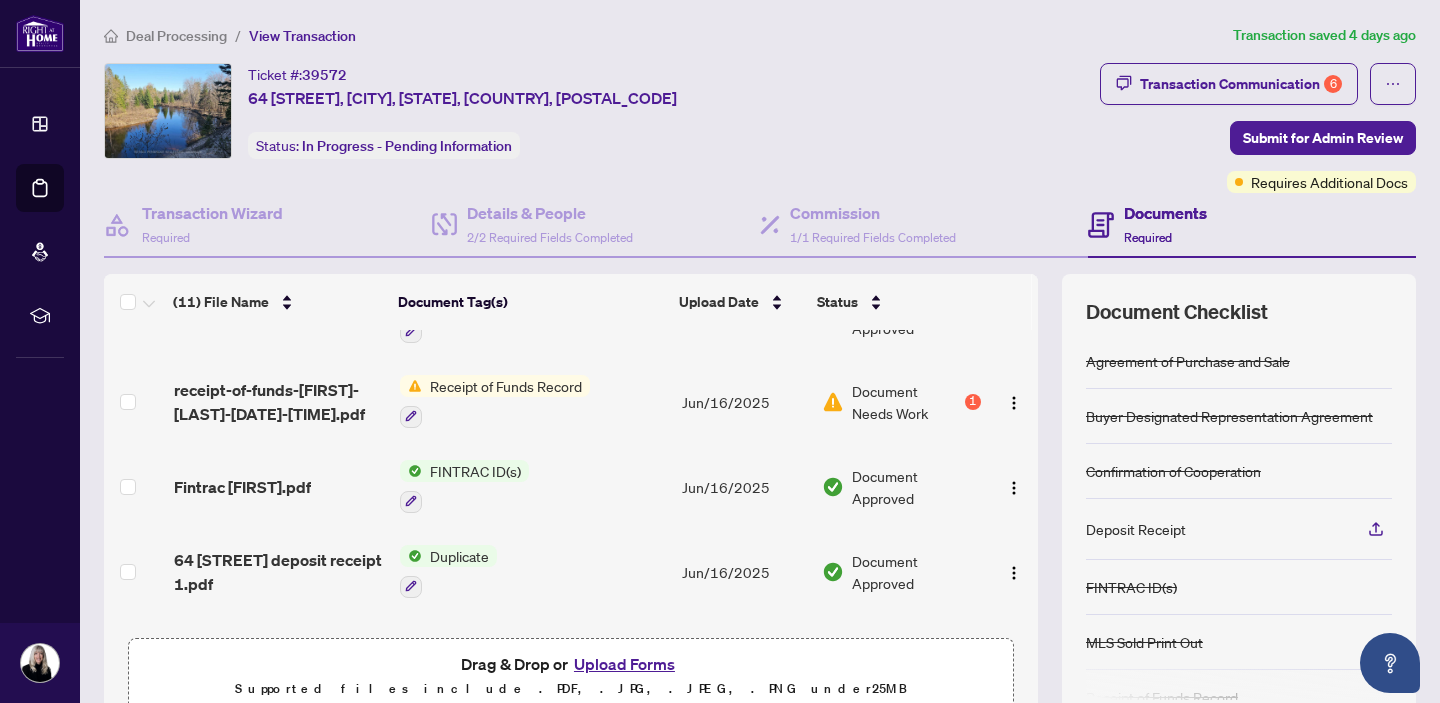 click on "Upload Forms" at bounding box center [624, 664] 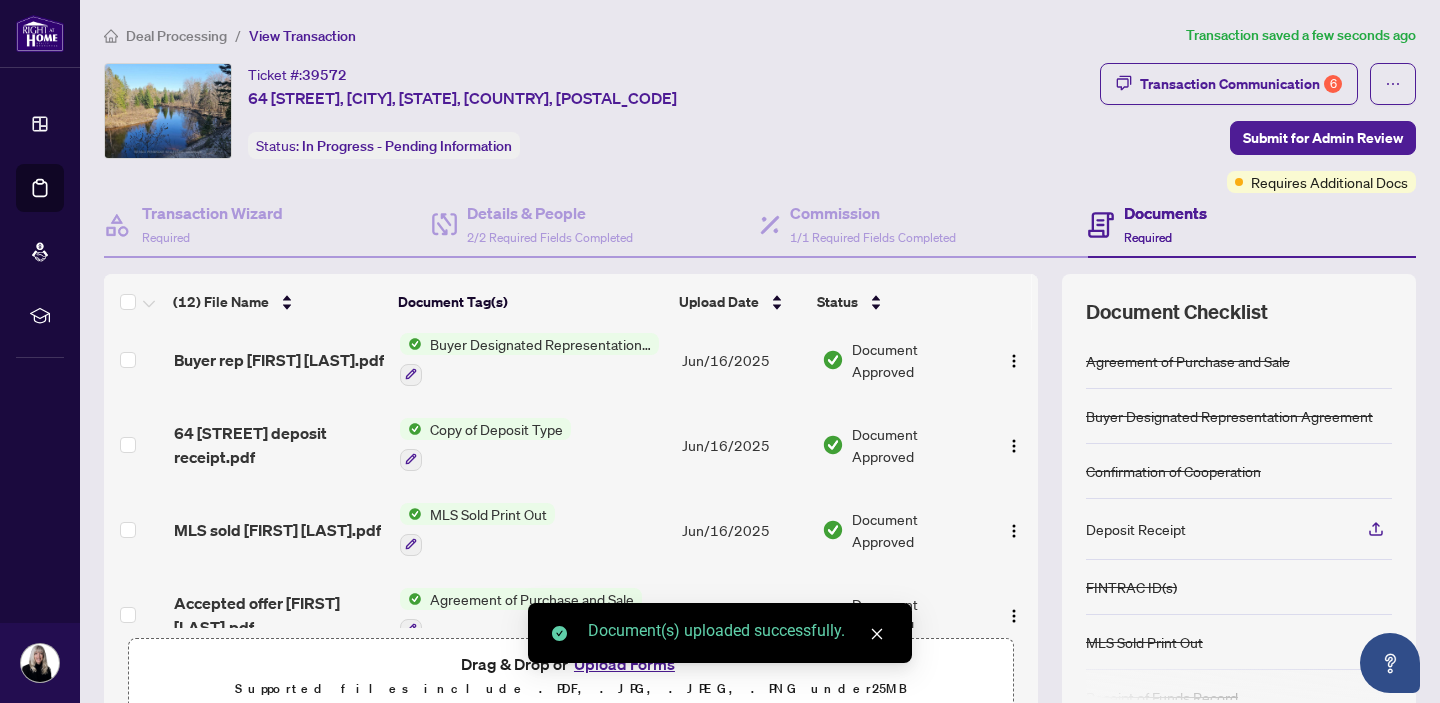 scroll, scrollTop: 713, scrollLeft: 0, axis: vertical 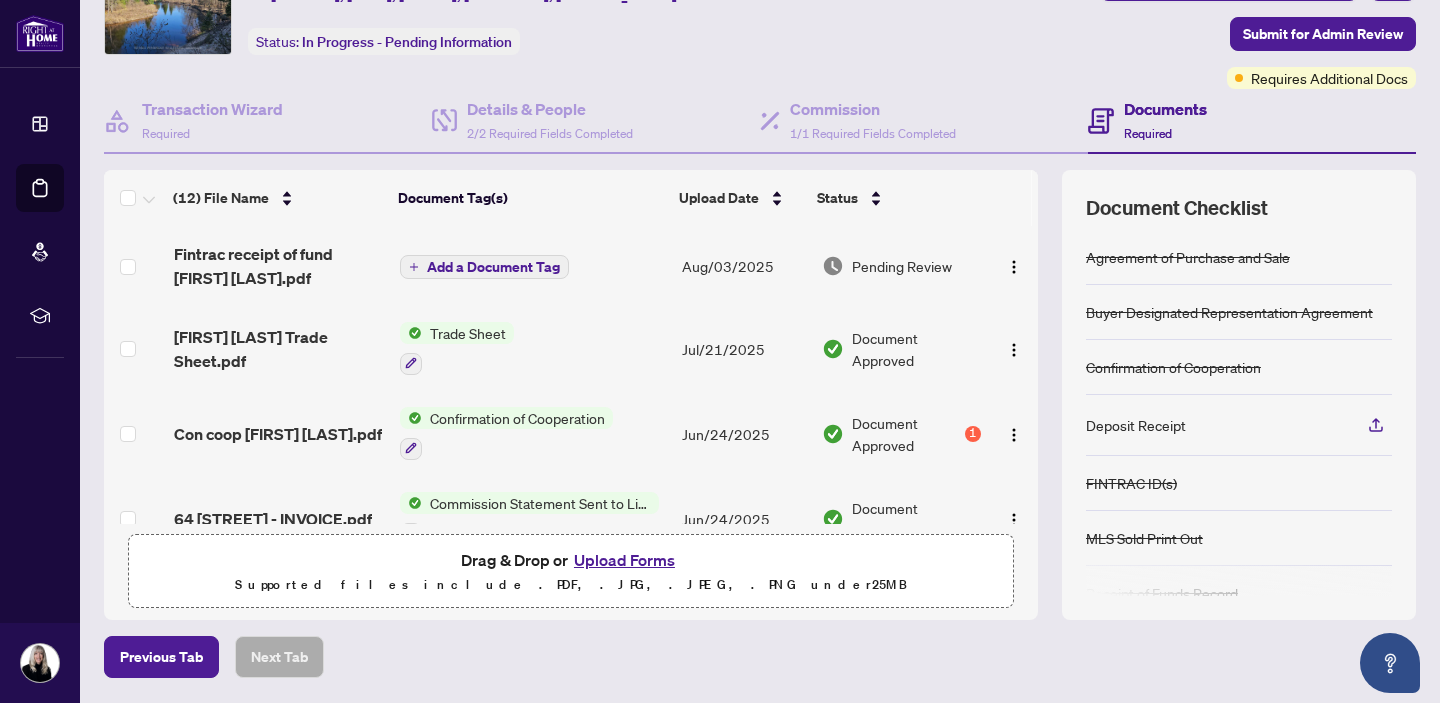 click on "Add a Document Tag" at bounding box center [493, 267] 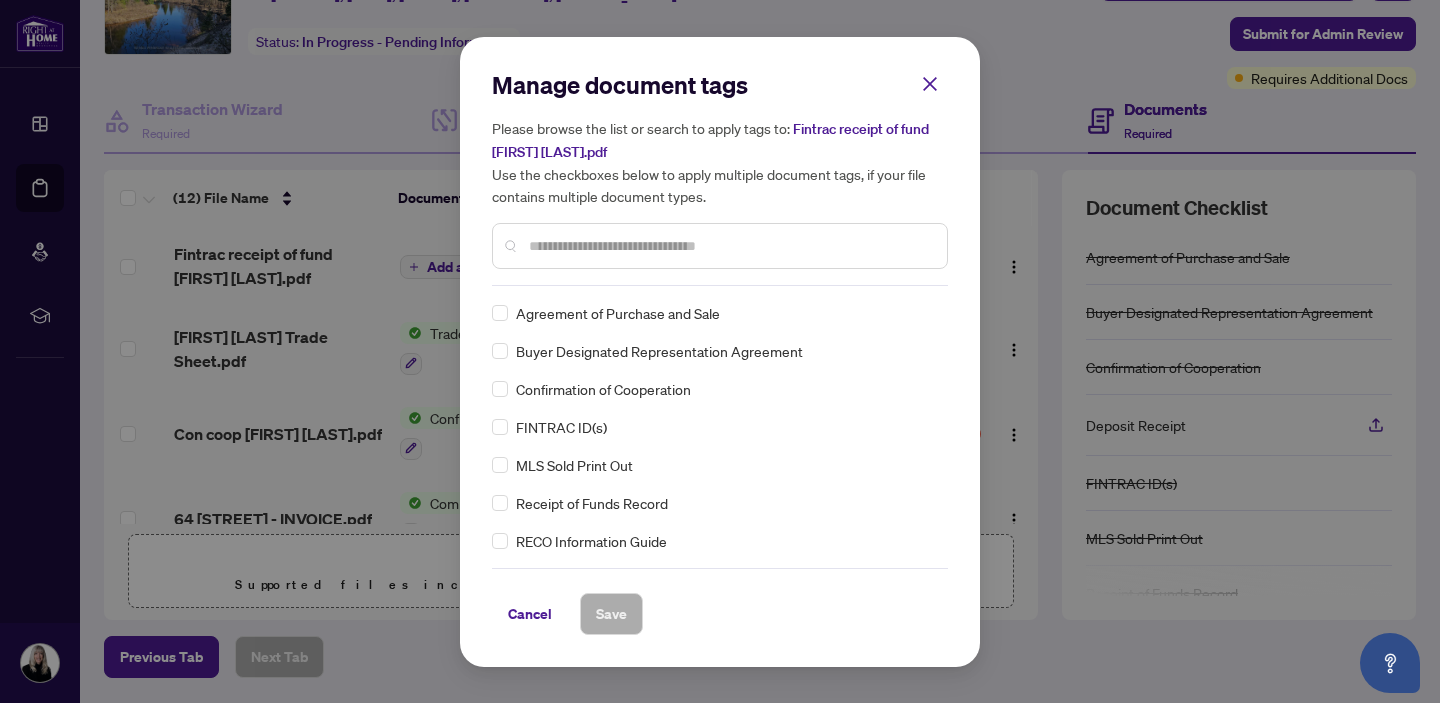 click at bounding box center [730, 246] 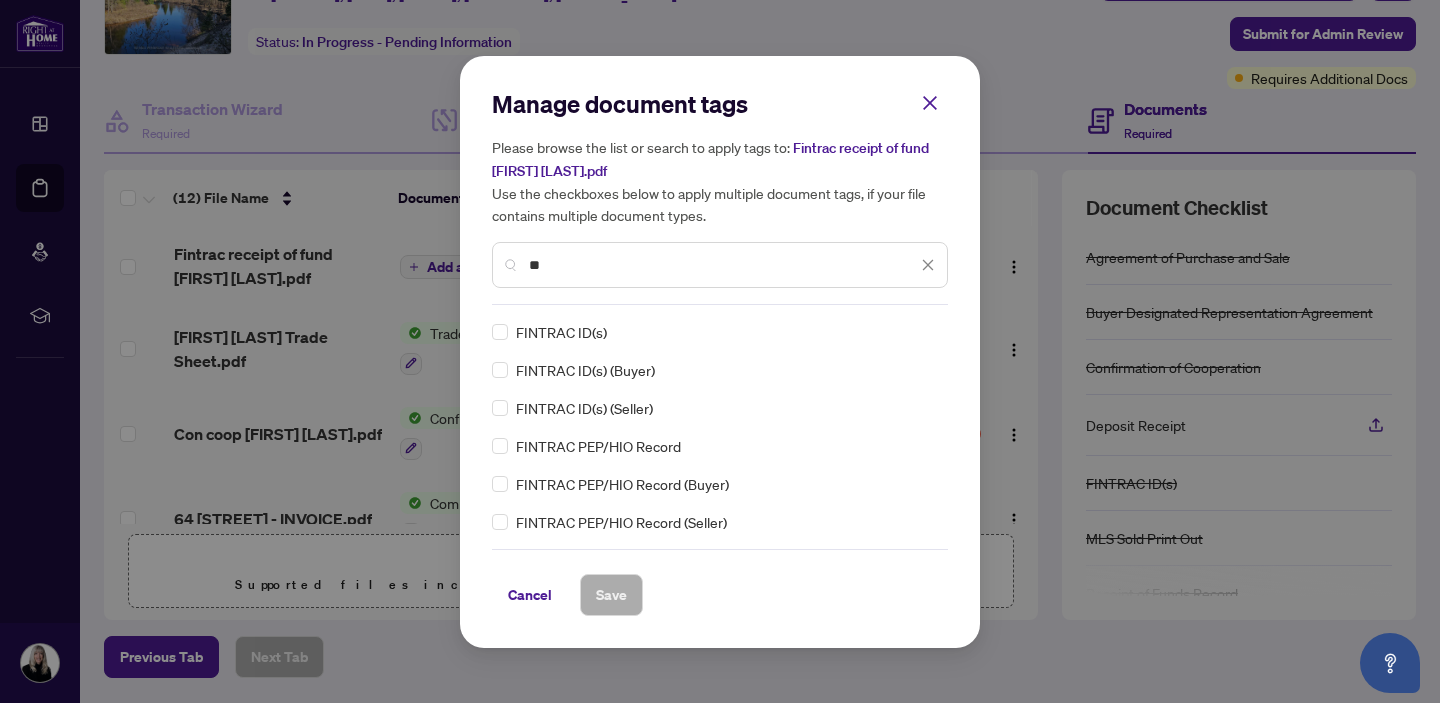 type on "*" 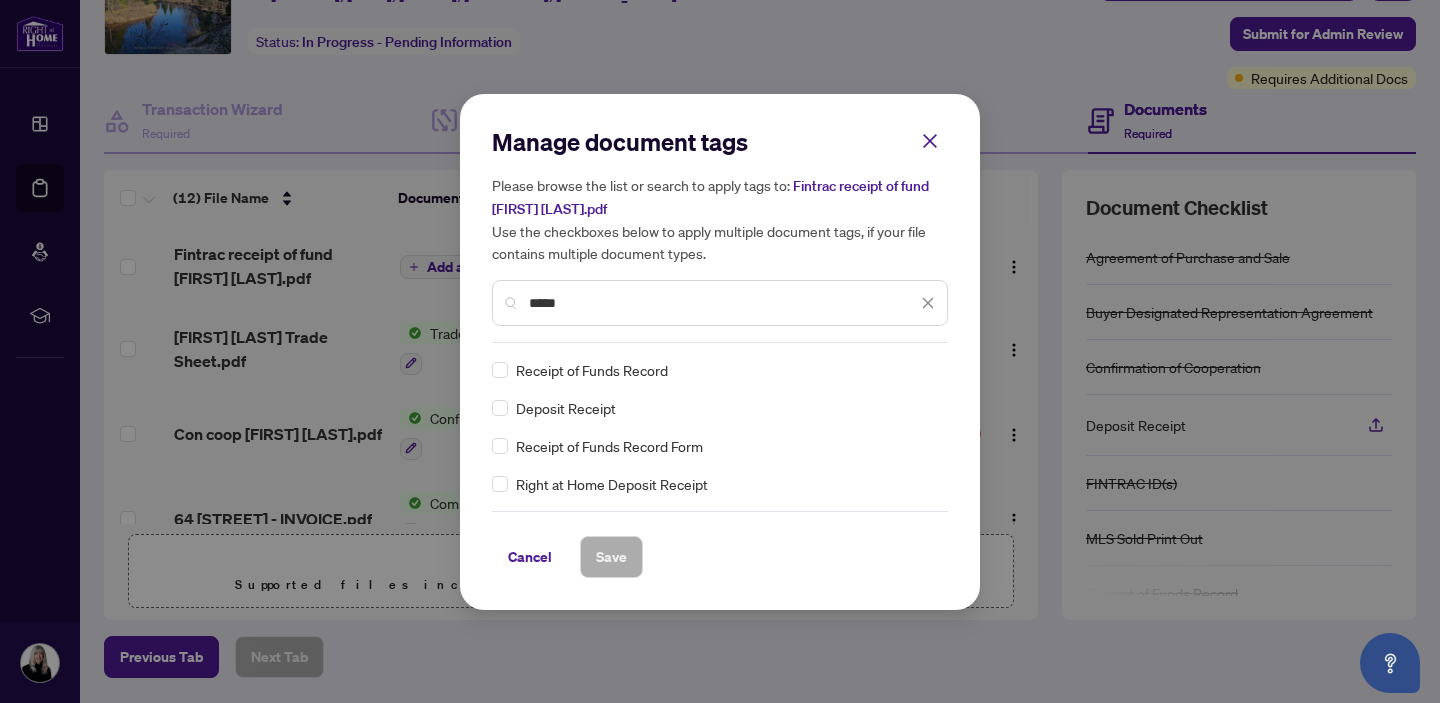 type on "*****" 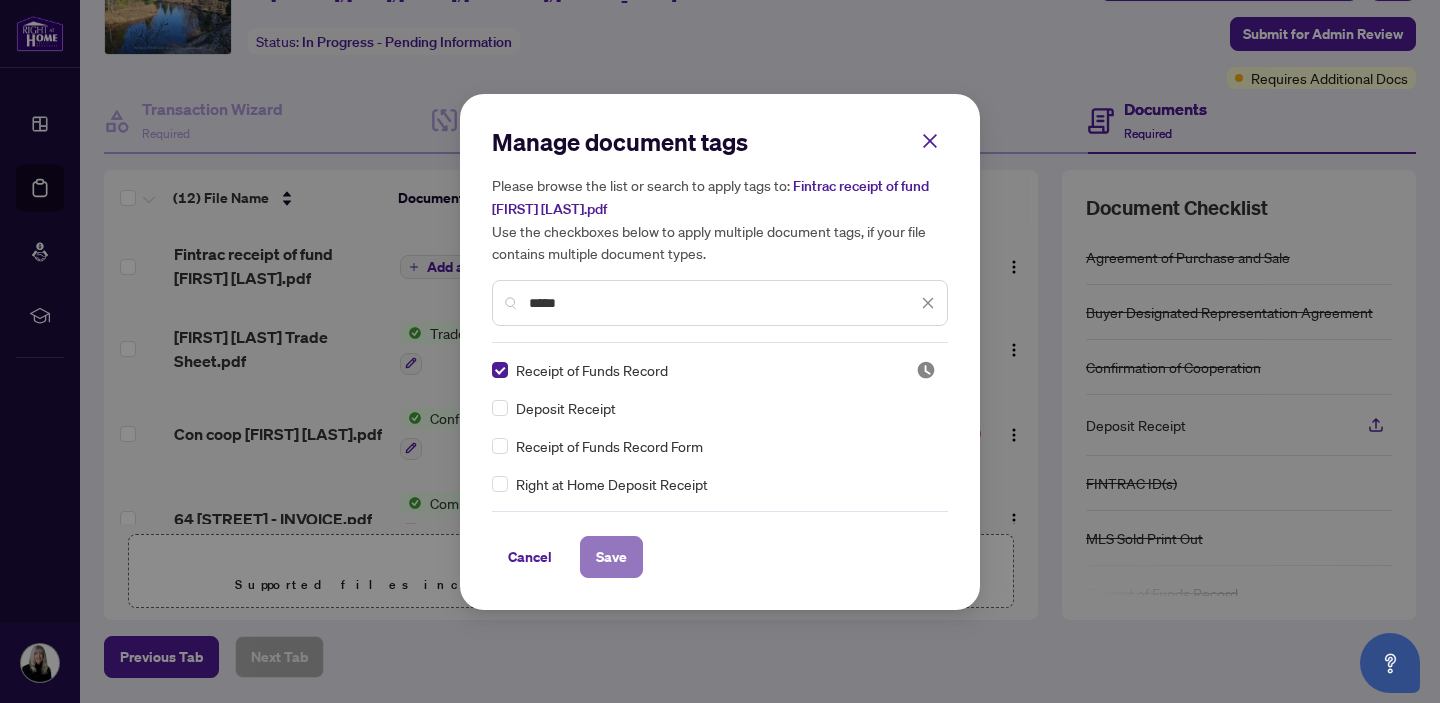 click on "Save" at bounding box center (611, 557) 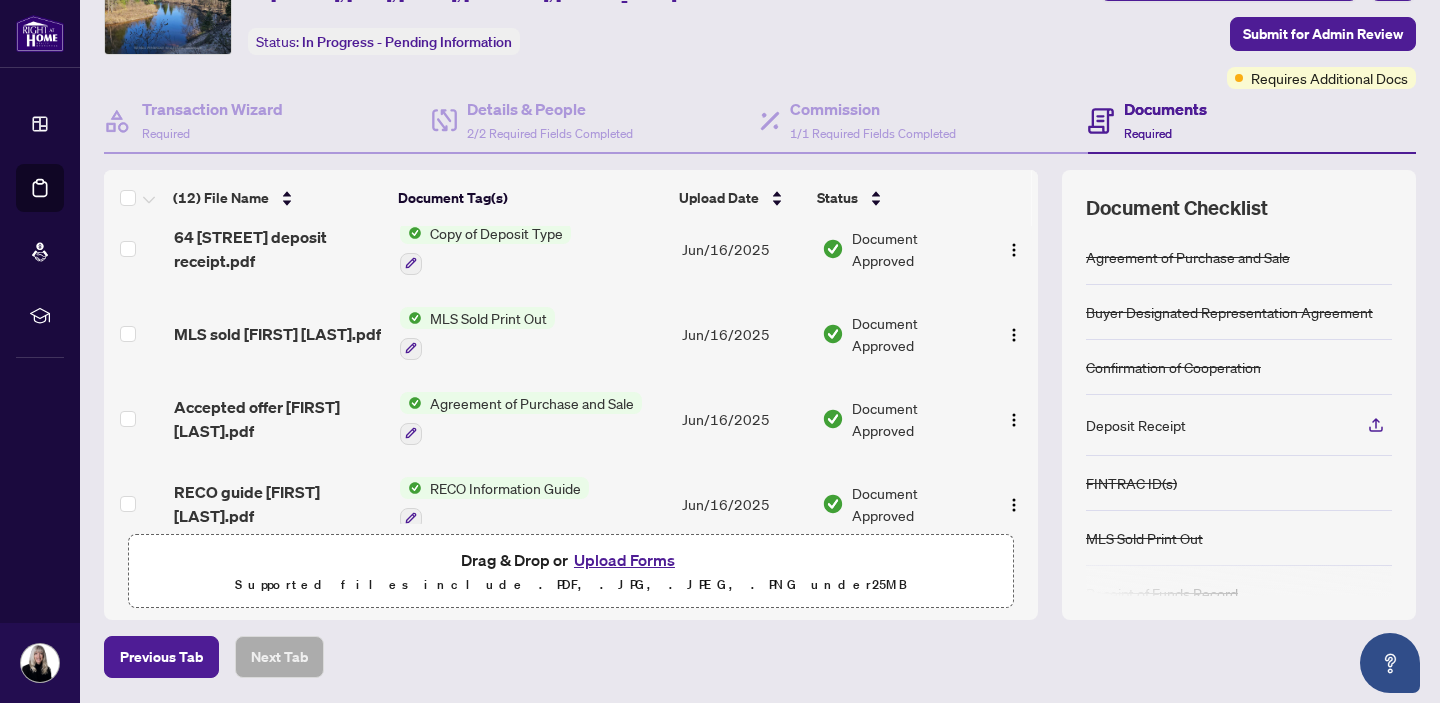 scroll, scrollTop: 717, scrollLeft: 0, axis: vertical 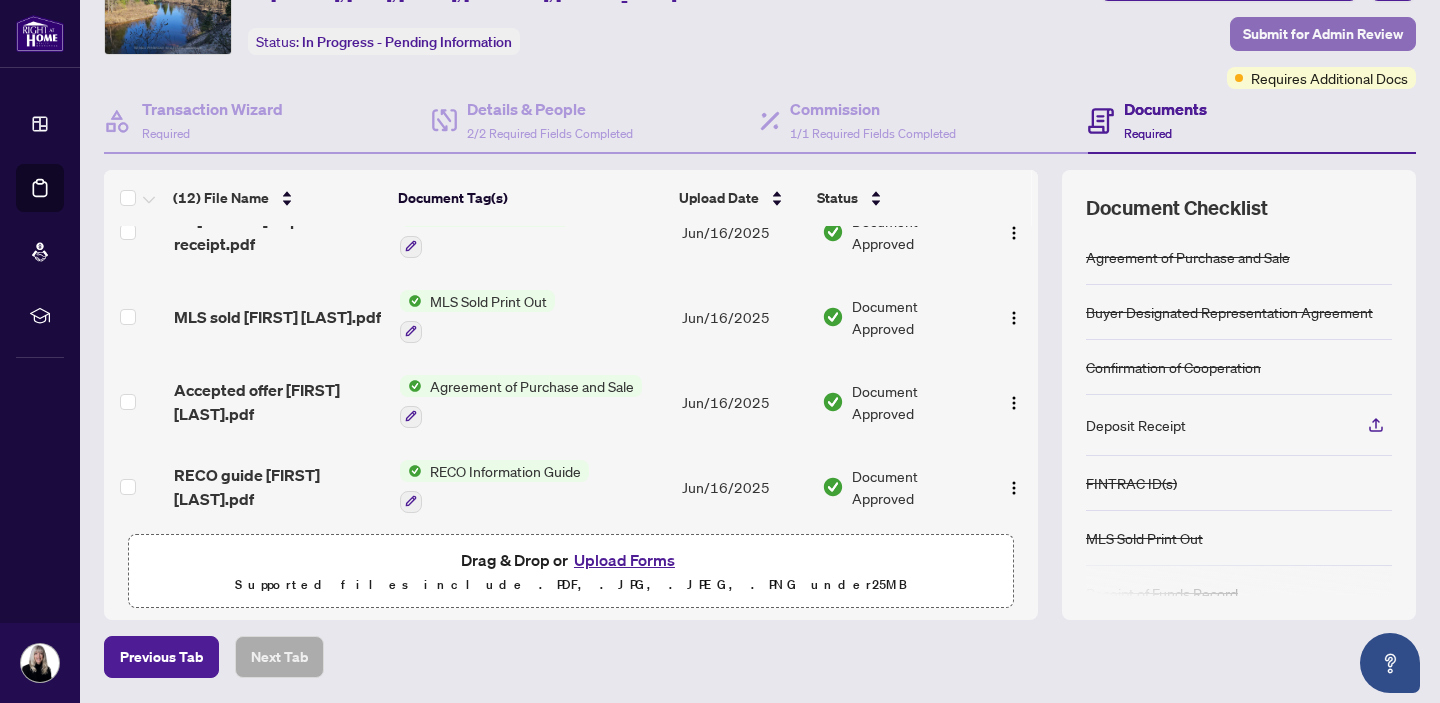 click on "Submit for Admin Review" at bounding box center (1323, 34) 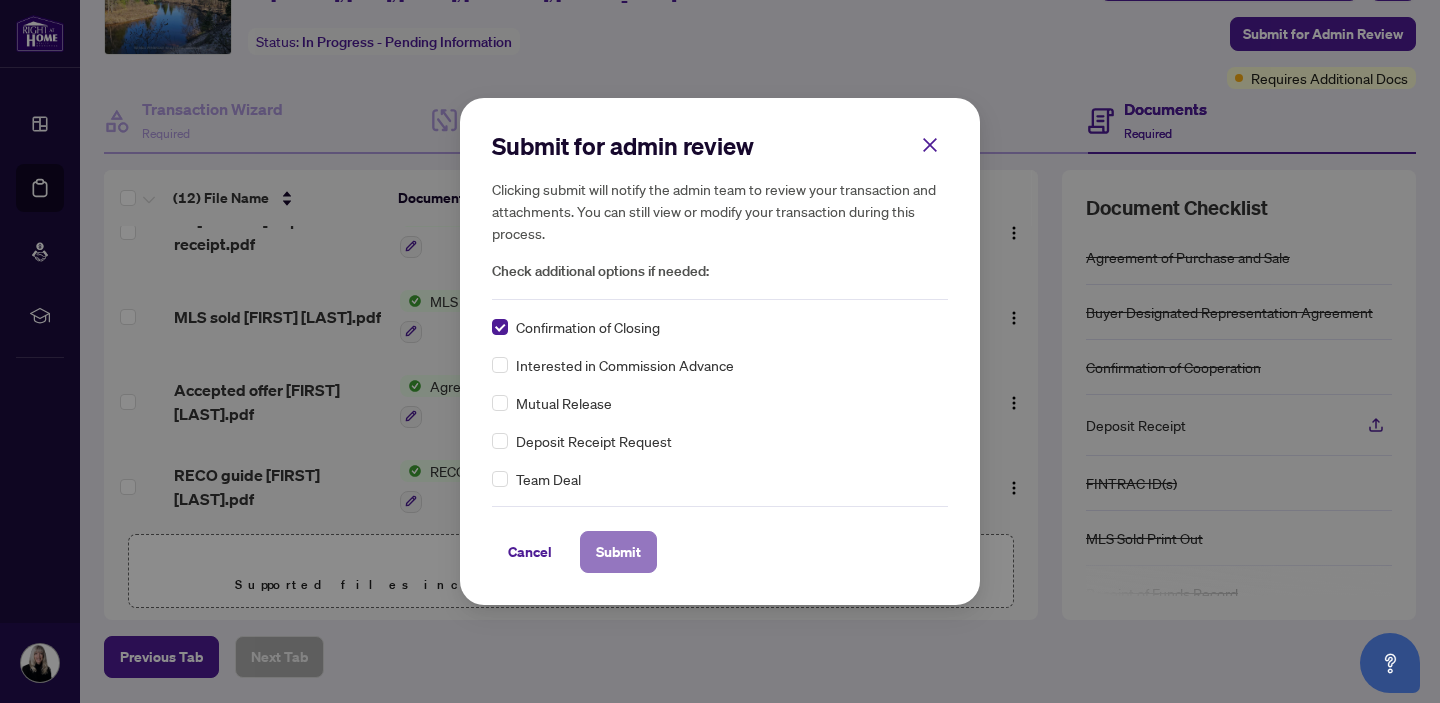click on "Submit" at bounding box center [618, 552] 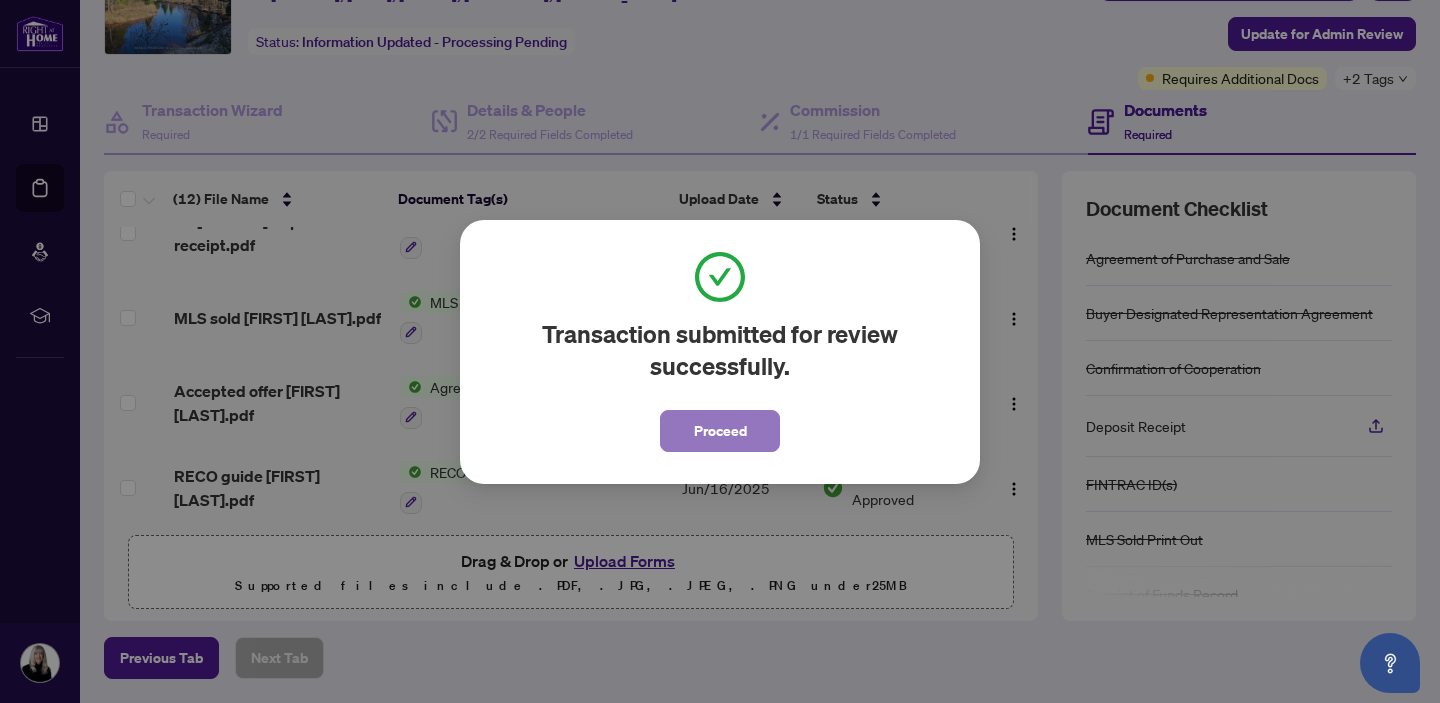 click on "Proceed" at bounding box center [720, 431] 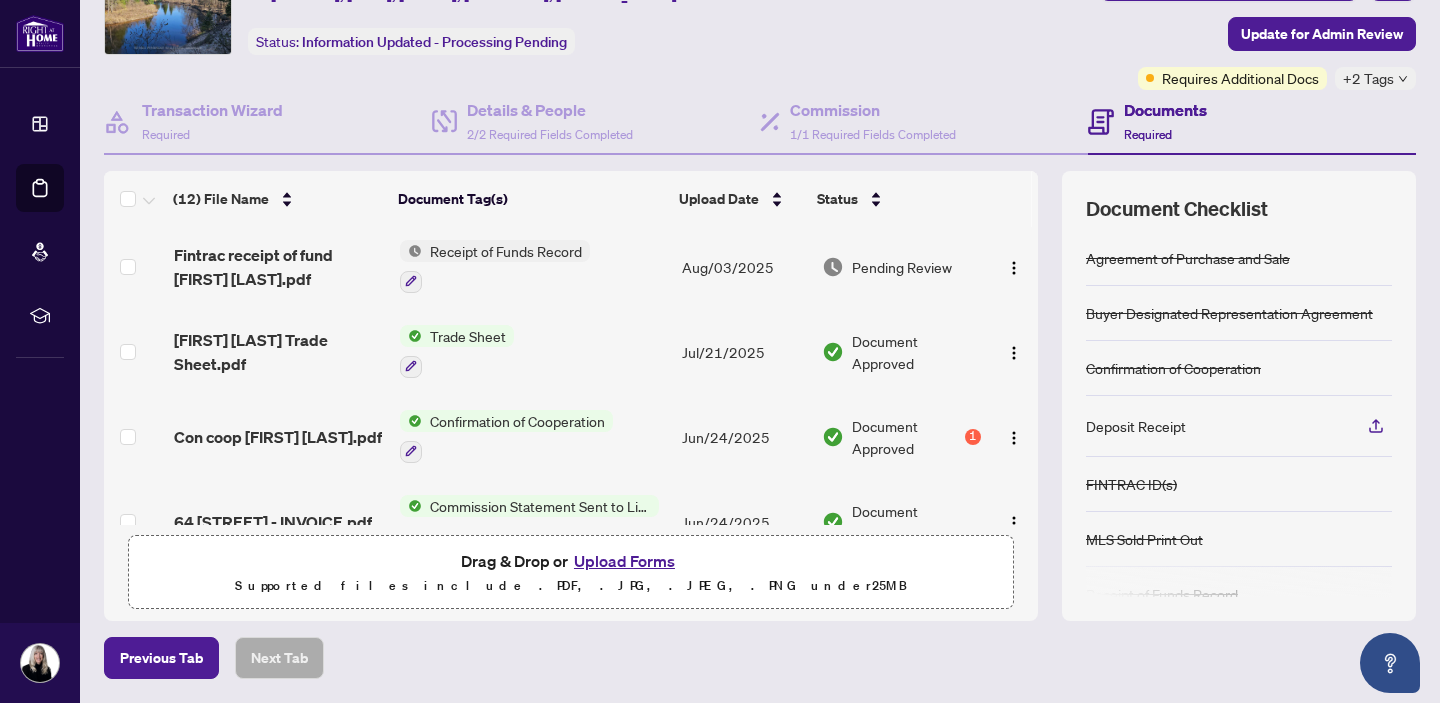 scroll, scrollTop: 0, scrollLeft: 0, axis: both 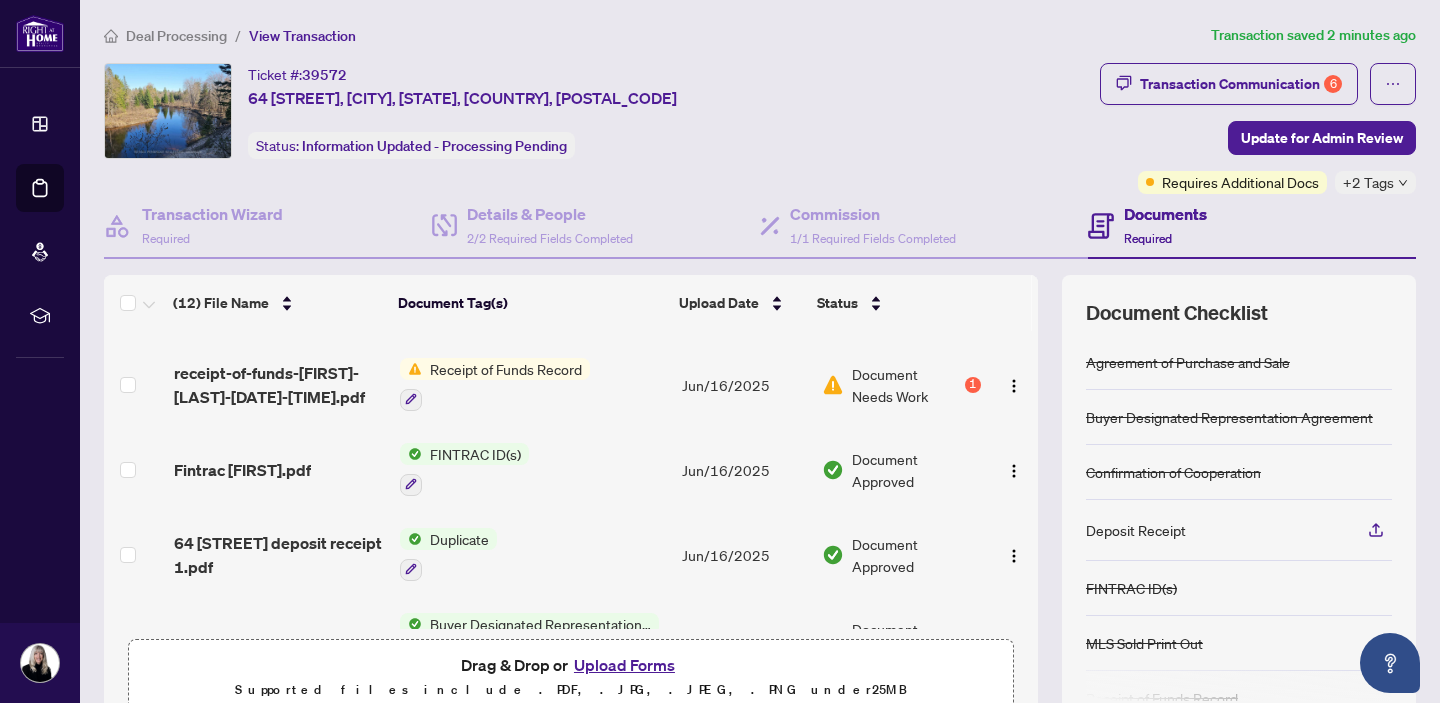 click on "Upload Forms" at bounding box center (624, 665) 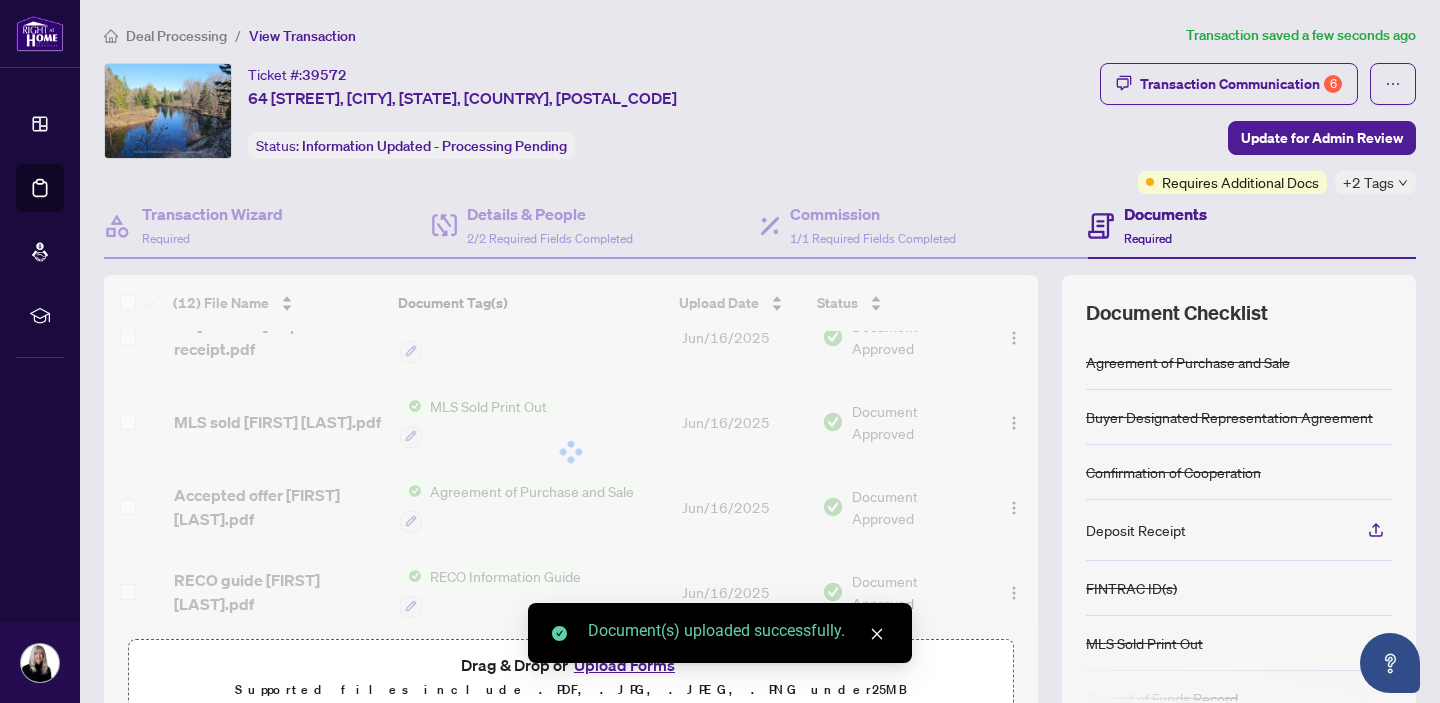 scroll, scrollTop: 797, scrollLeft: 0, axis: vertical 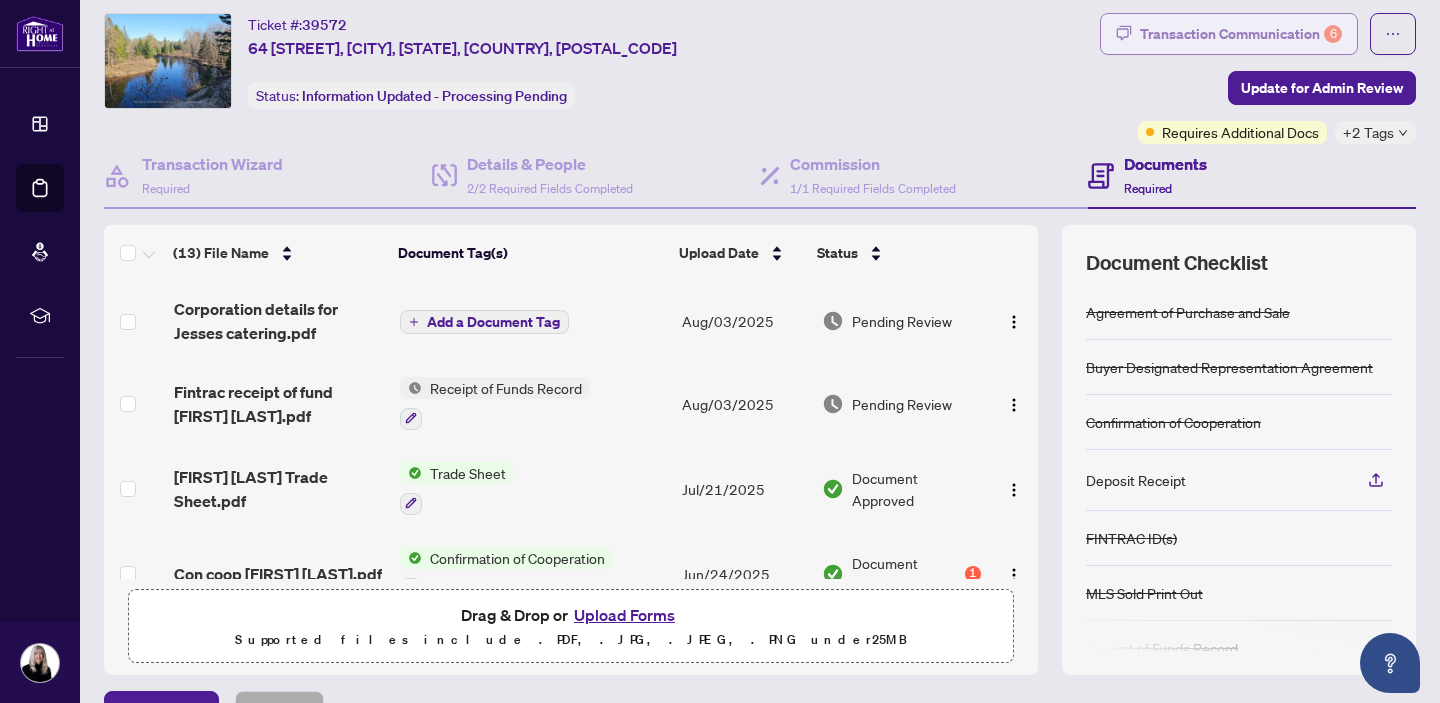 click on "Transaction Communication 6" at bounding box center [1241, 34] 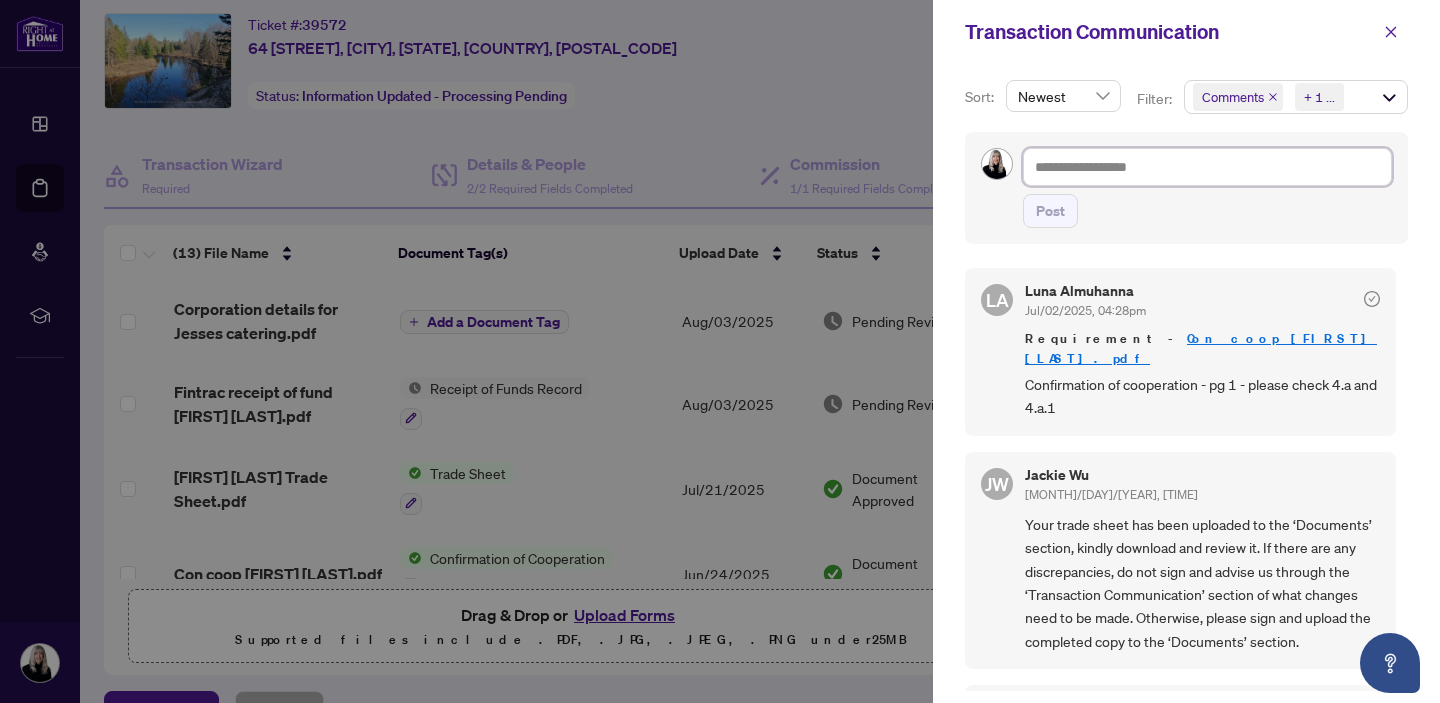 click at bounding box center (1207, 167) 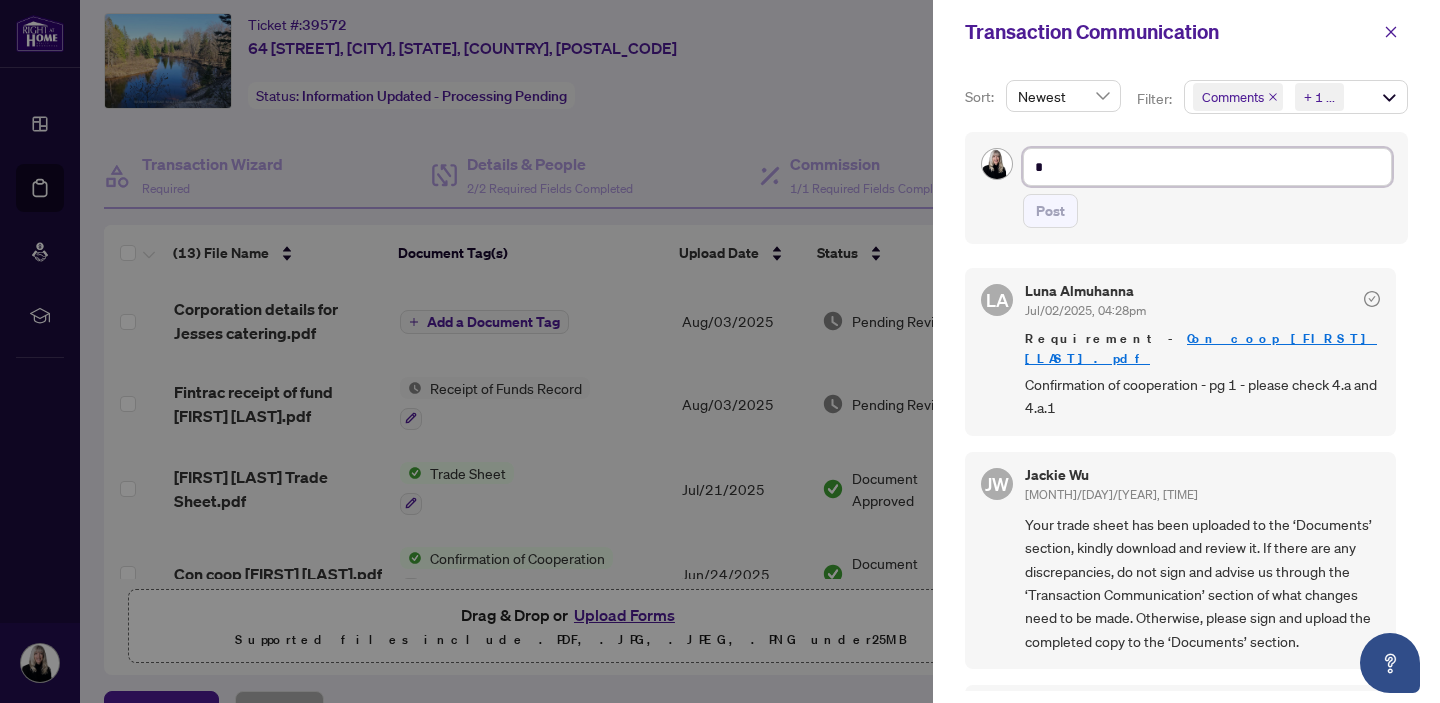 type on "**" 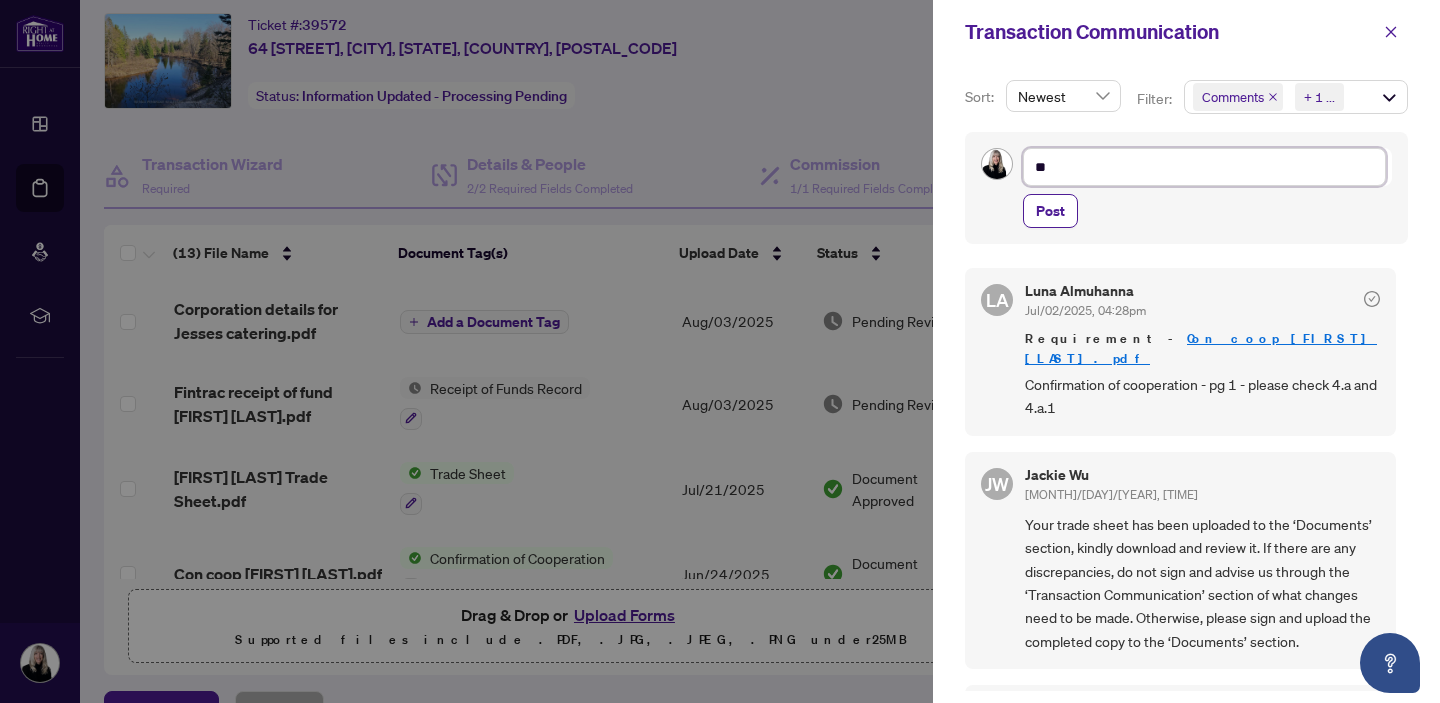 type on "***" 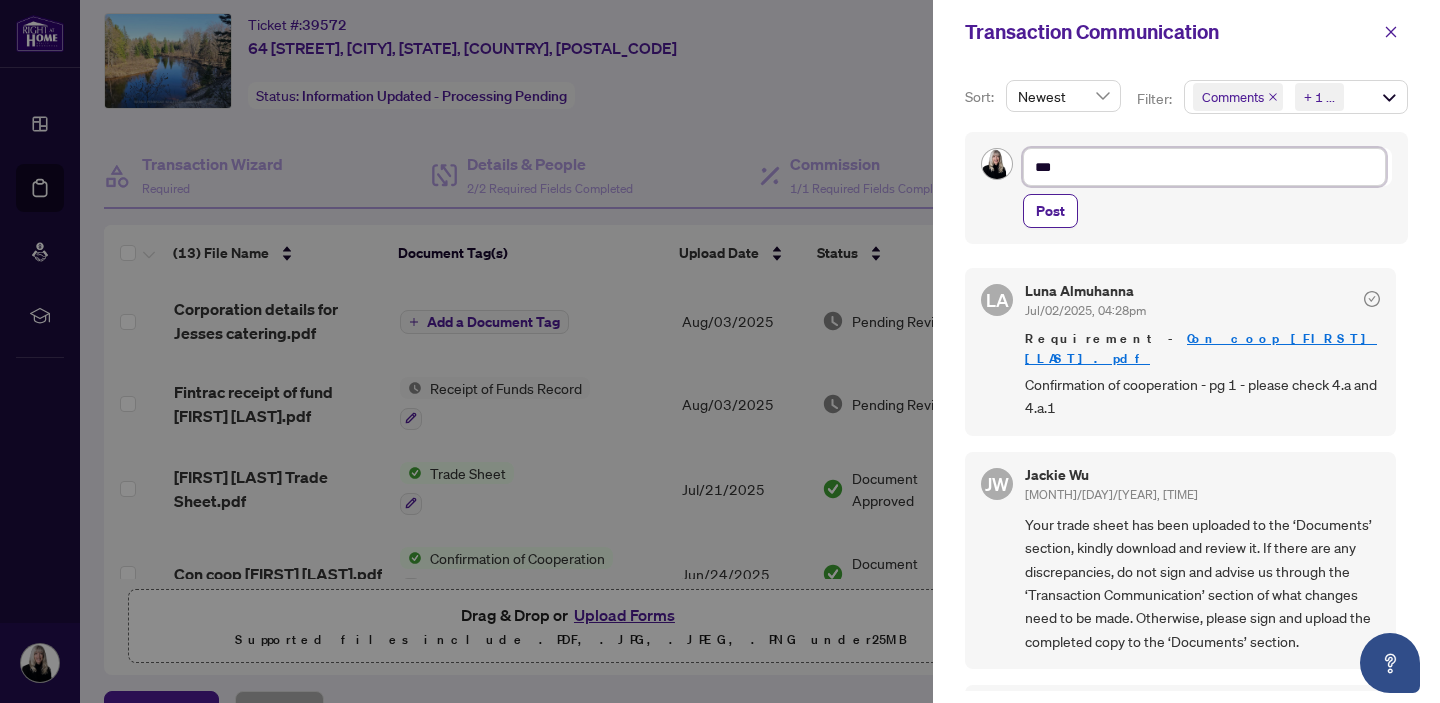type on "****" 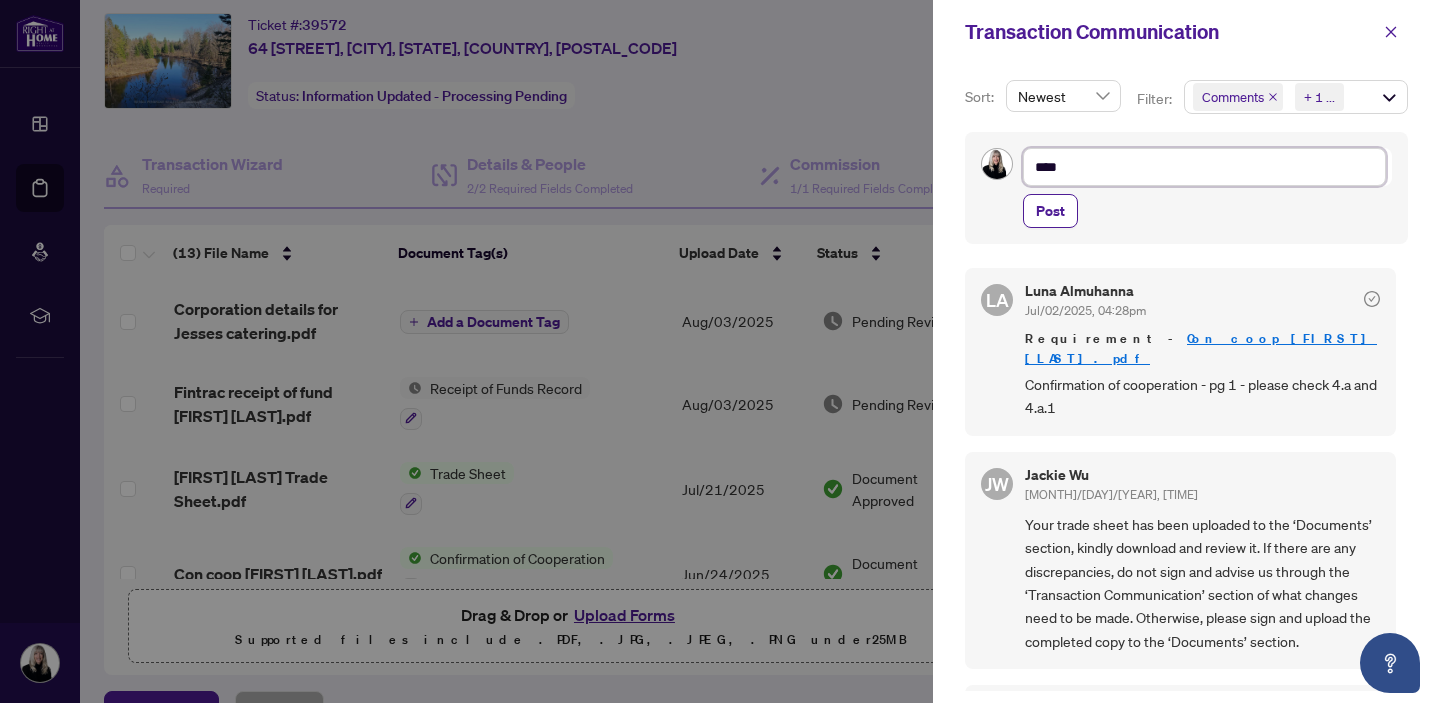 type on "*****" 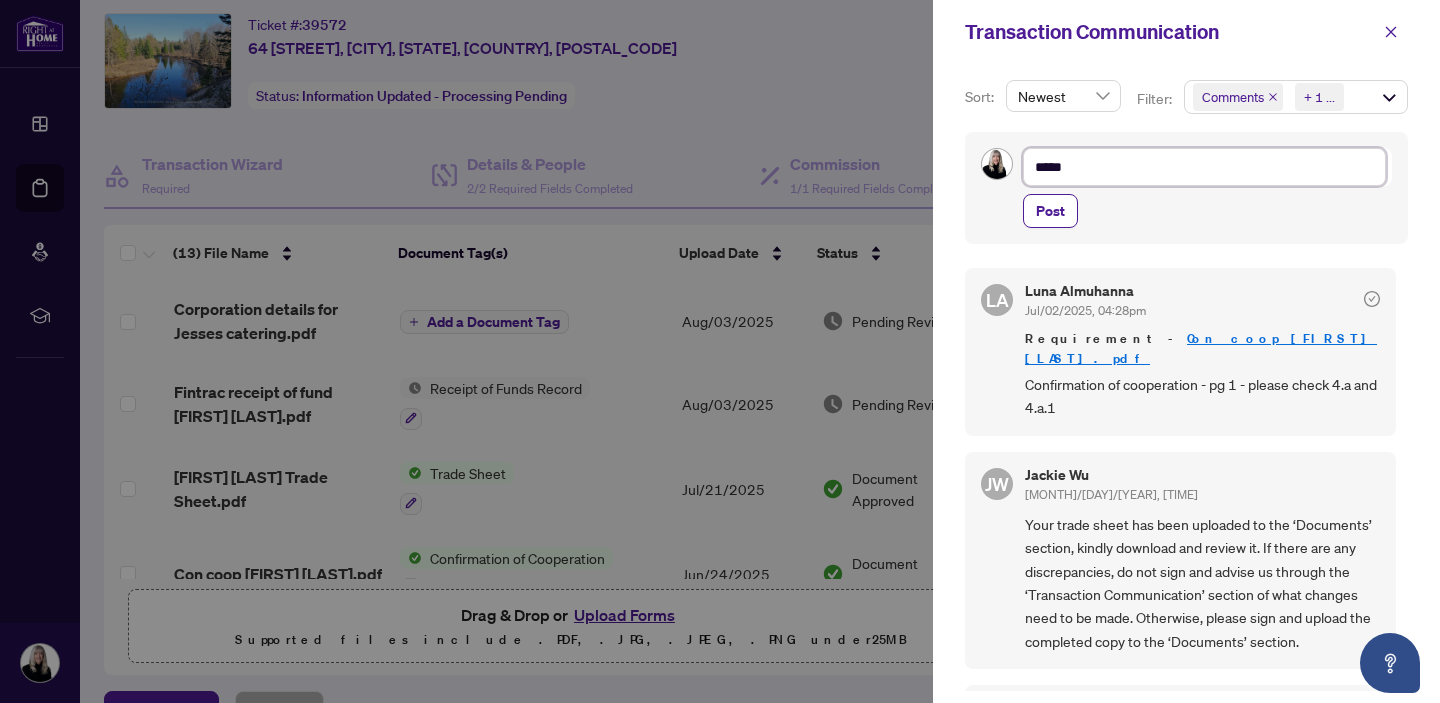 type on "******" 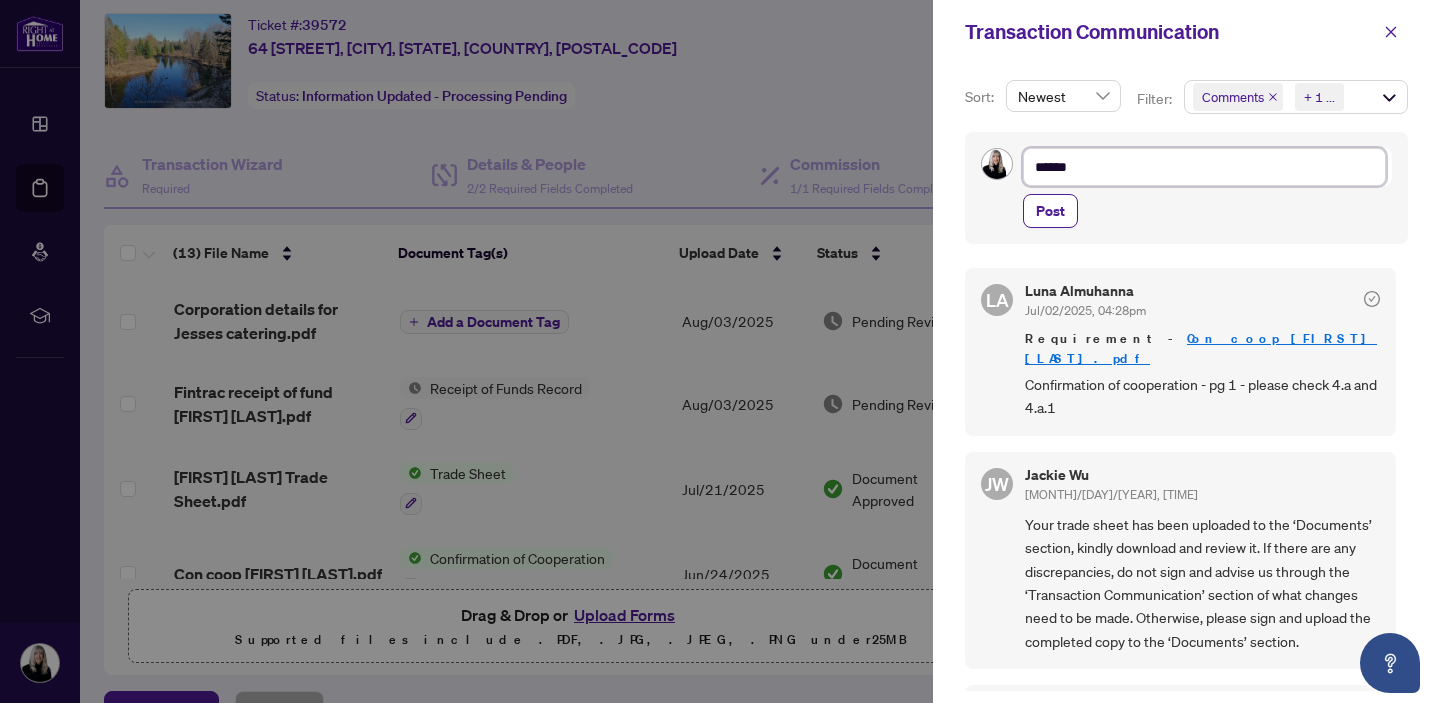 type on "*******" 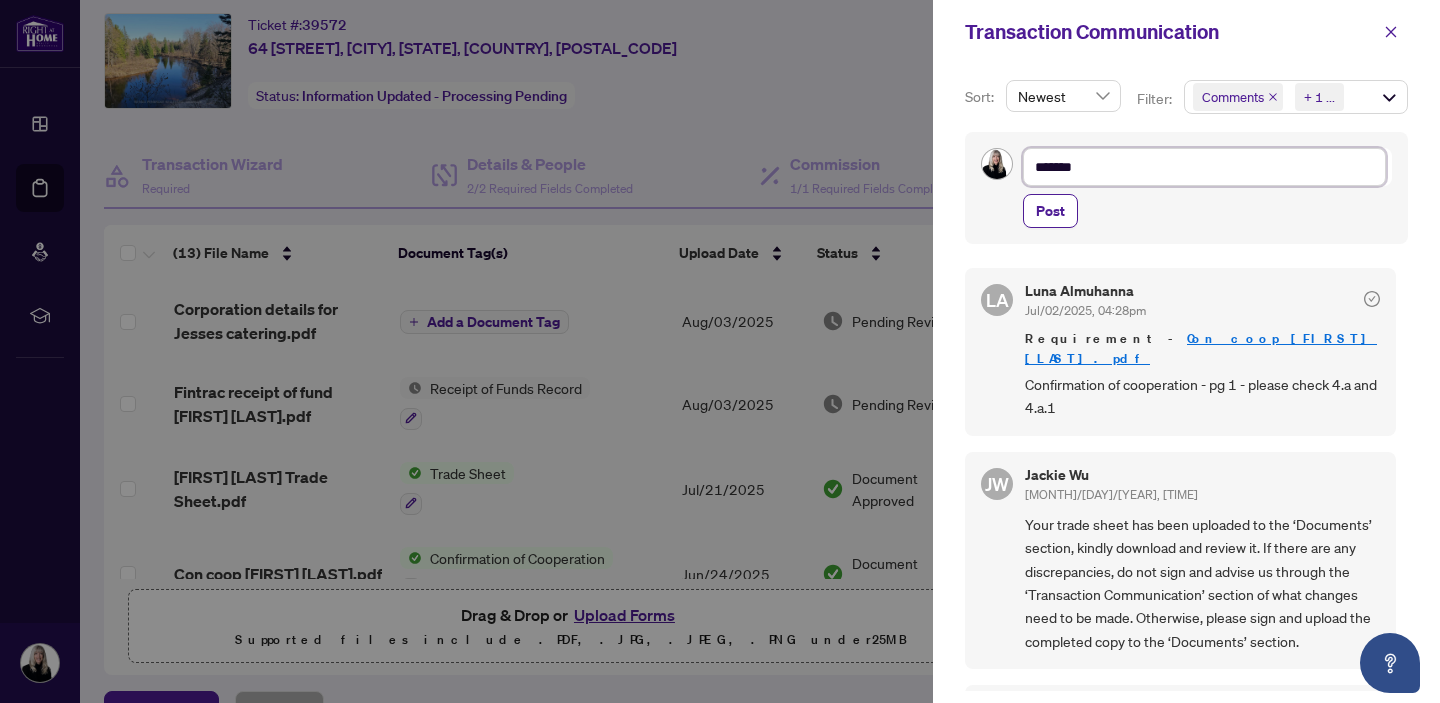 type on "*******" 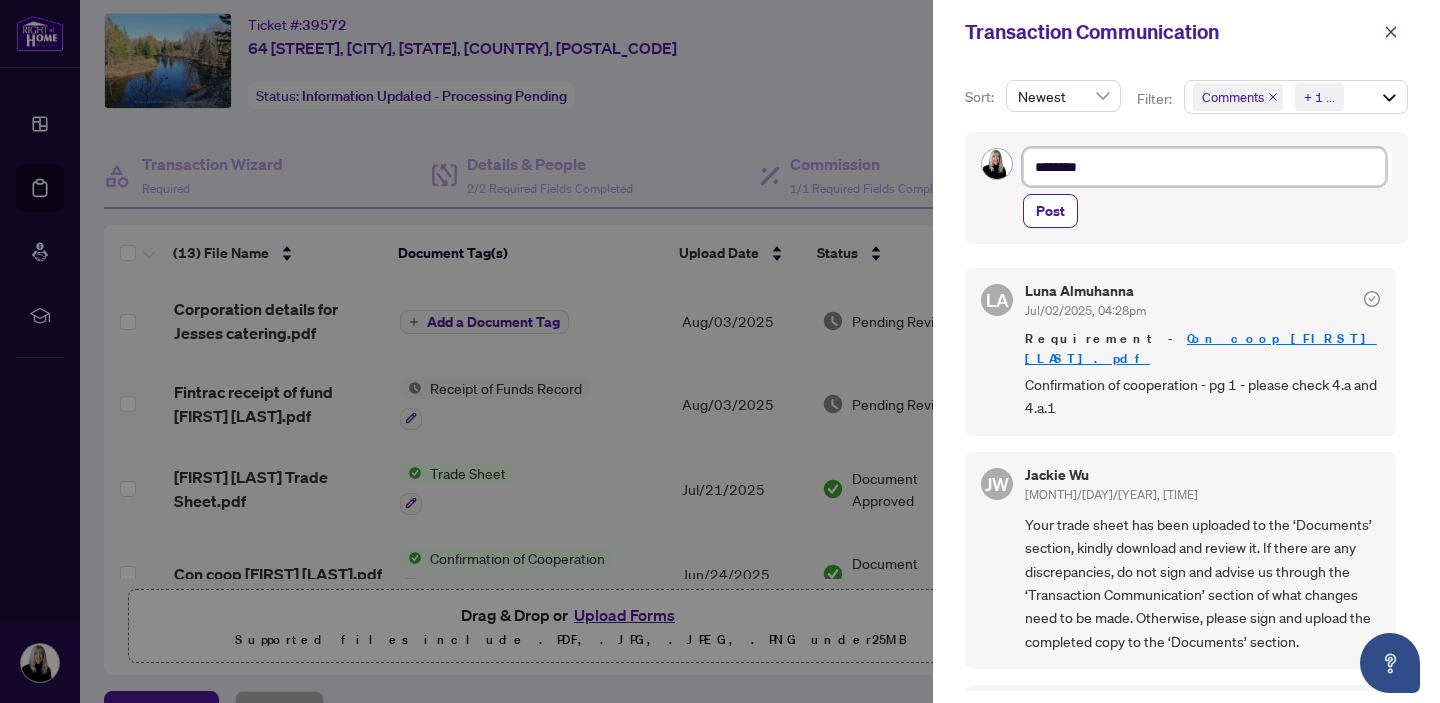 type on "*********" 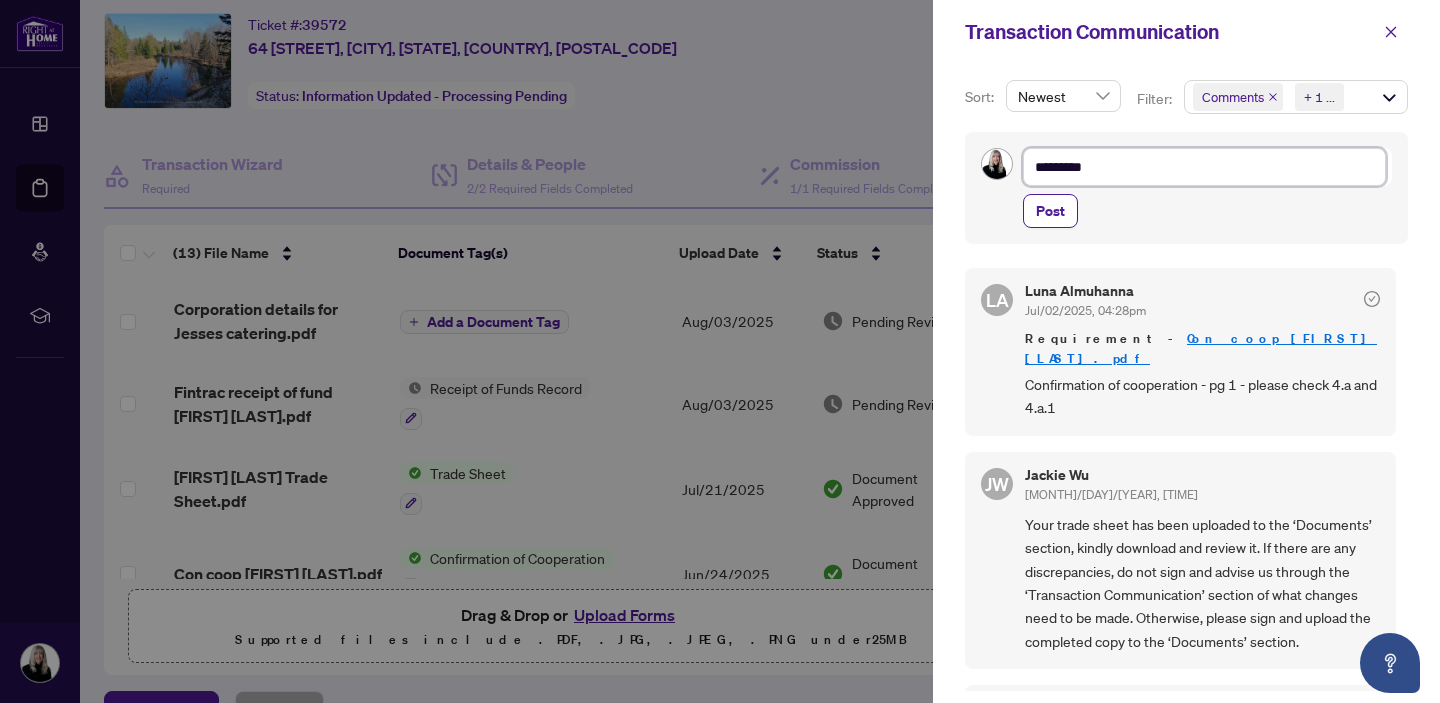type on "**********" 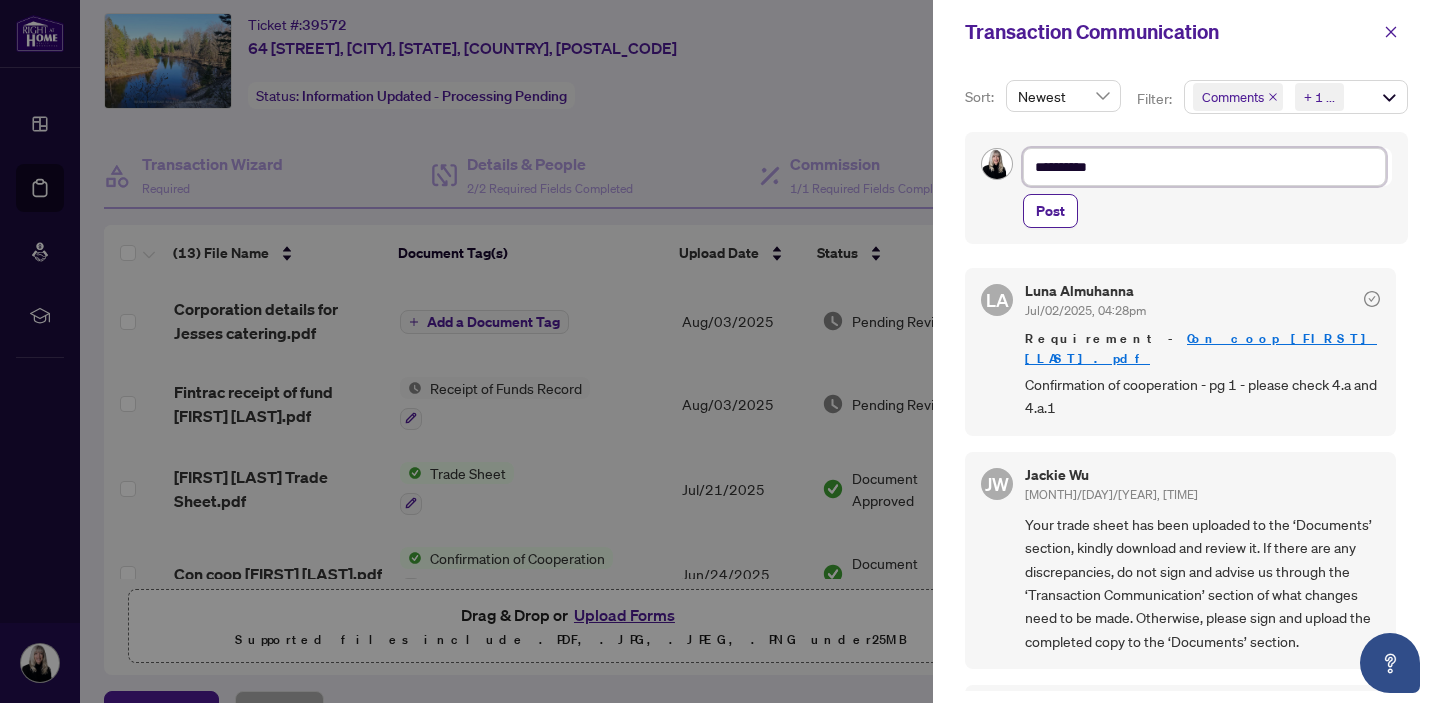 type on "**********" 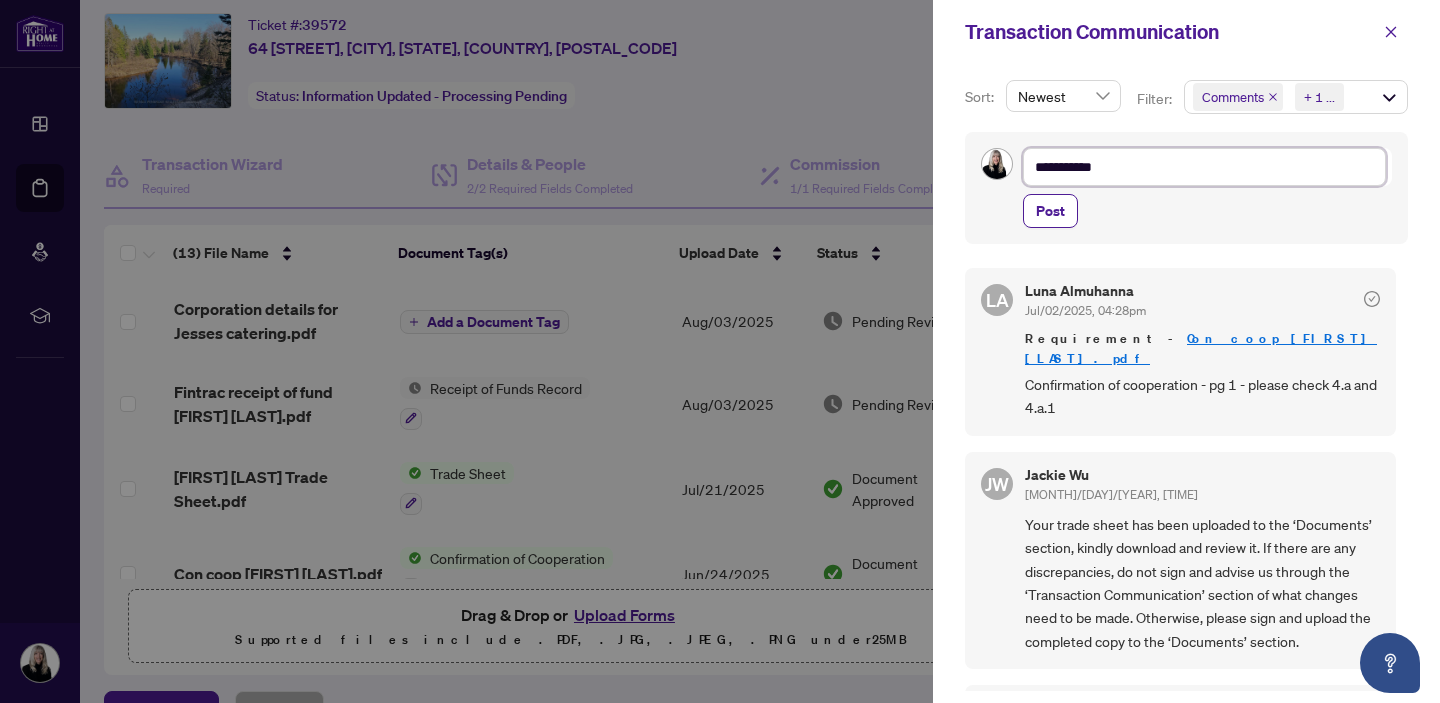 type on "**********" 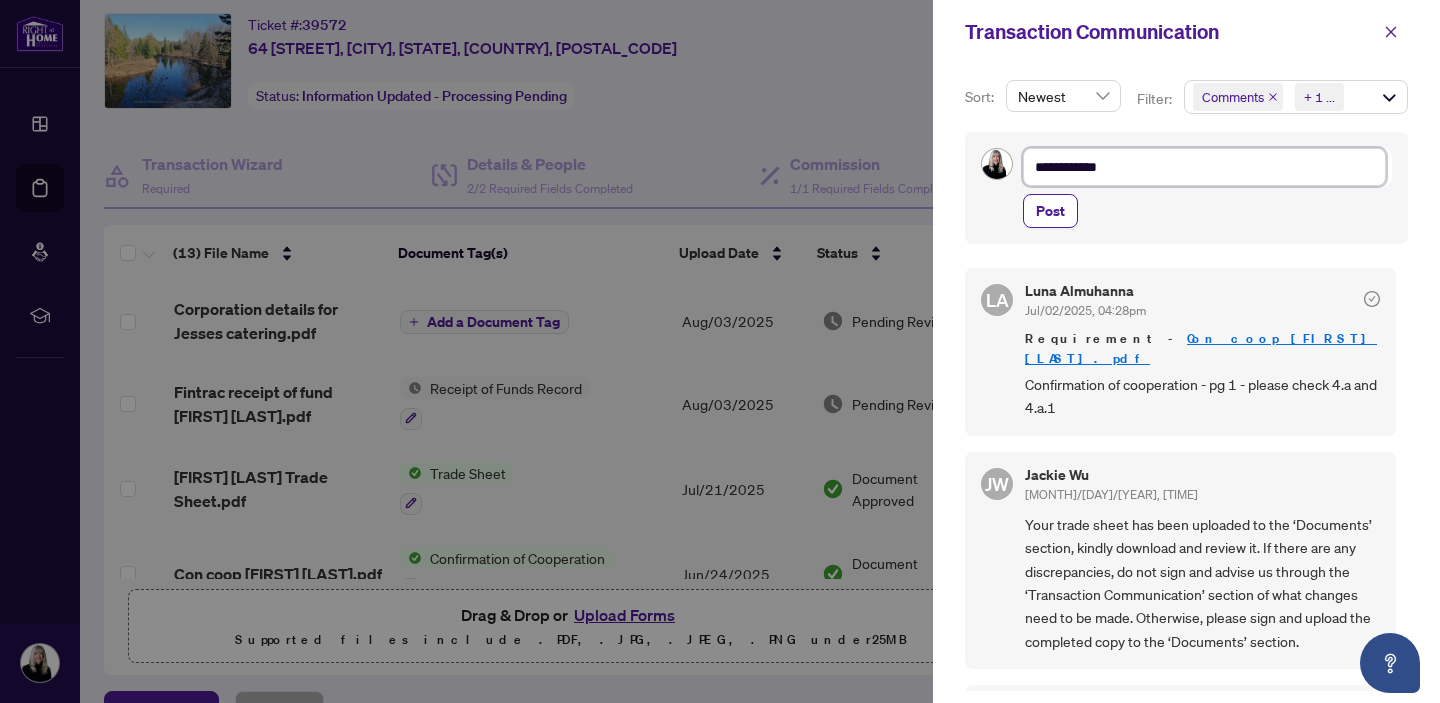 type on "**********" 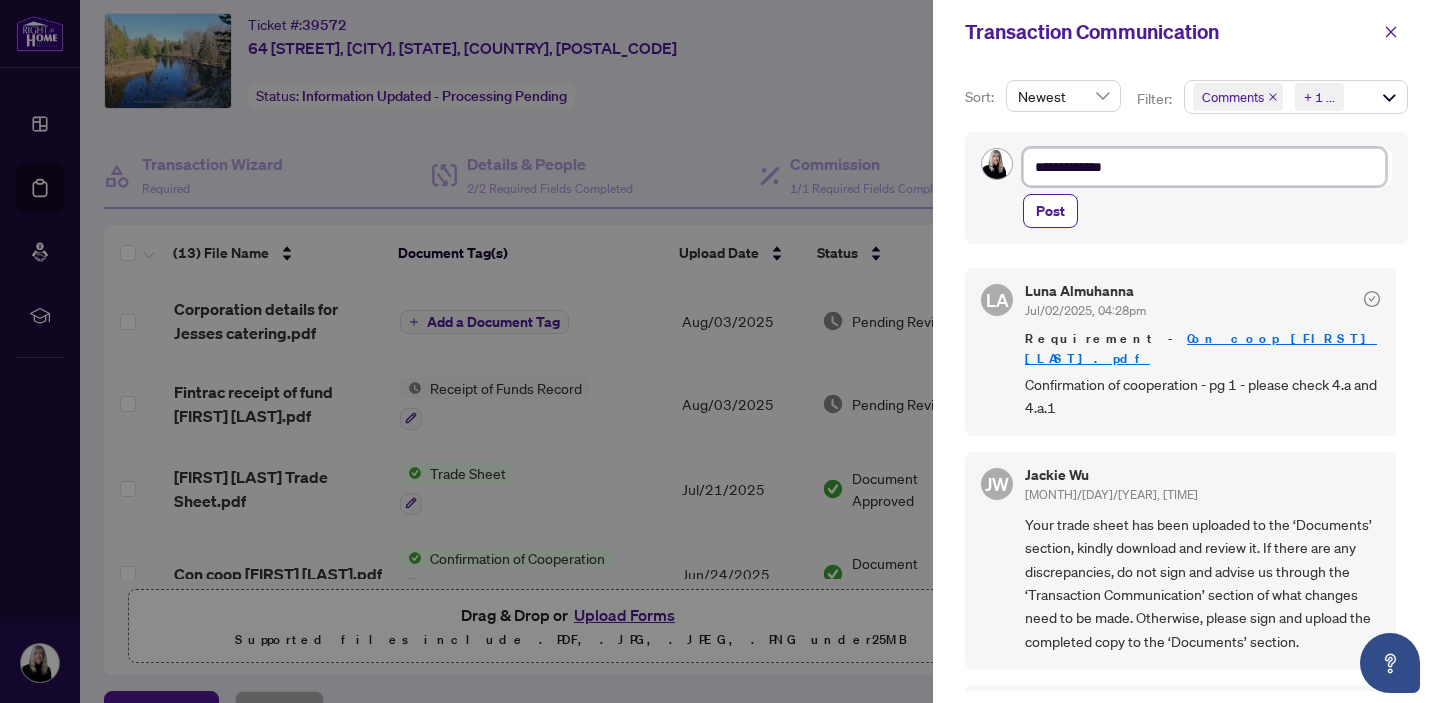 type on "**********" 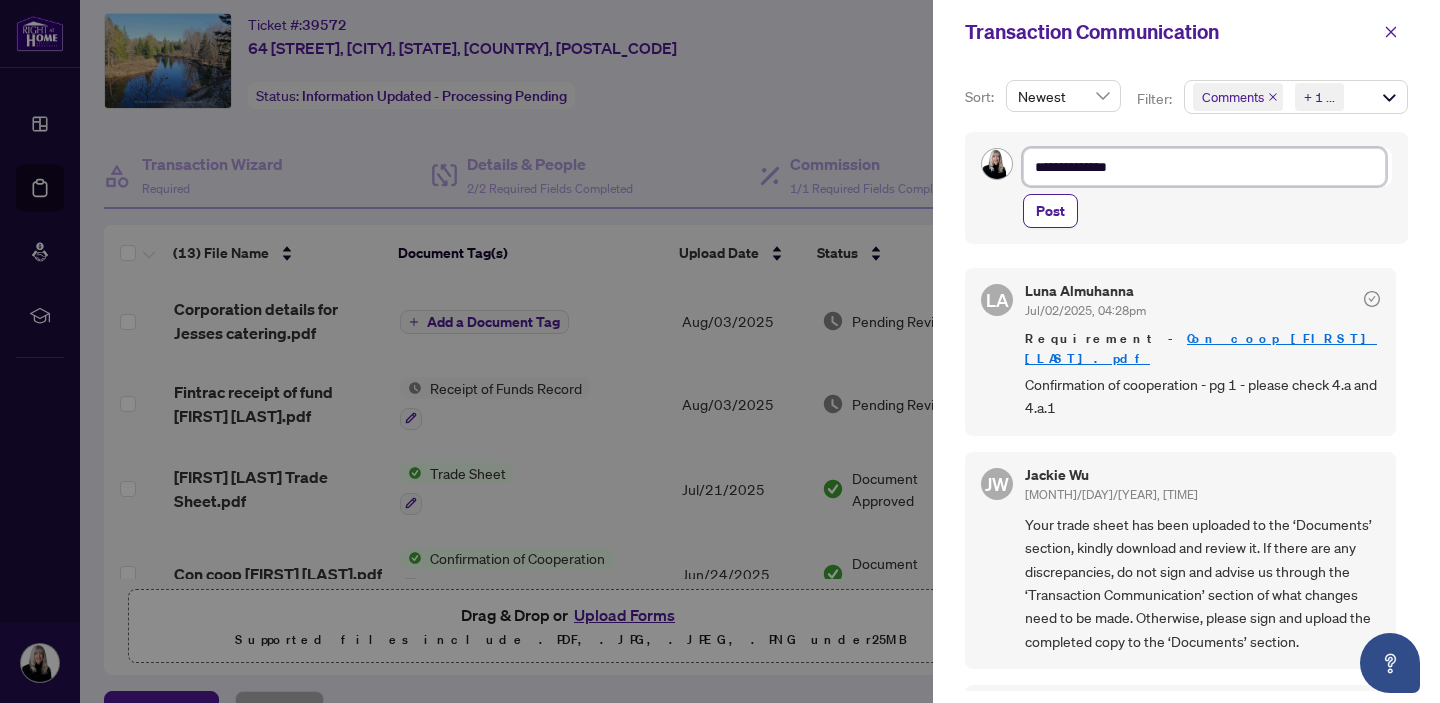 type on "**********" 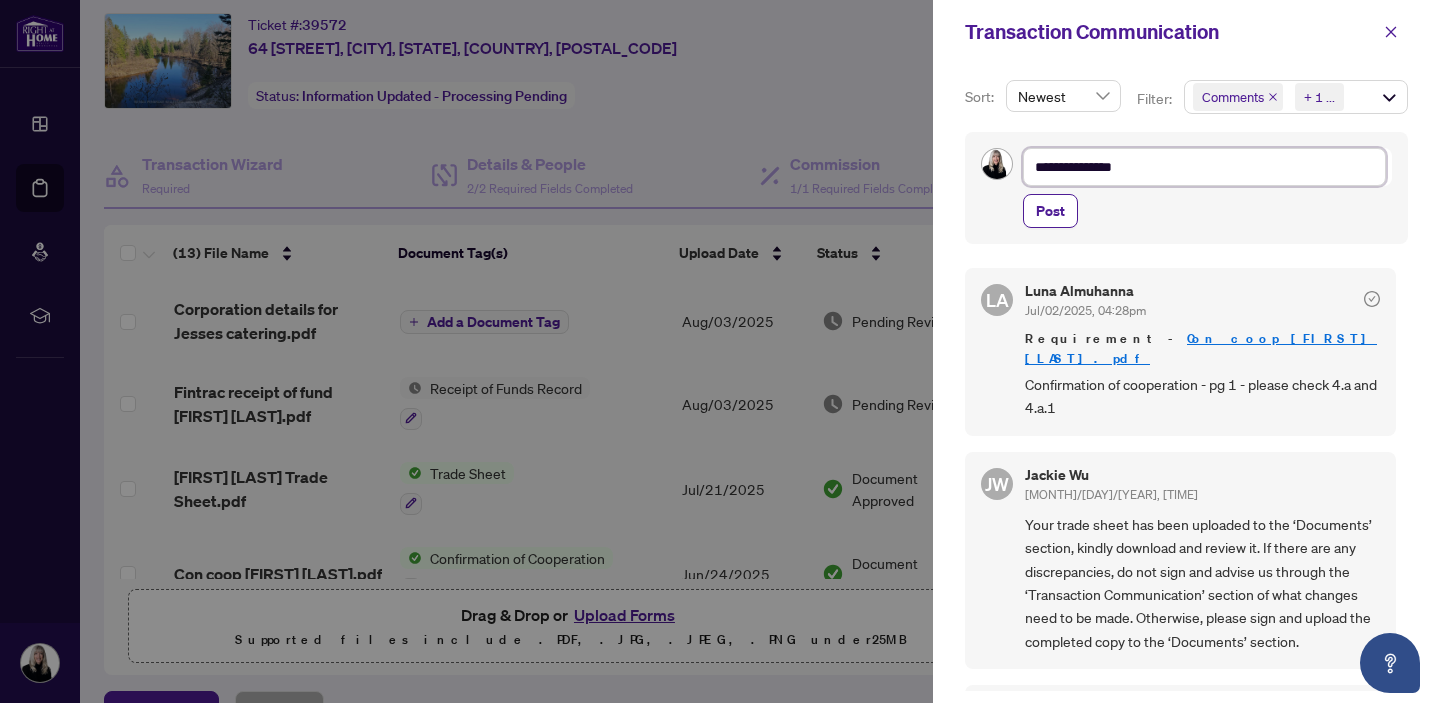 type on "**********" 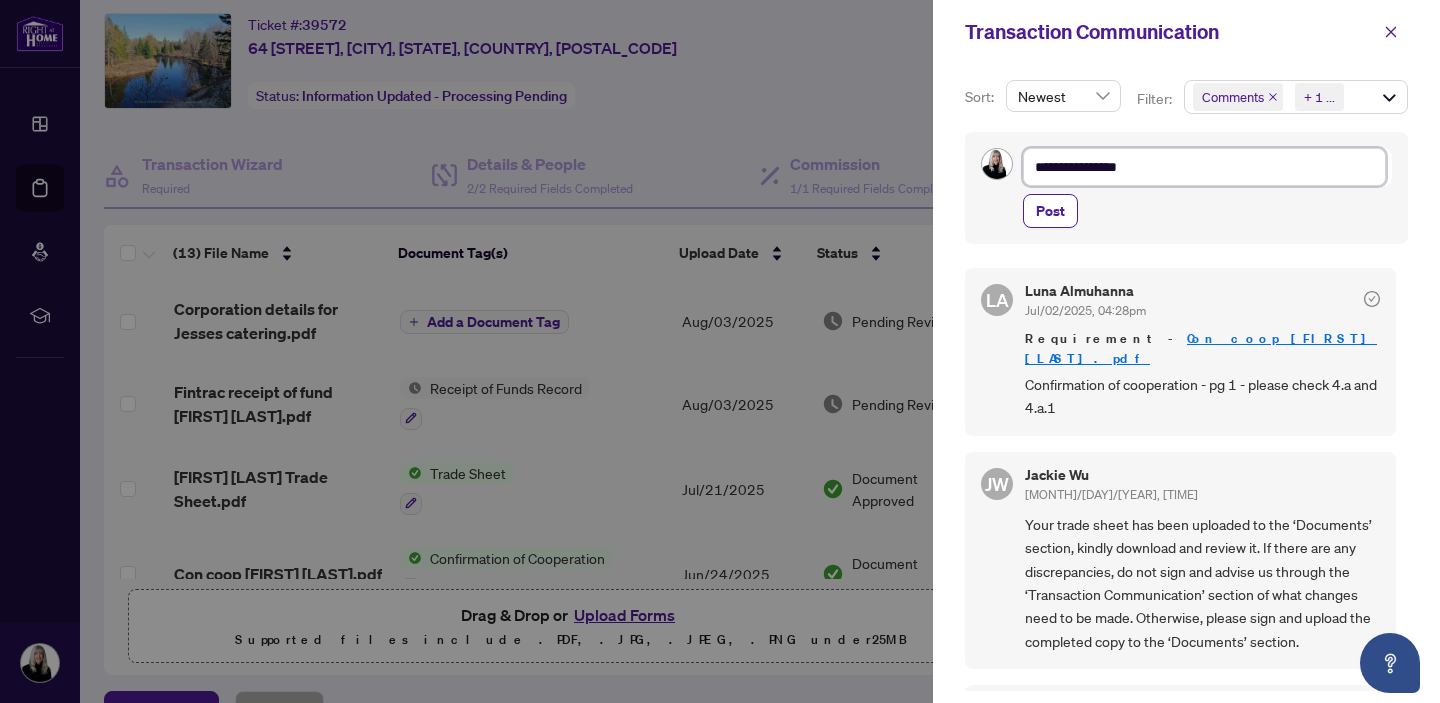 type on "**********" 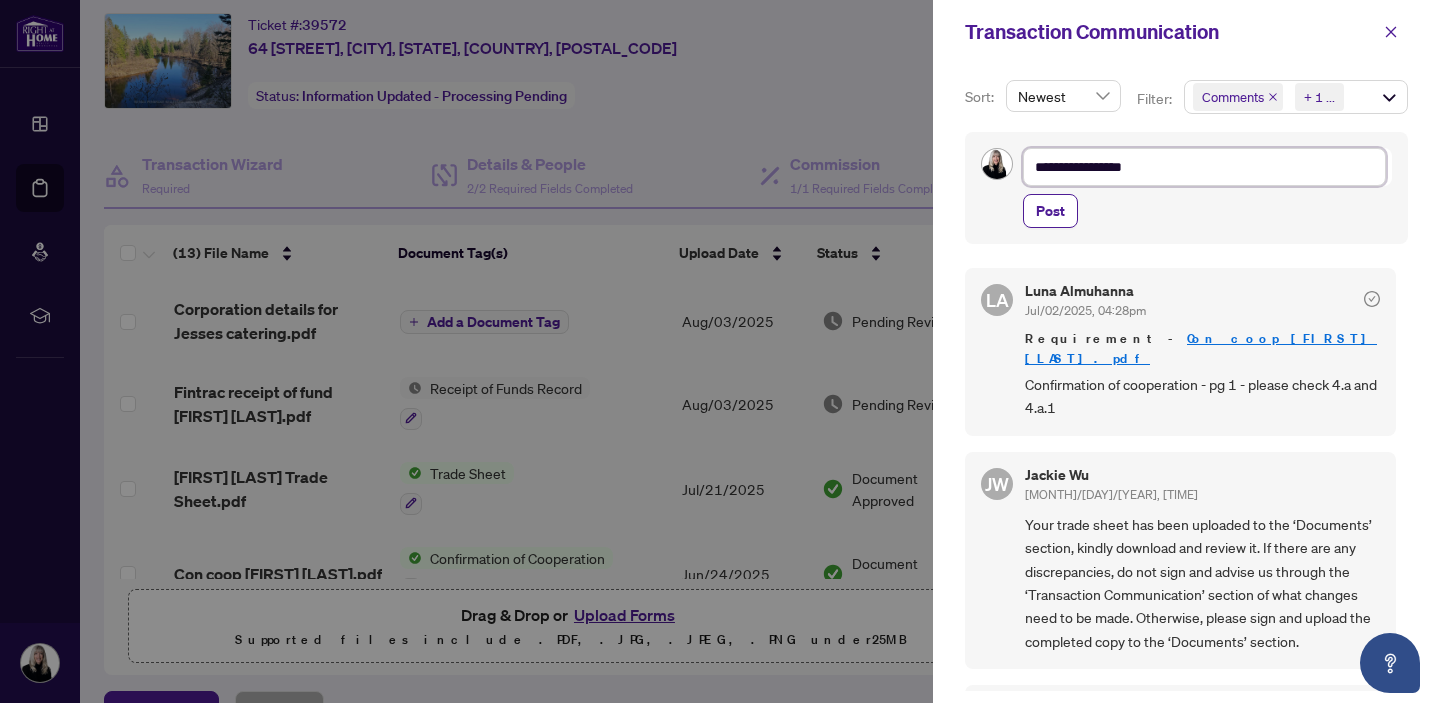 type on "**********" 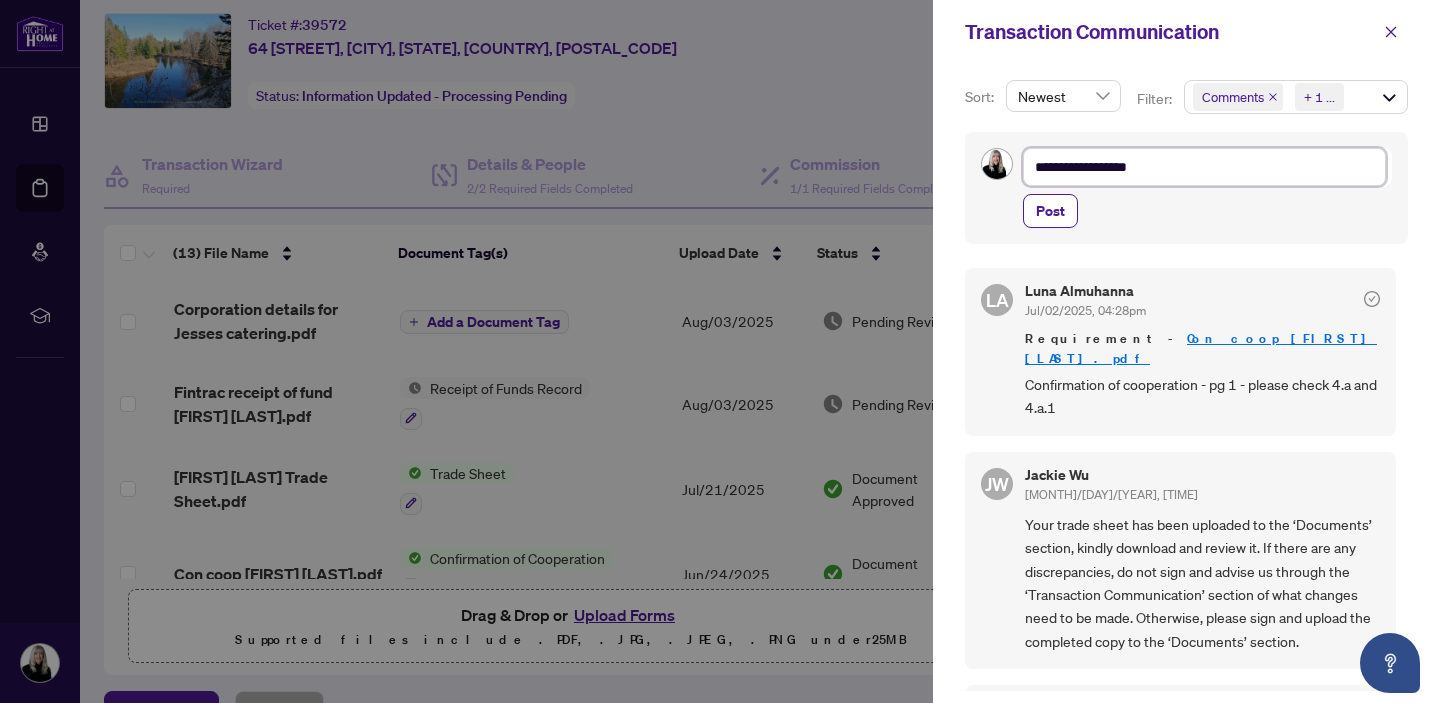 type on "**********" 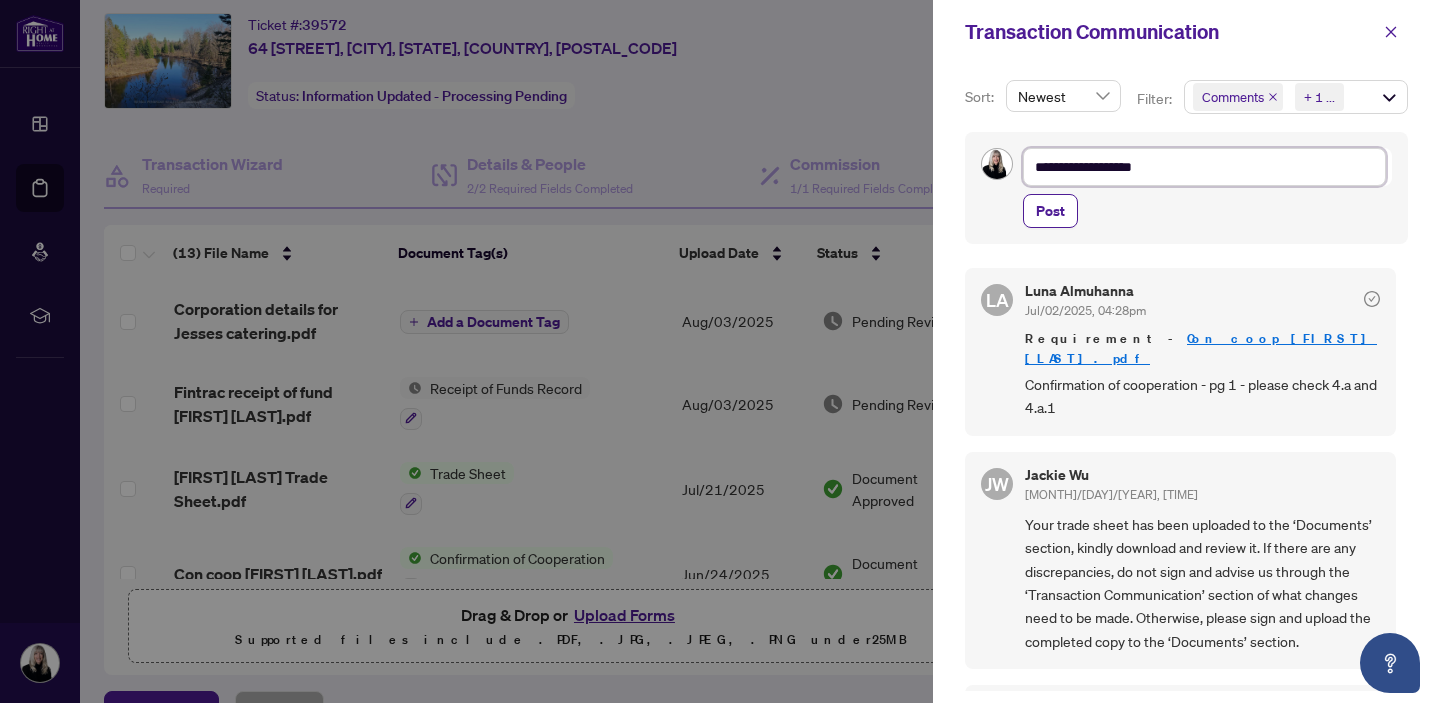 type on "**********" 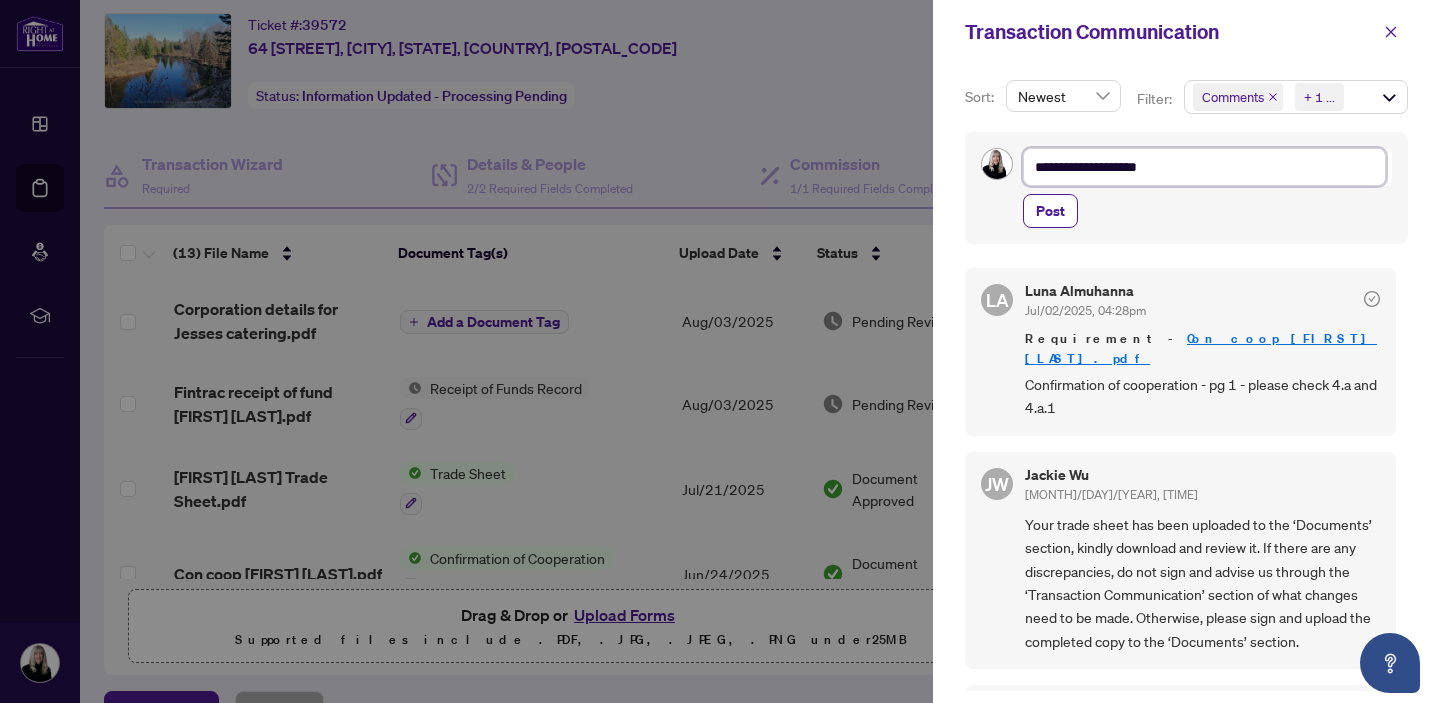 type on "**********" 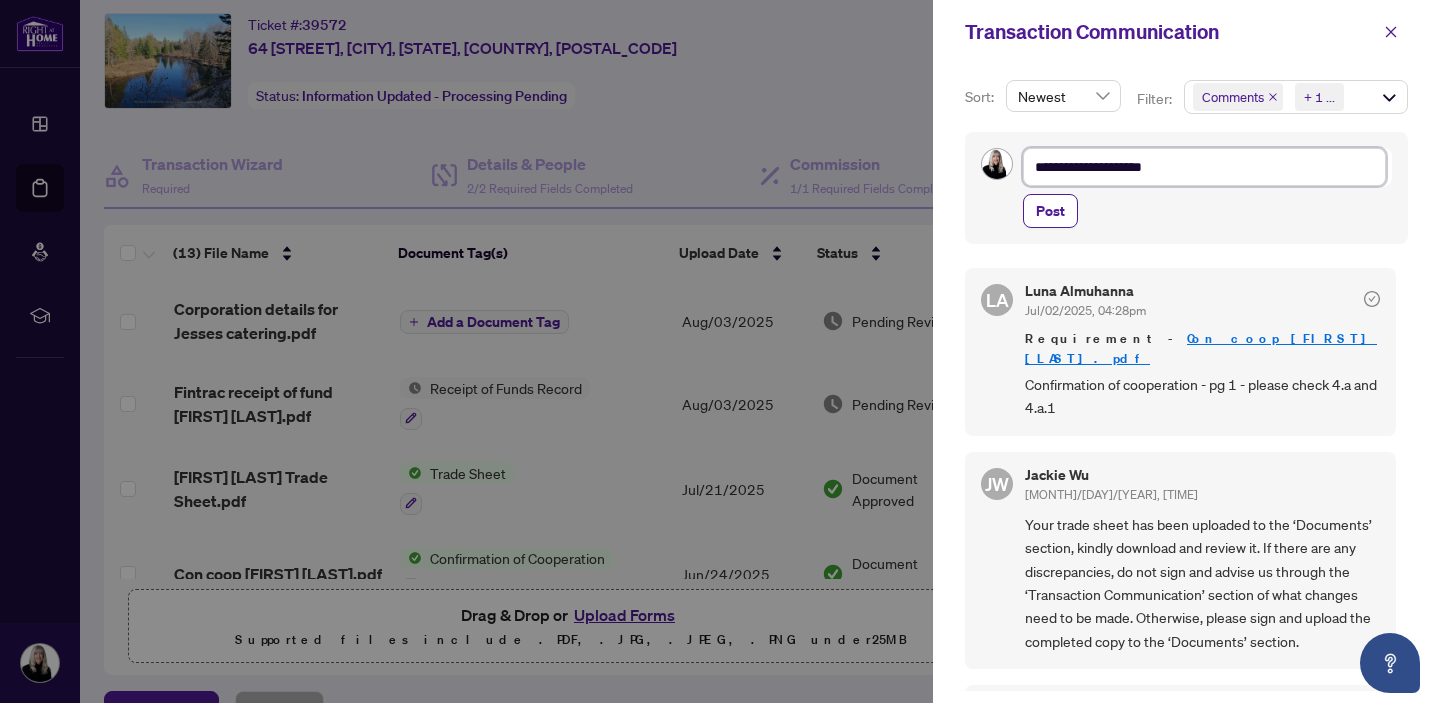 type on "**********" 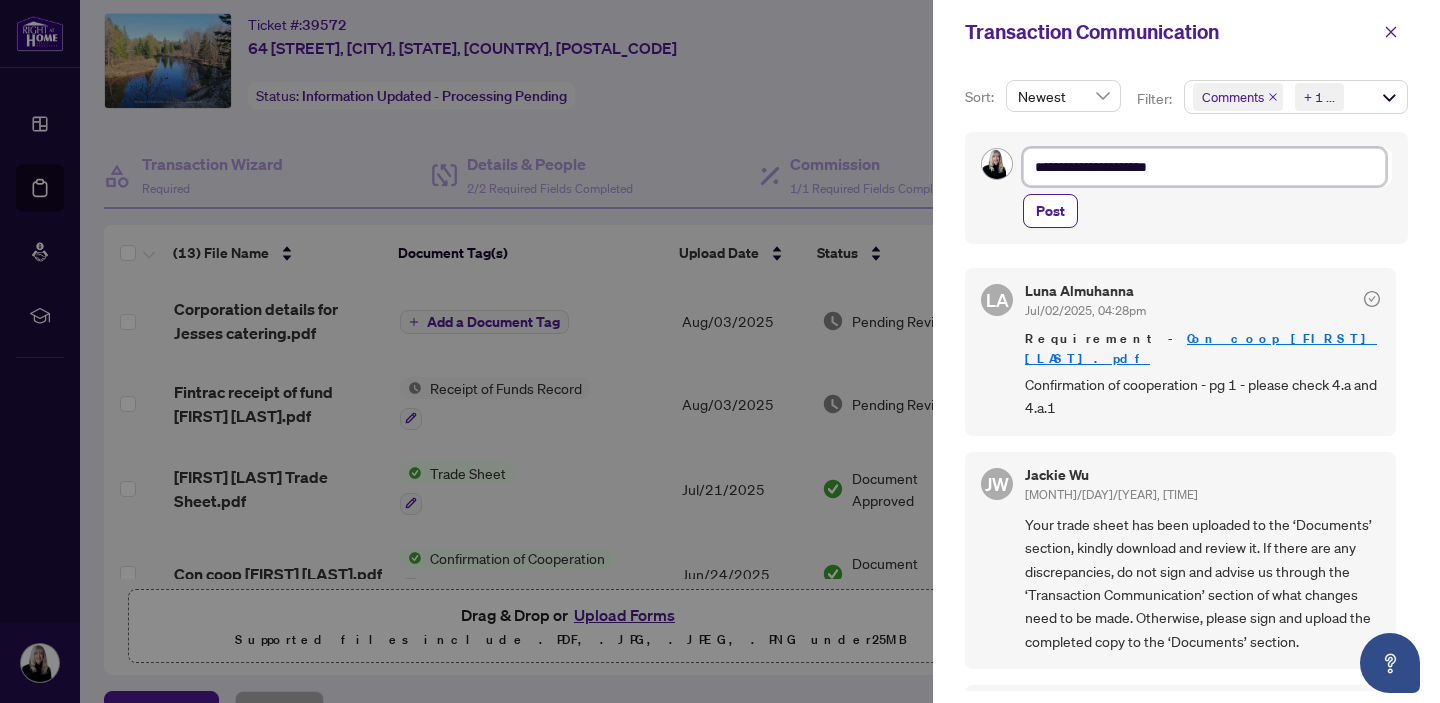 type on "**********" 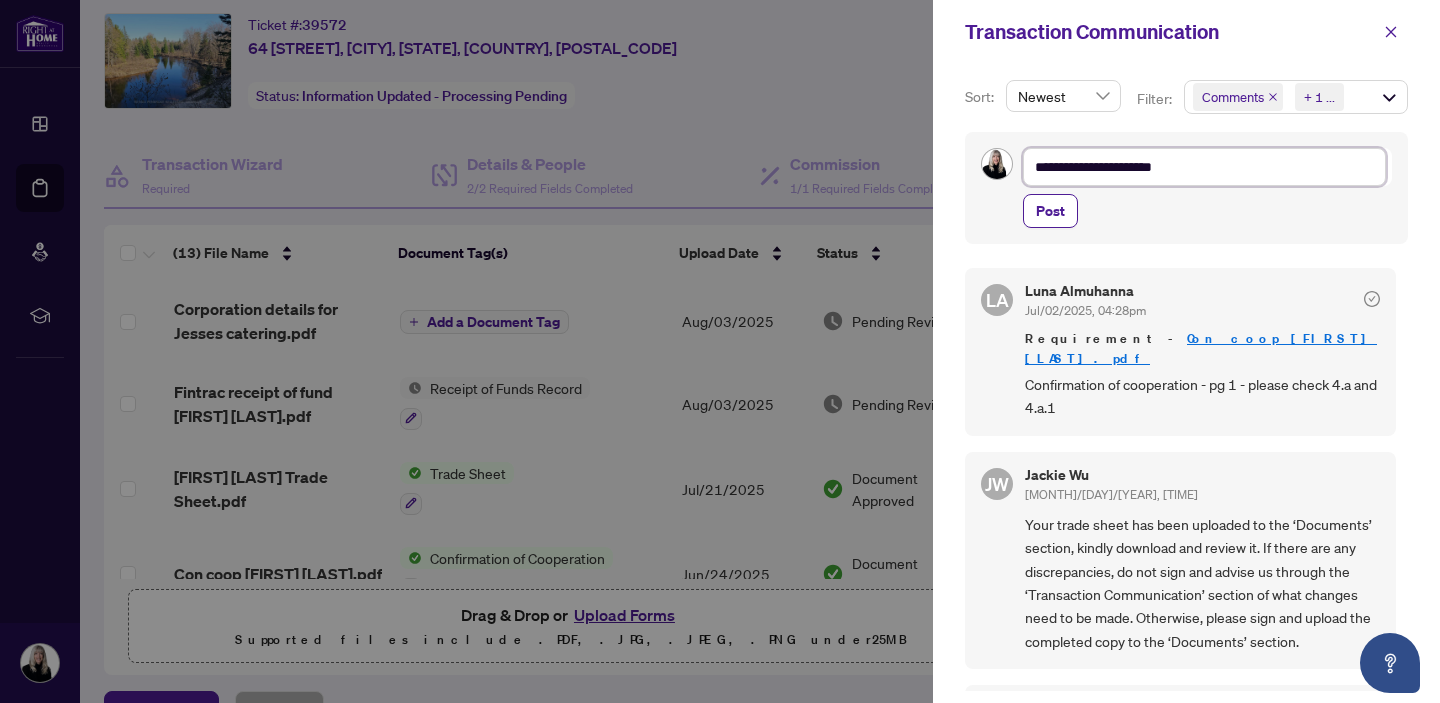 type on "**********" 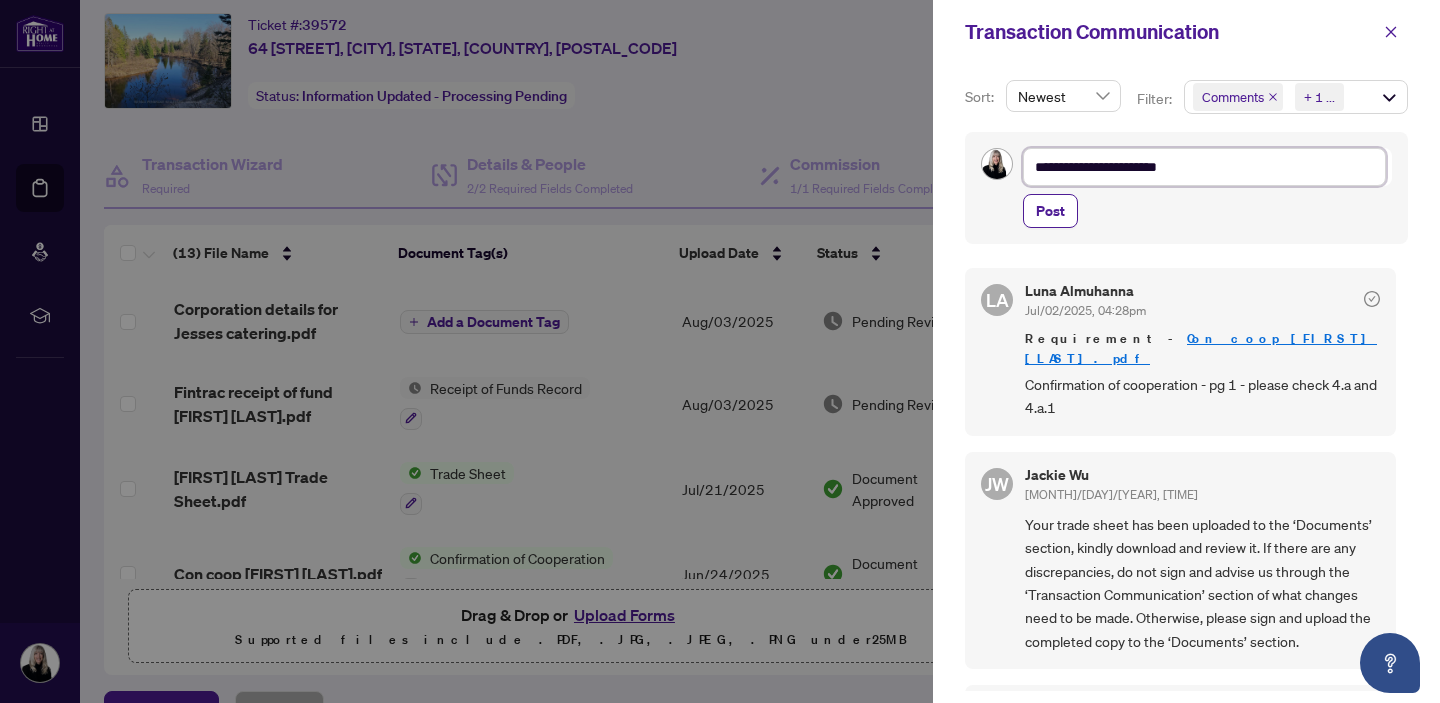 type on "**********" 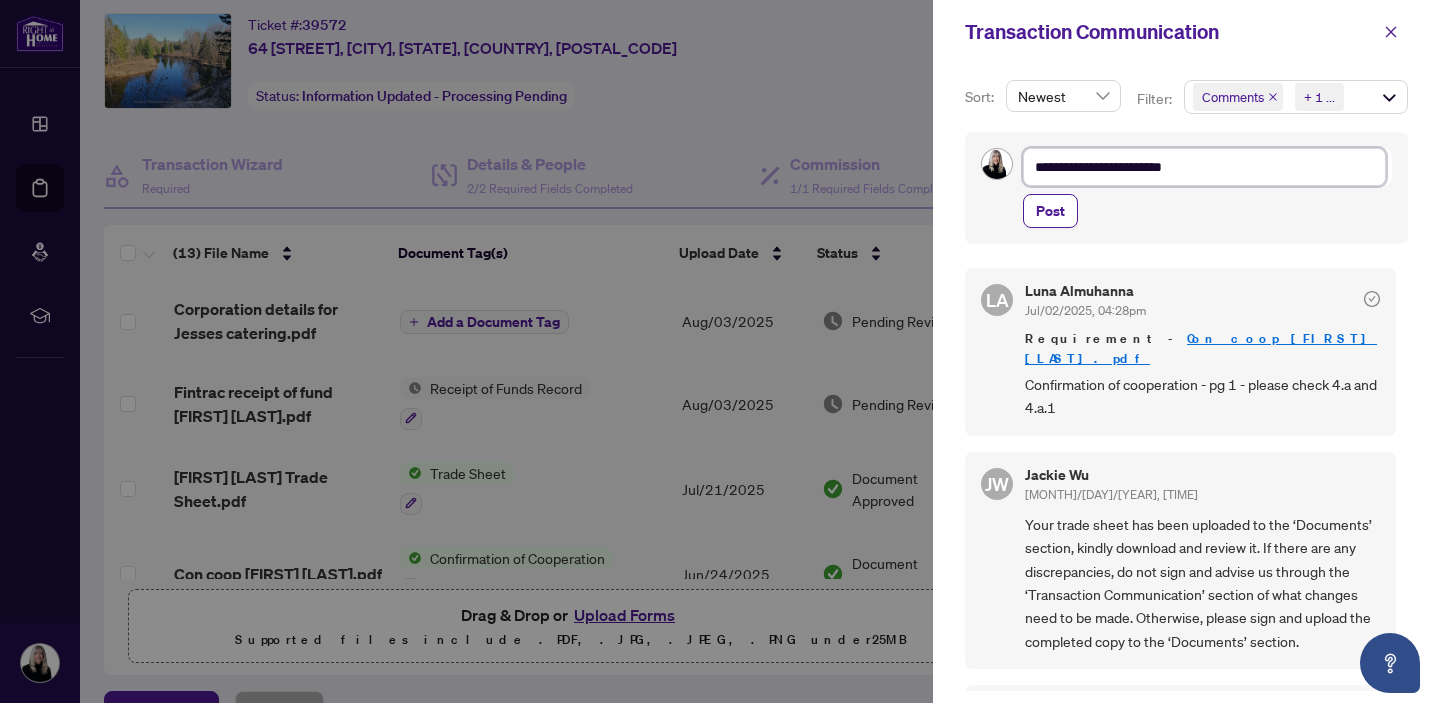 type on "**********" 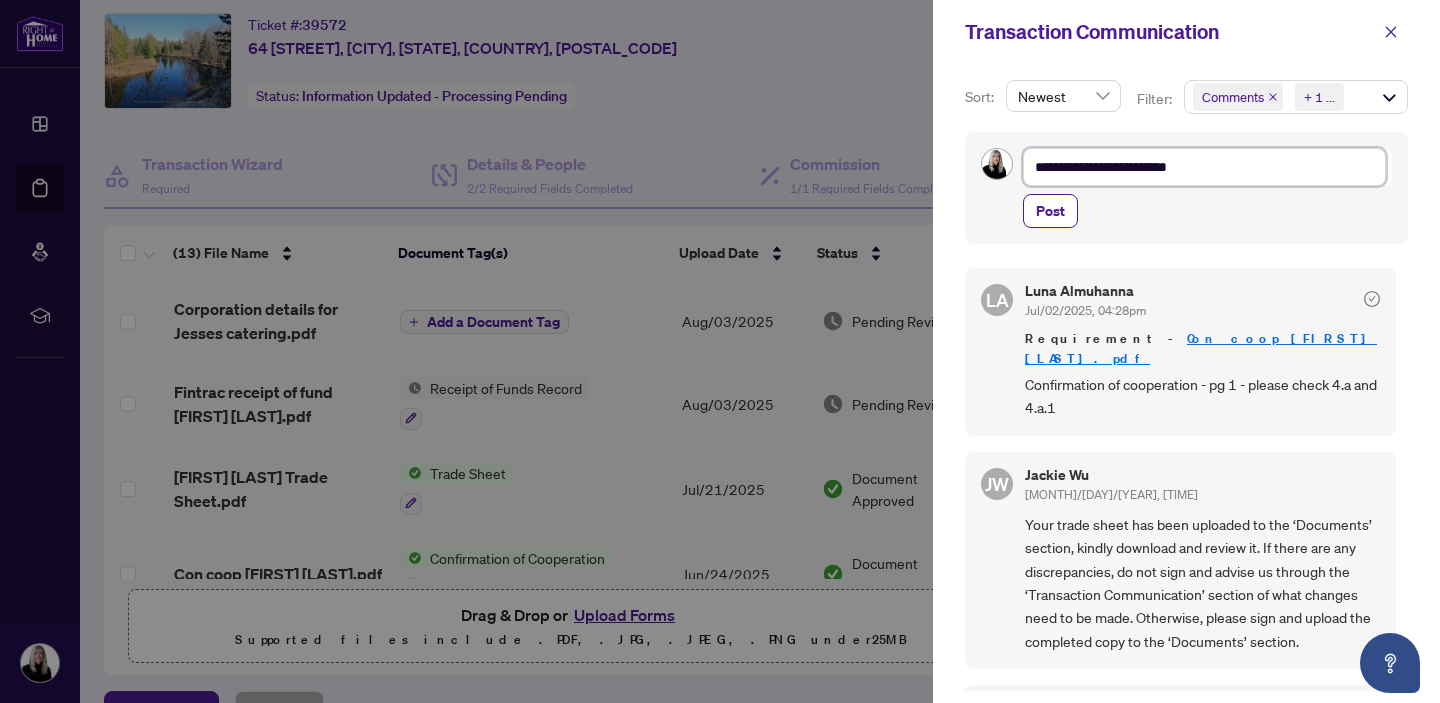 type on "**********" 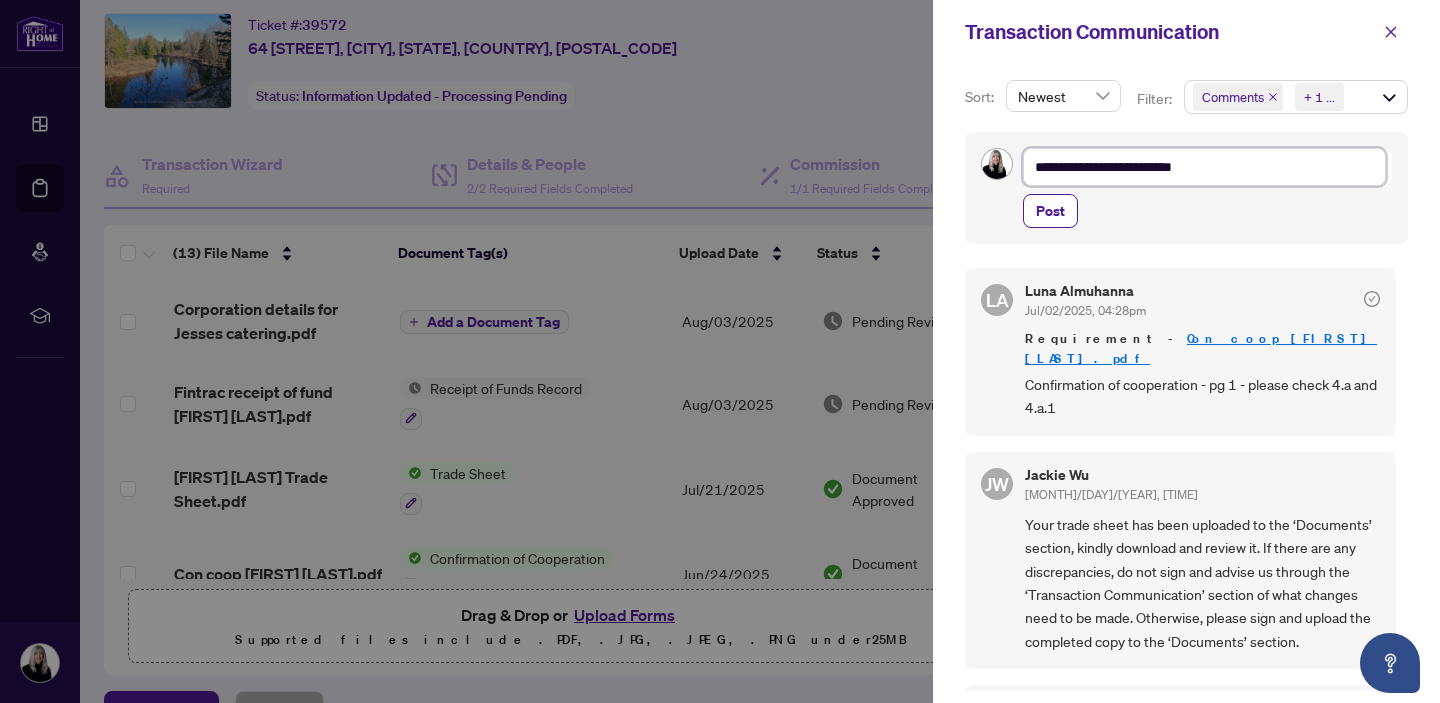 type on "**********" 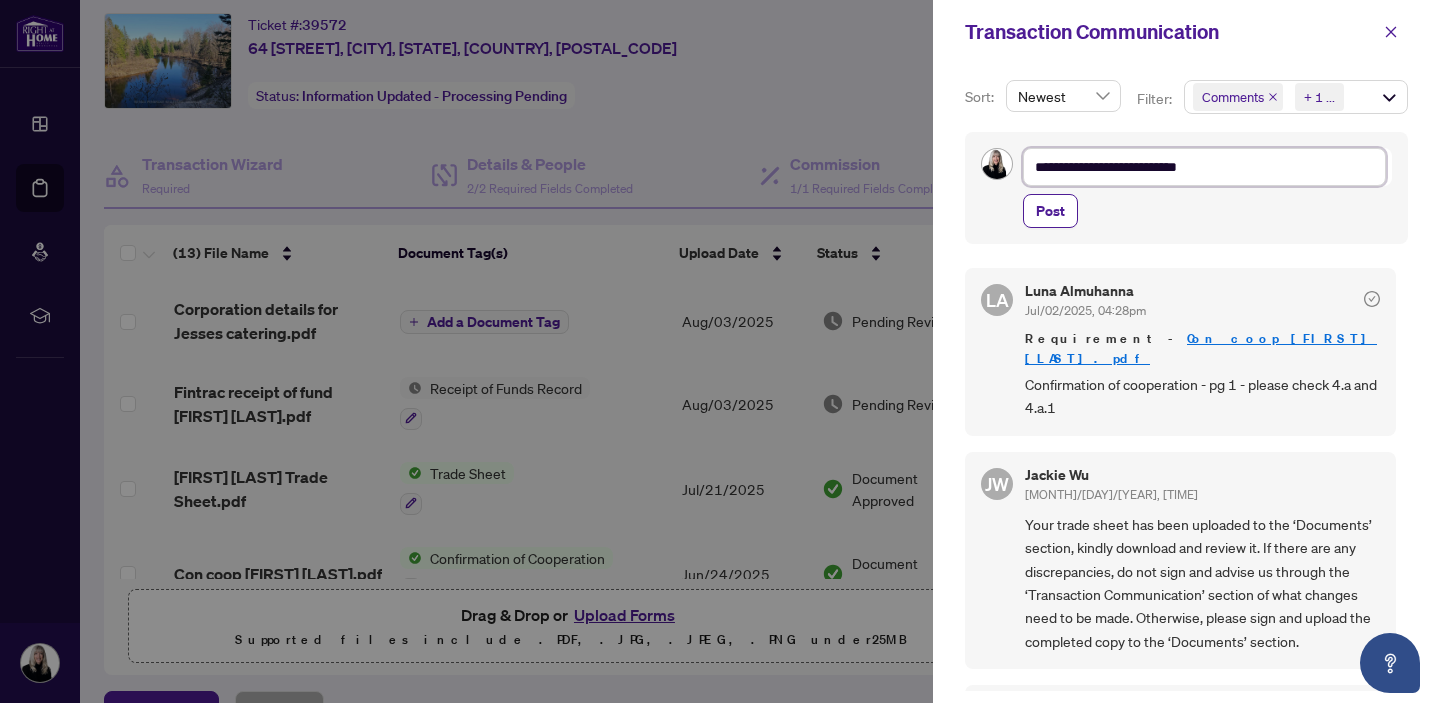 type on "**********" 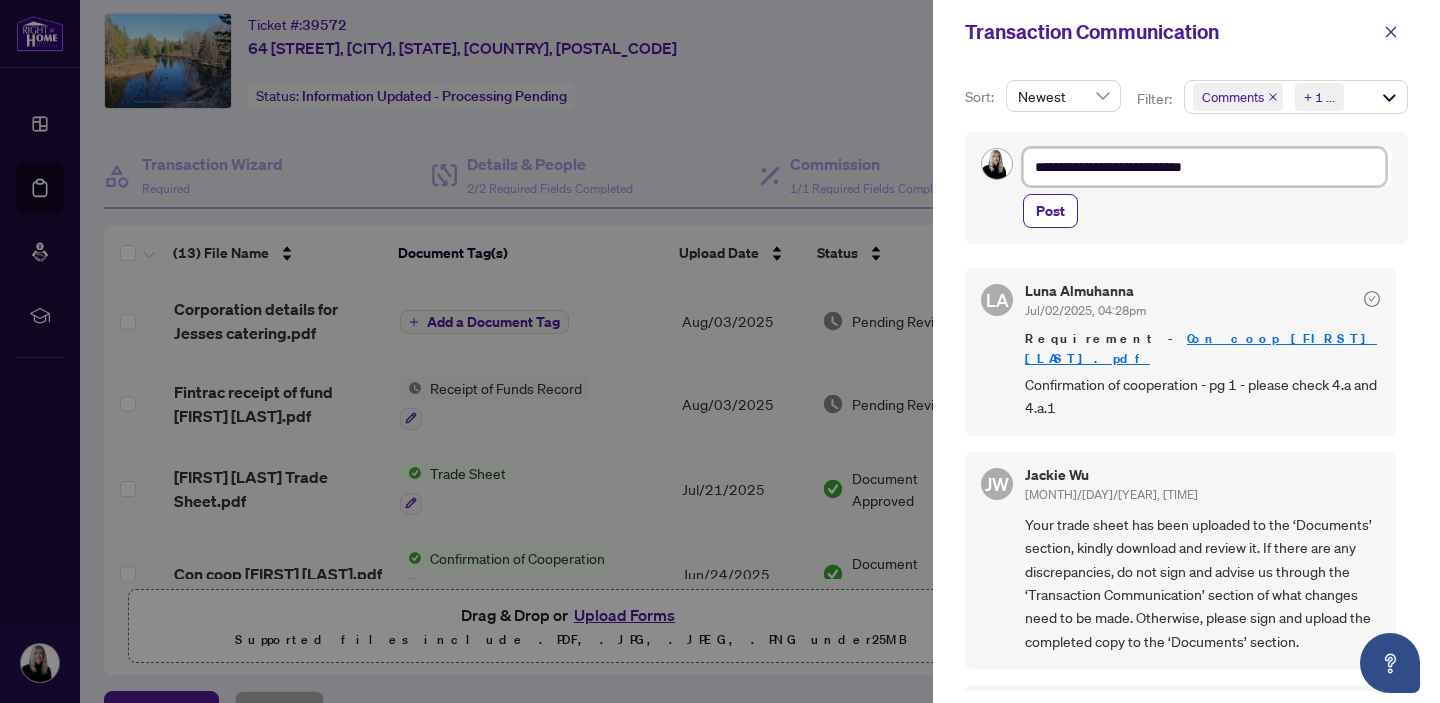type on "**********" 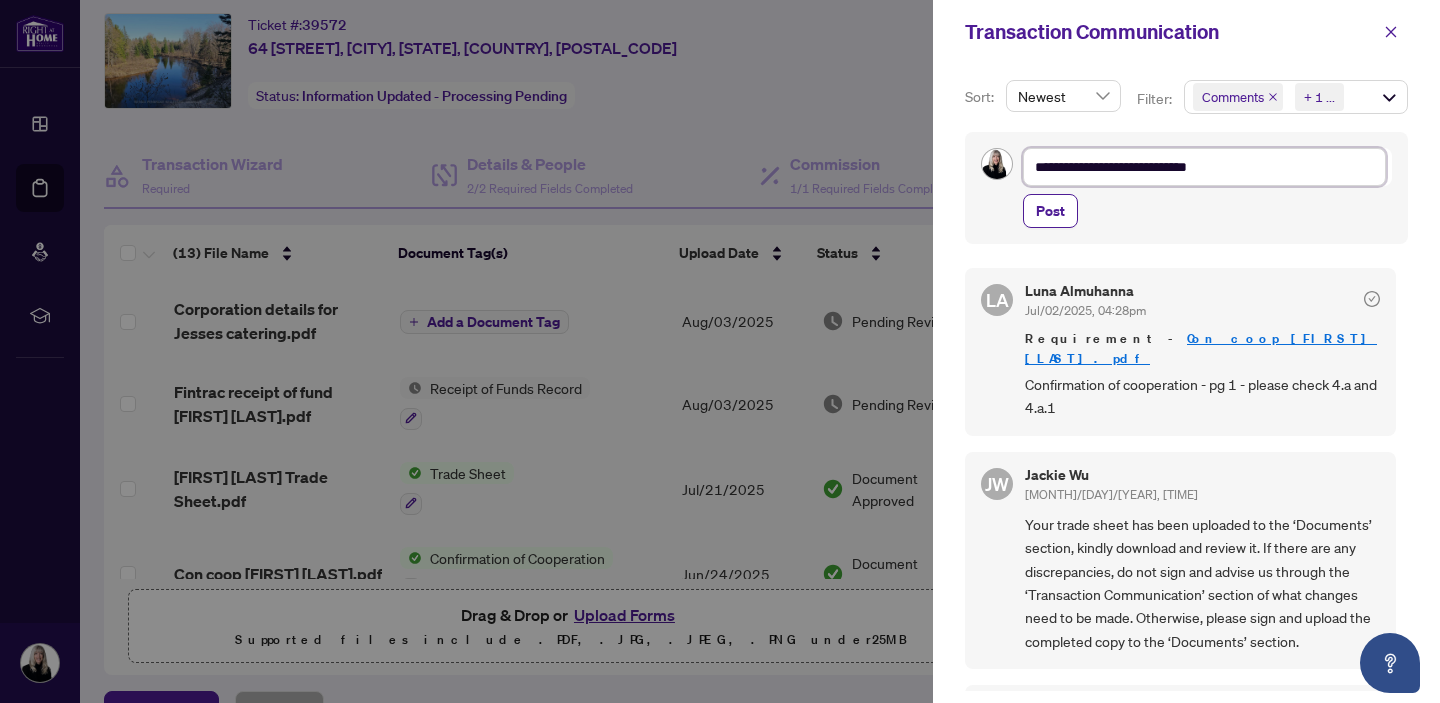 type on "**********" 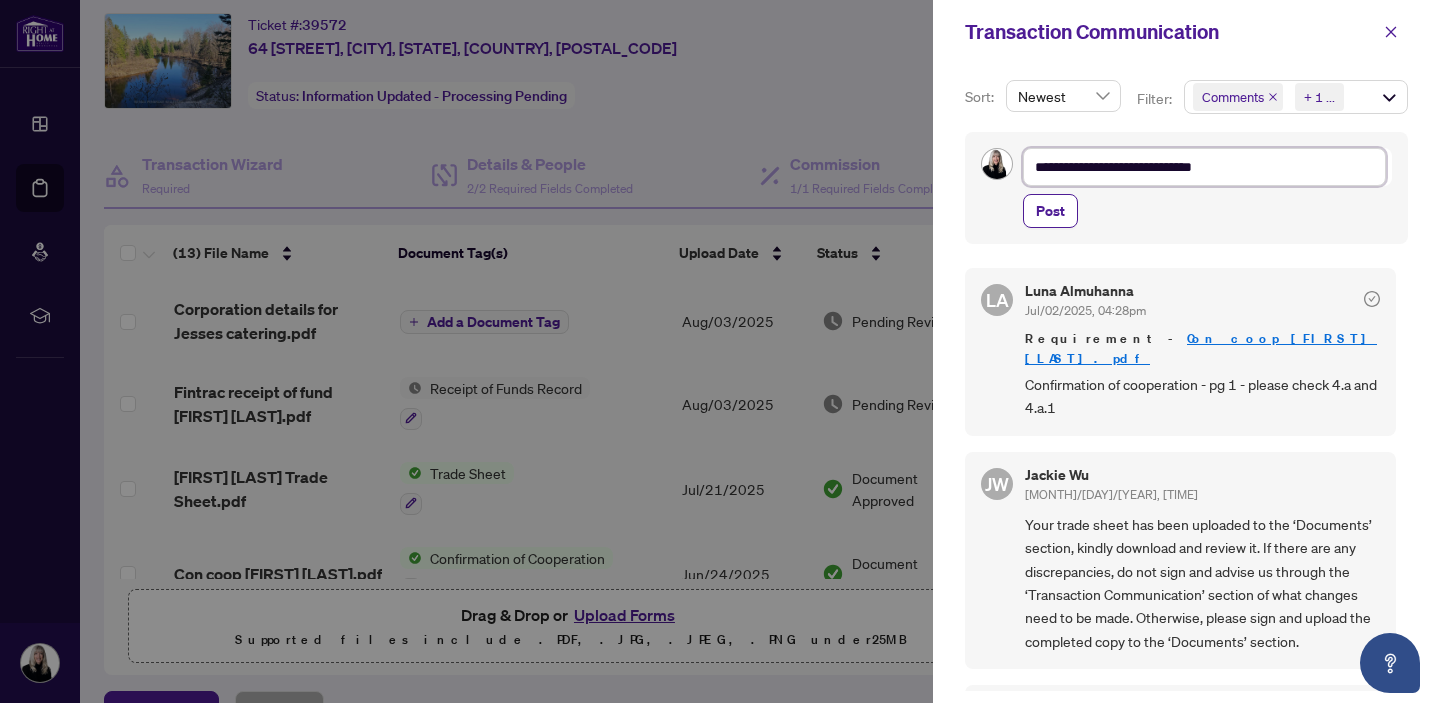 type on "**********" 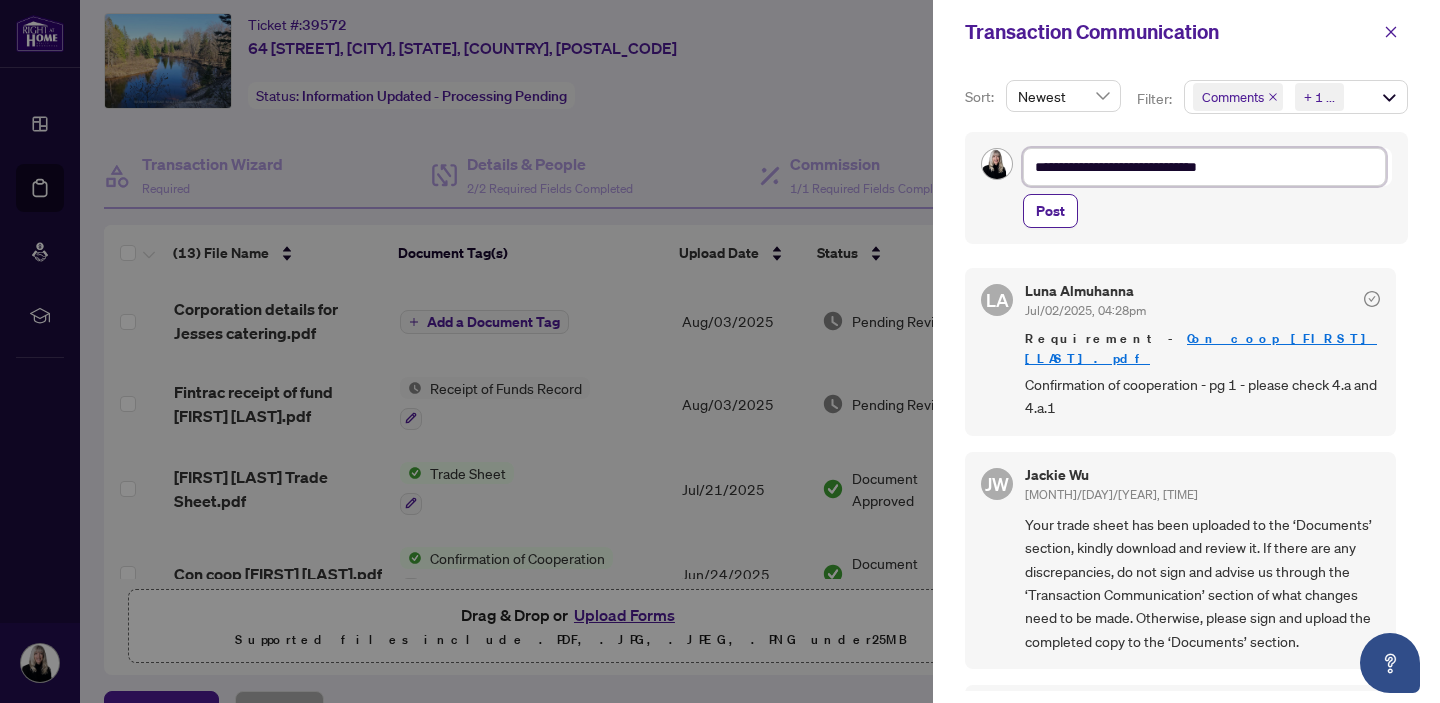 type on "**********" 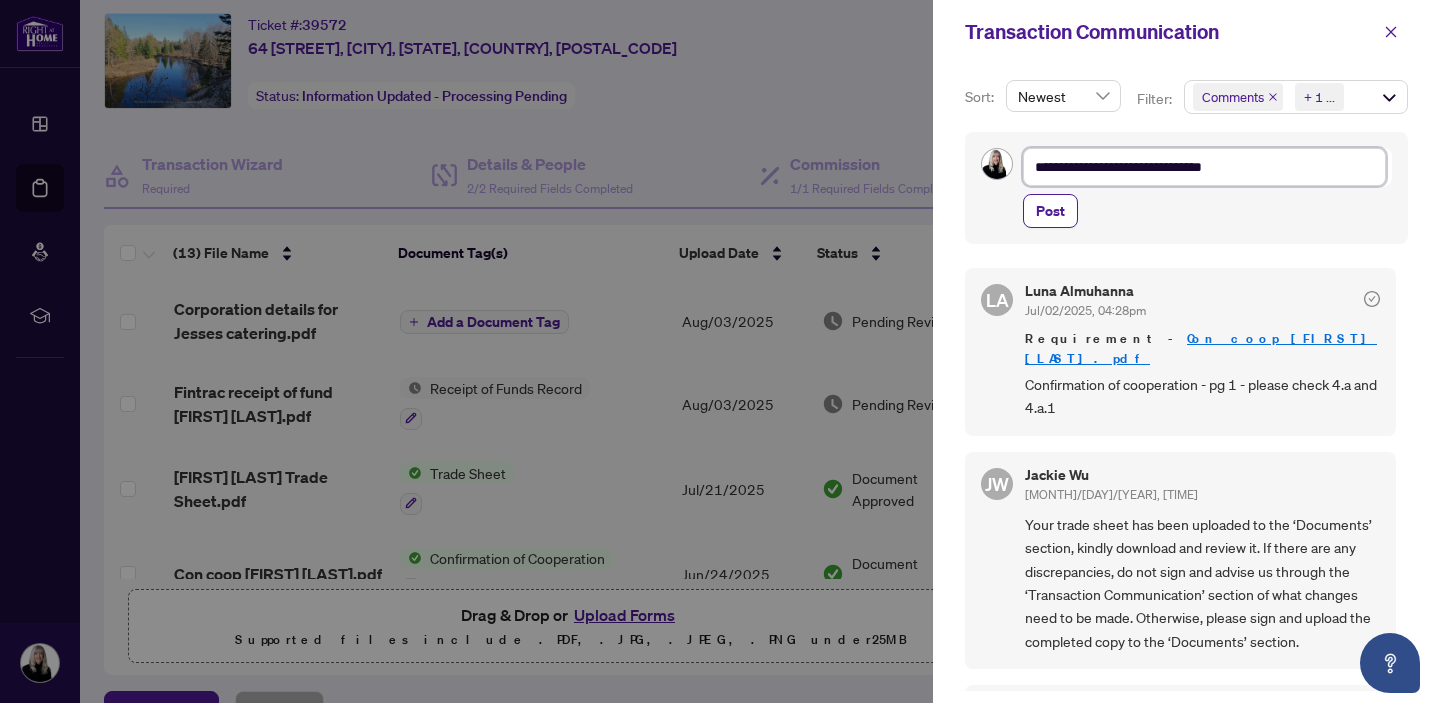type on "**********" 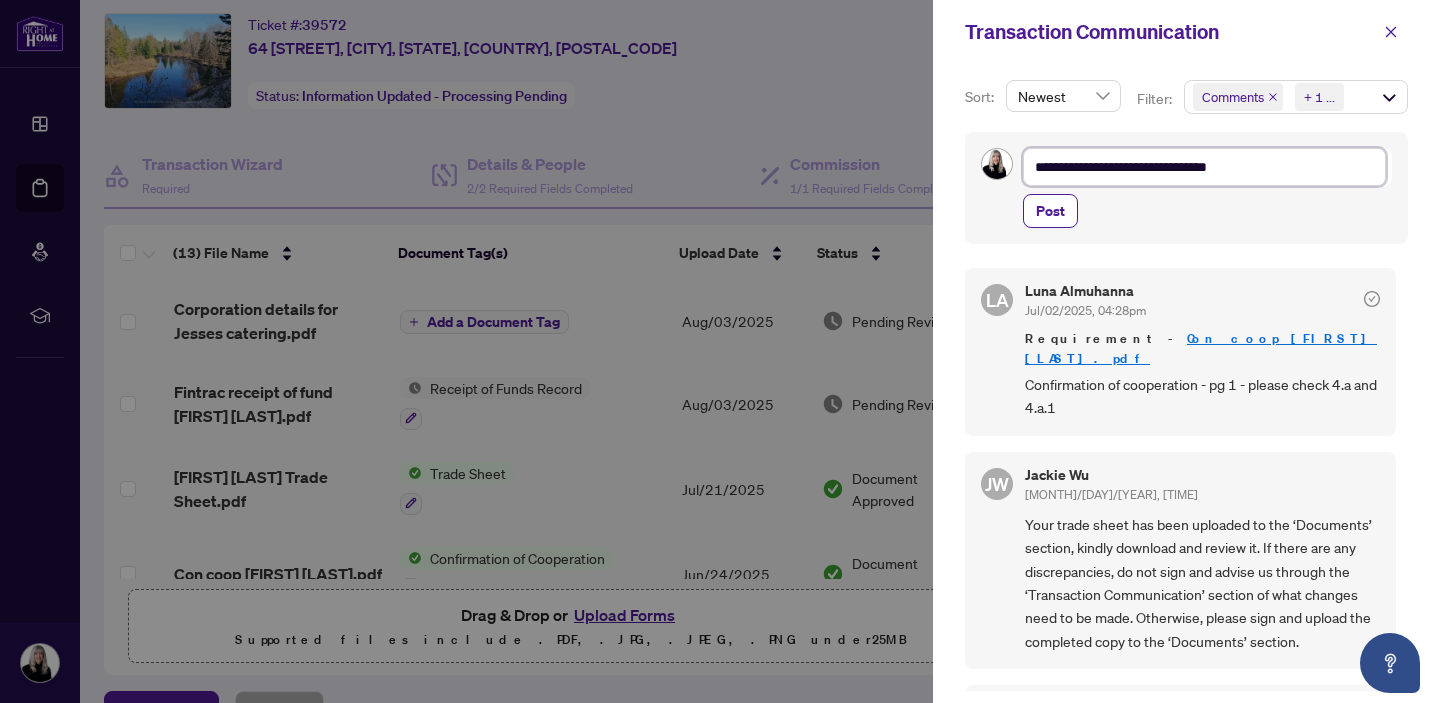 type on "**********" 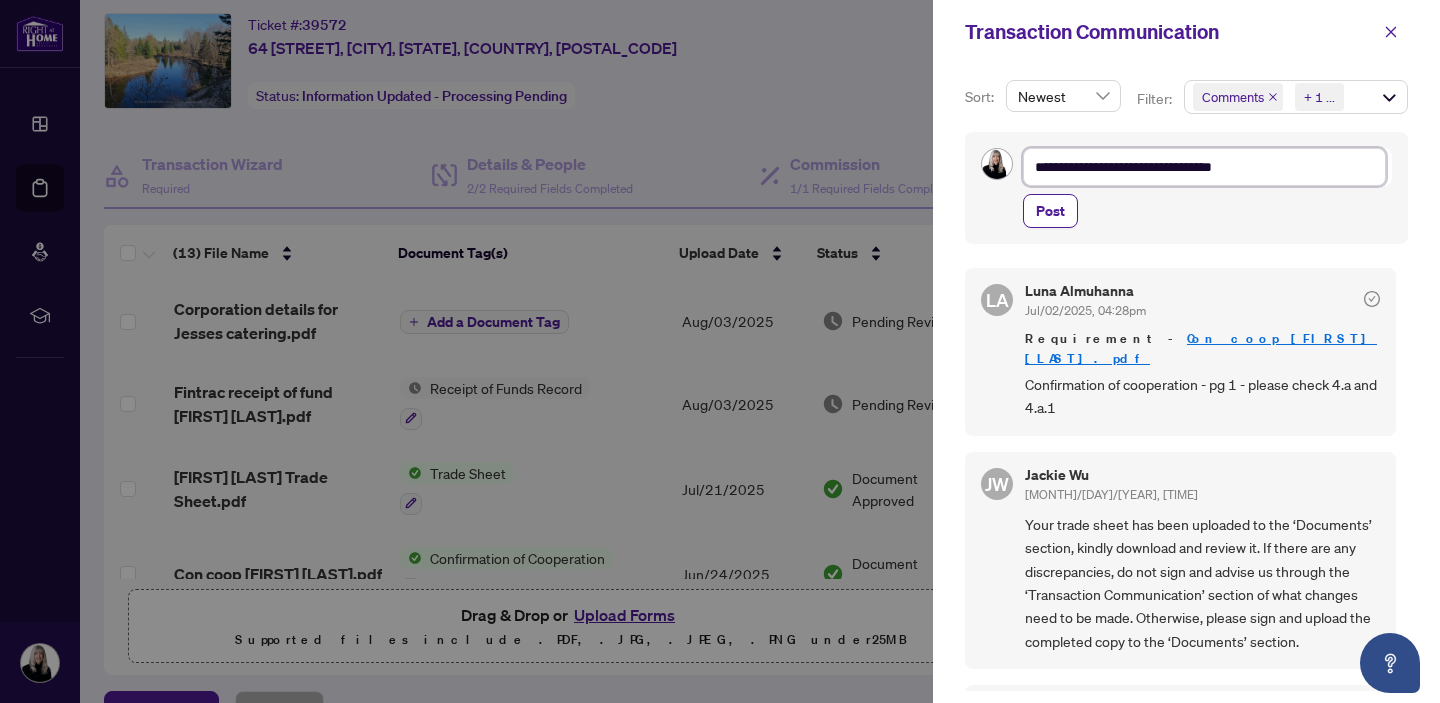 type on "**********" 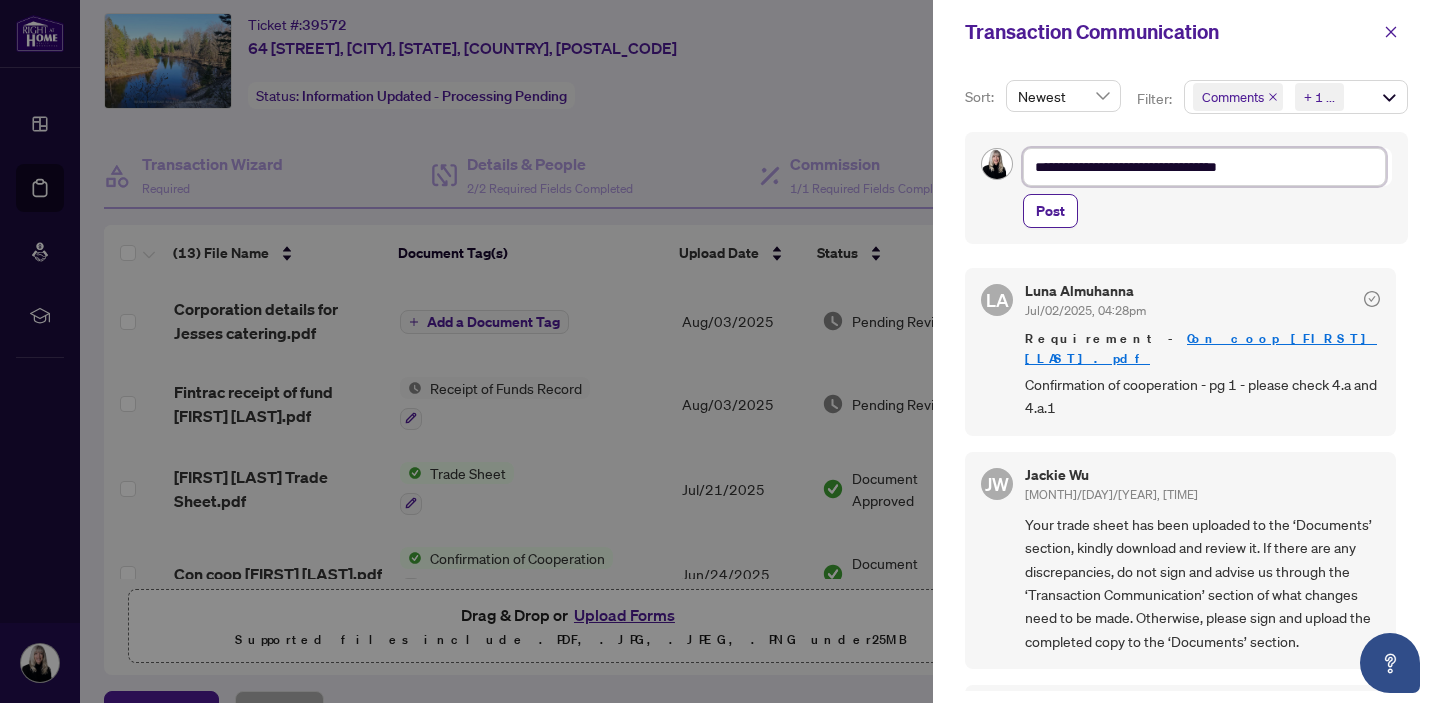 type on "**********" 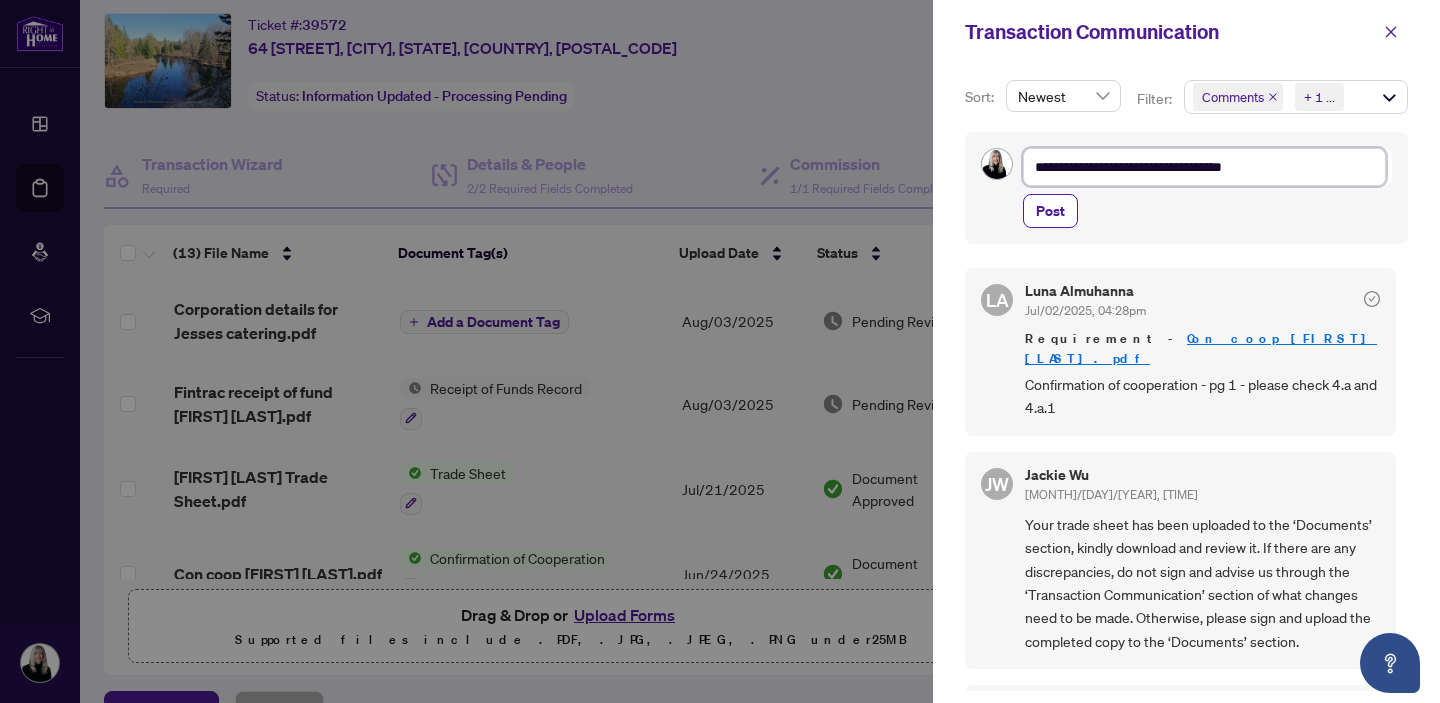 type on "**********" 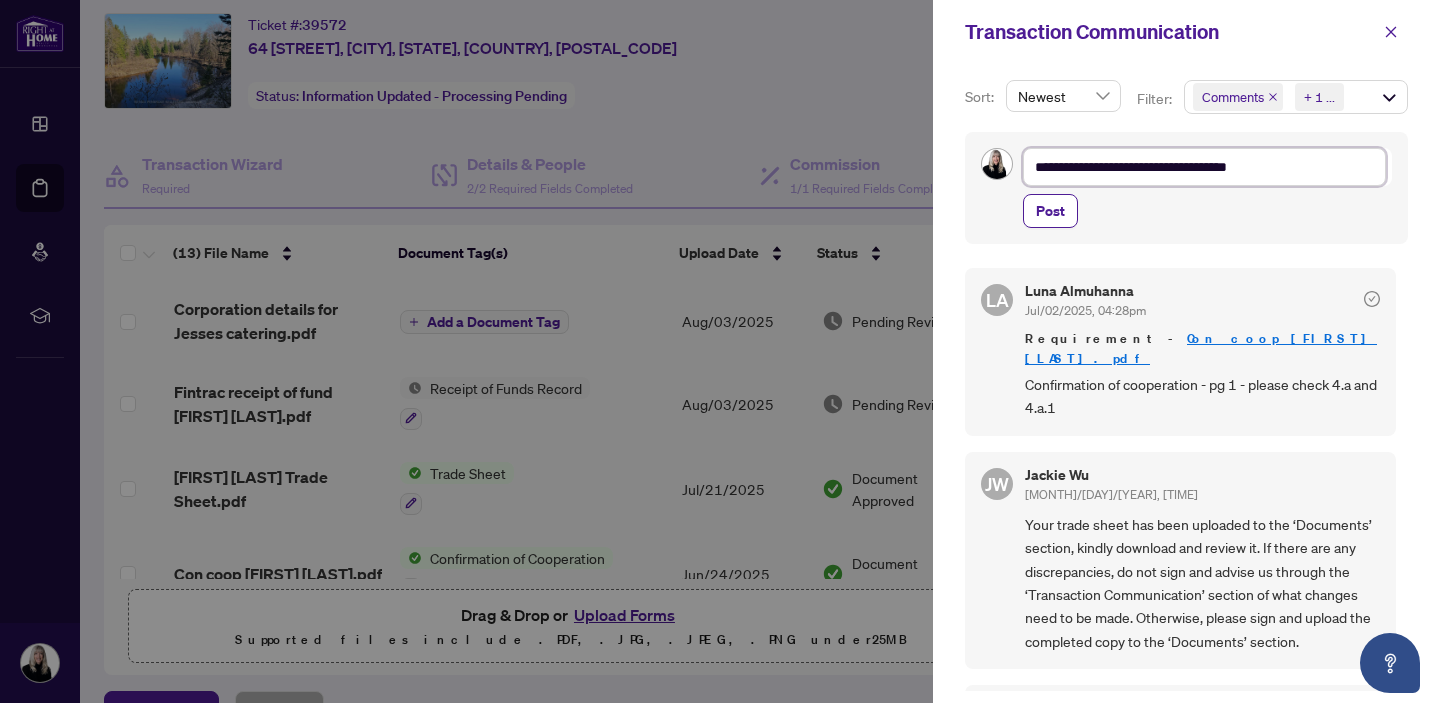 type on "**********" 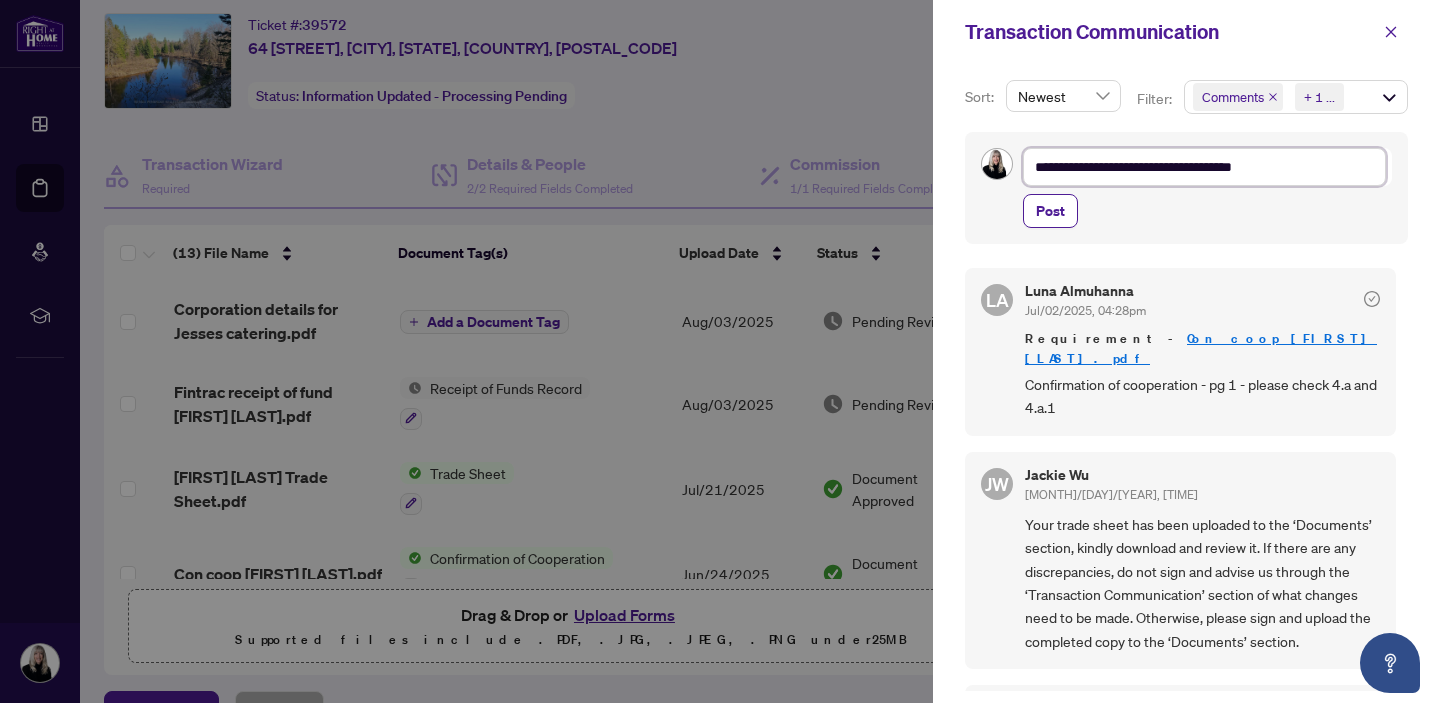 type on "**********" 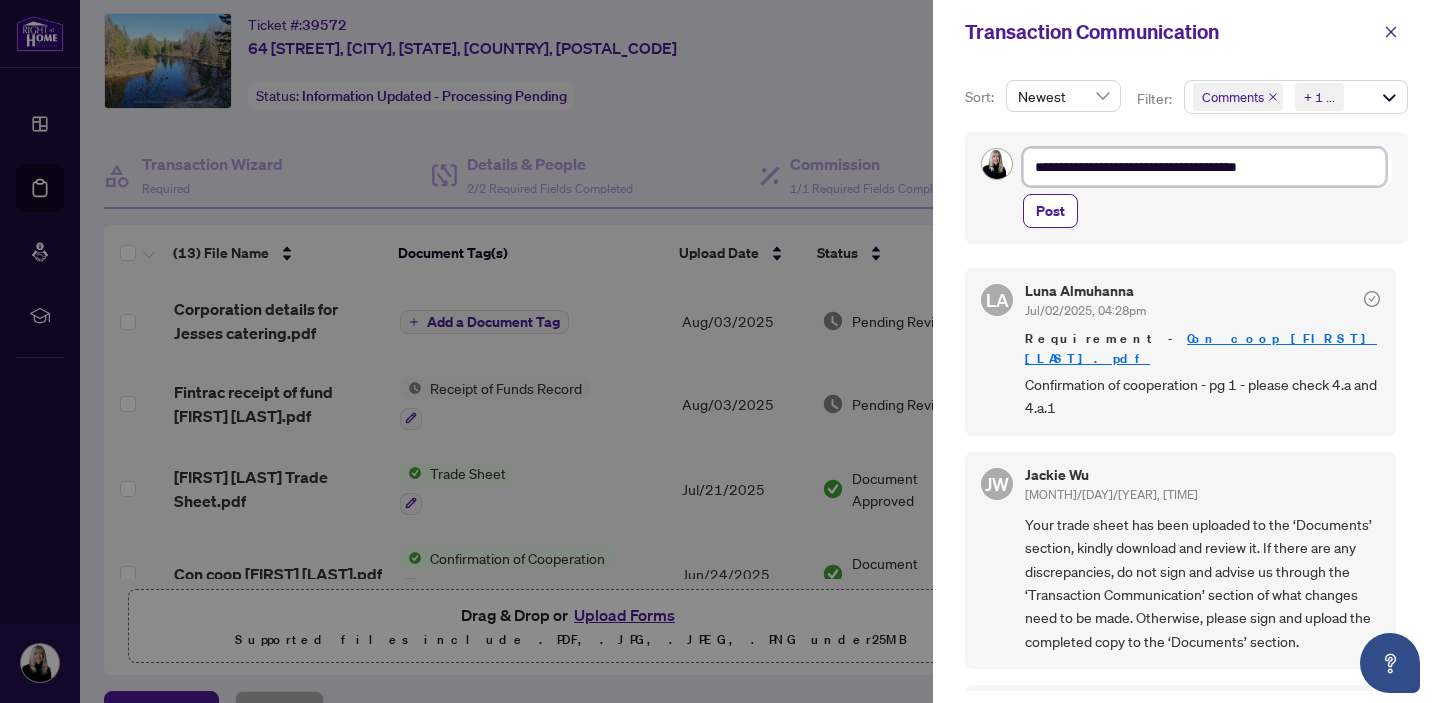 type on "**********" 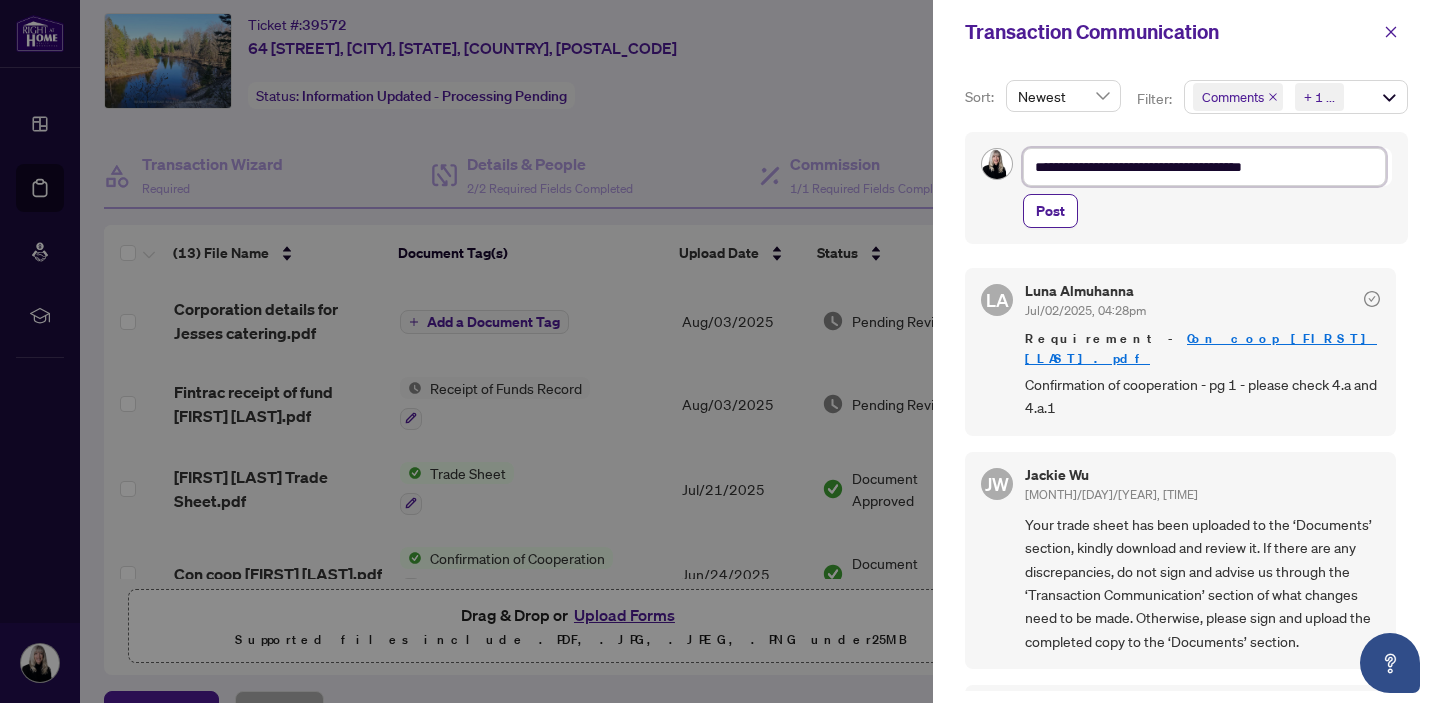 type on "**********" 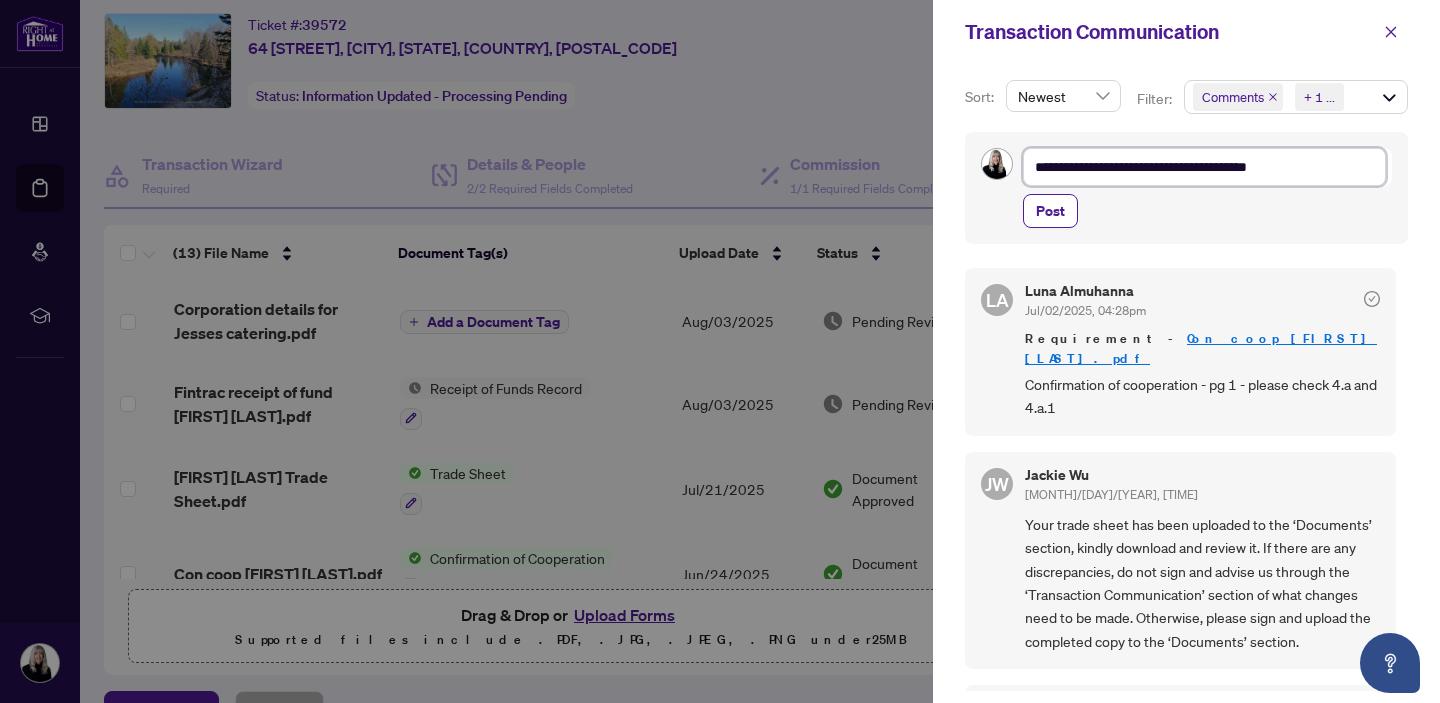 type on "**********" 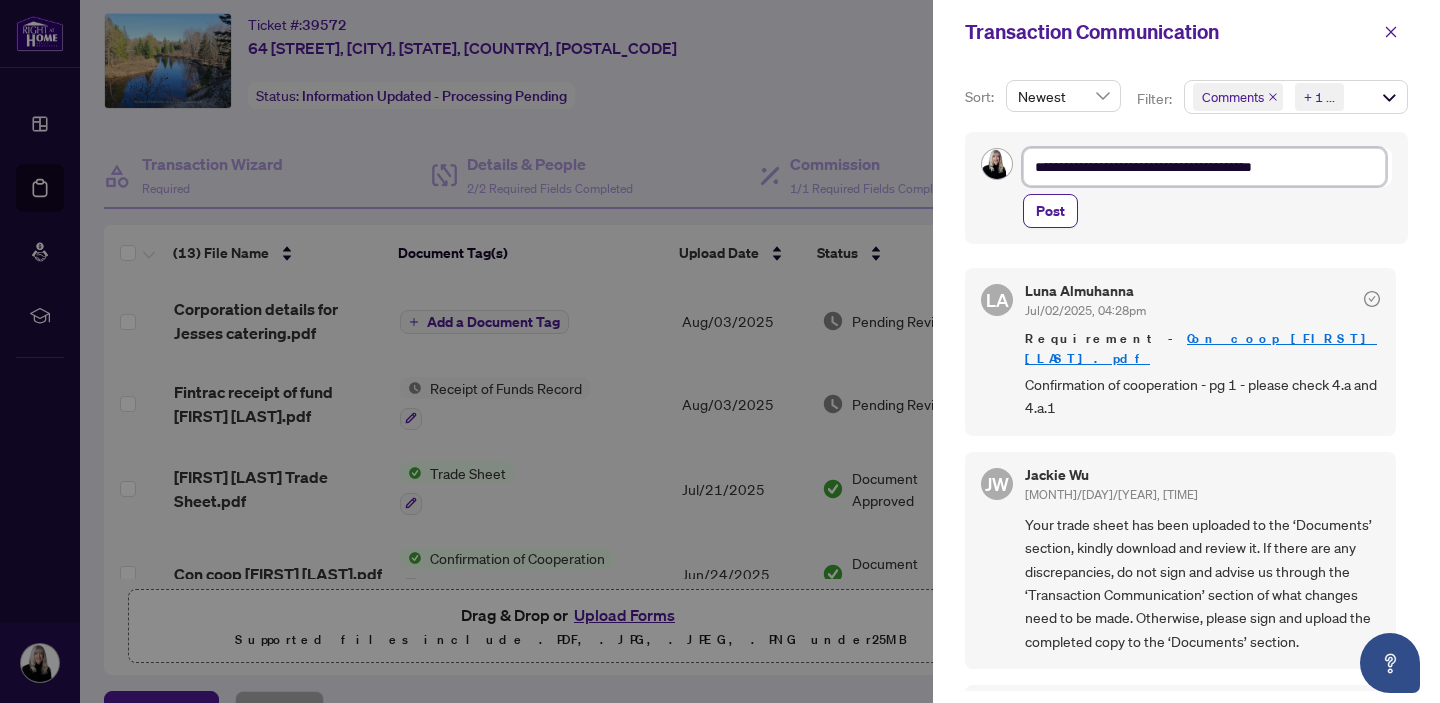 type on "**********" 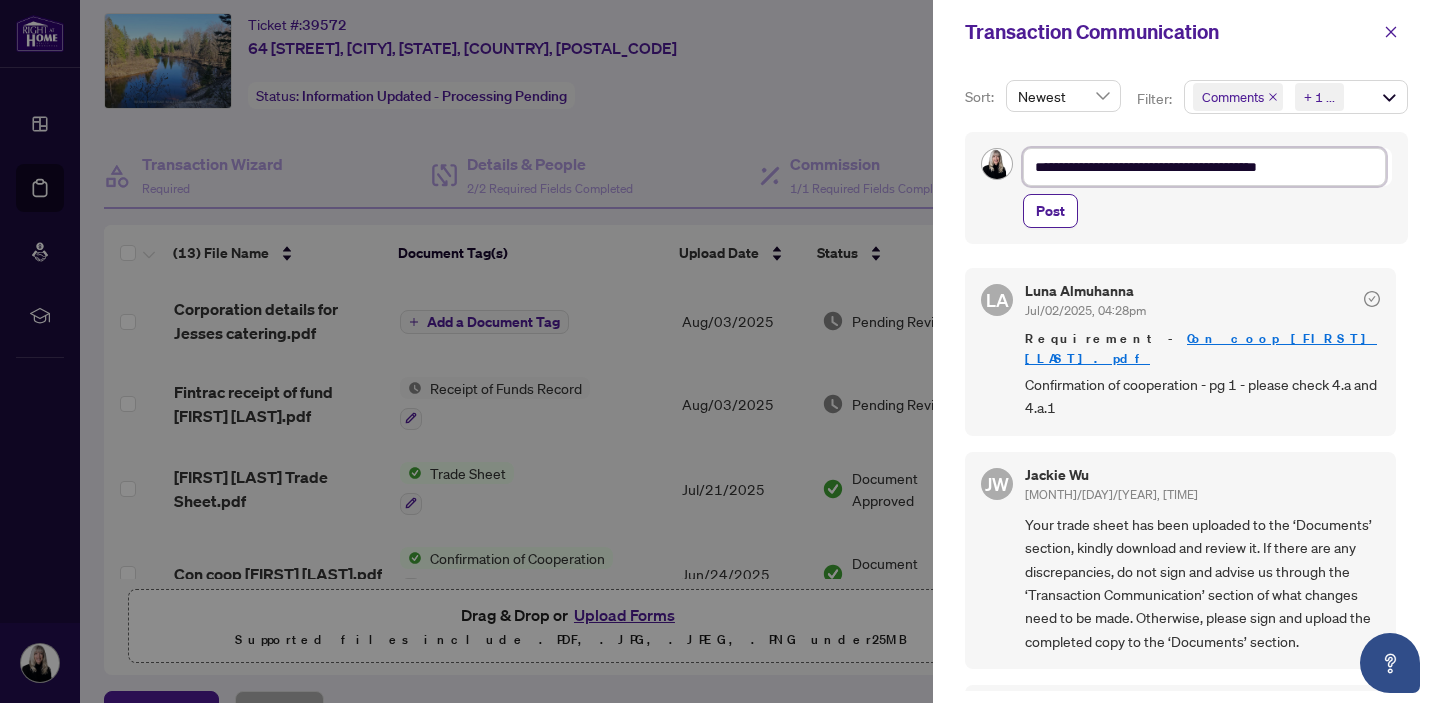 type on "**********" 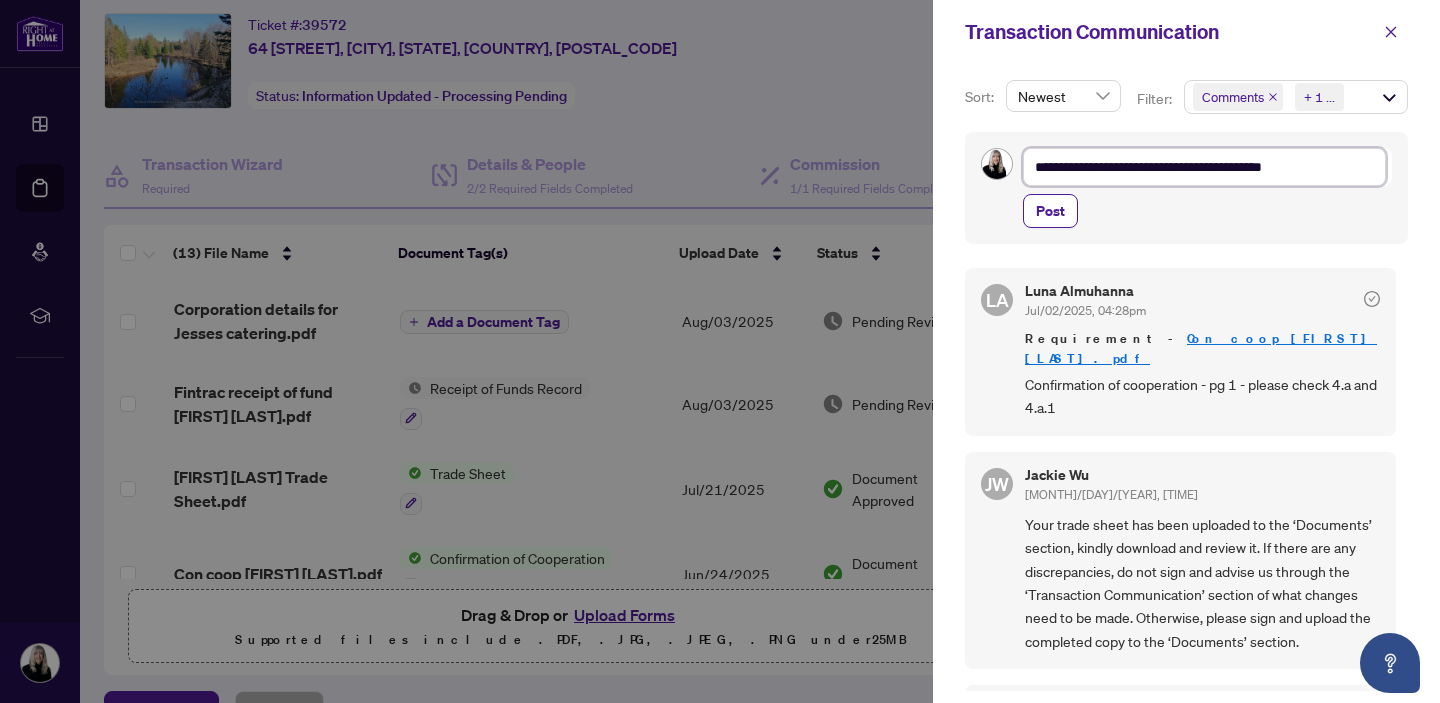 type on "**********" 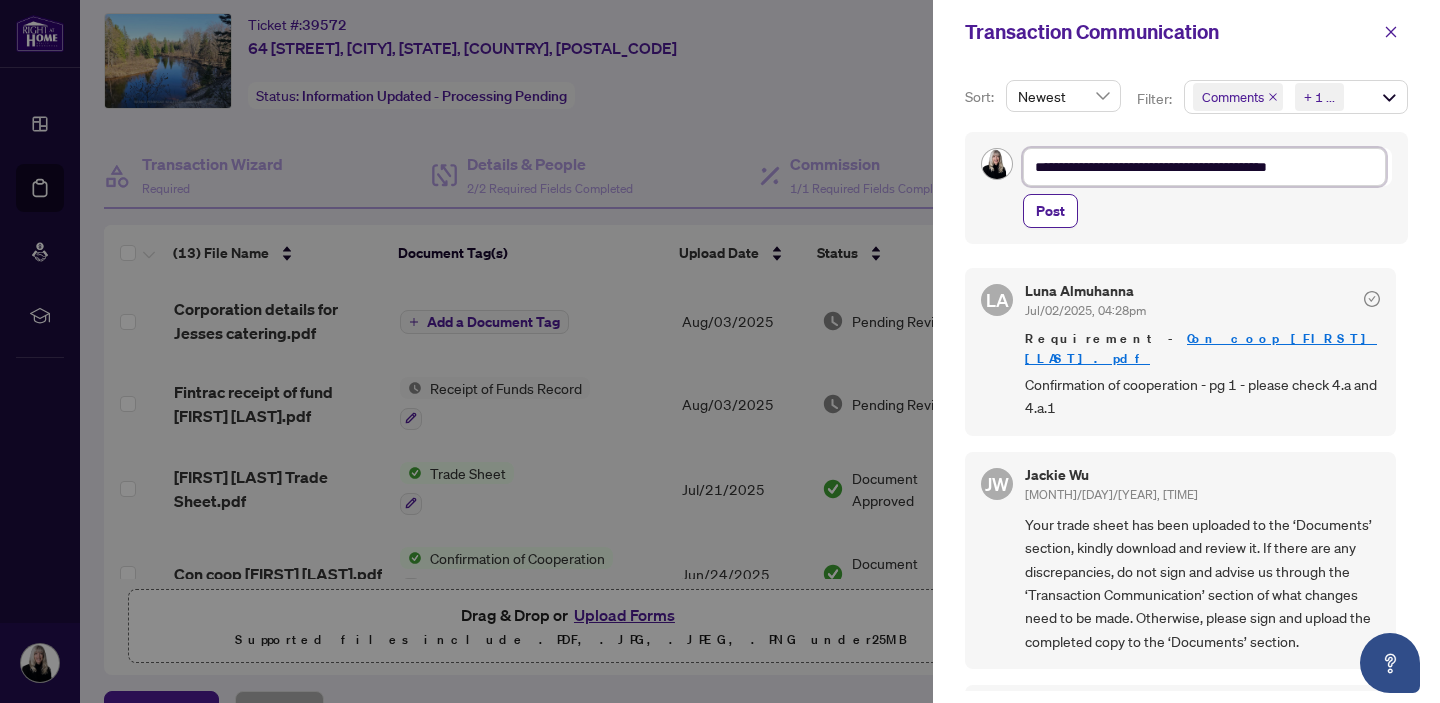 type on "**********" 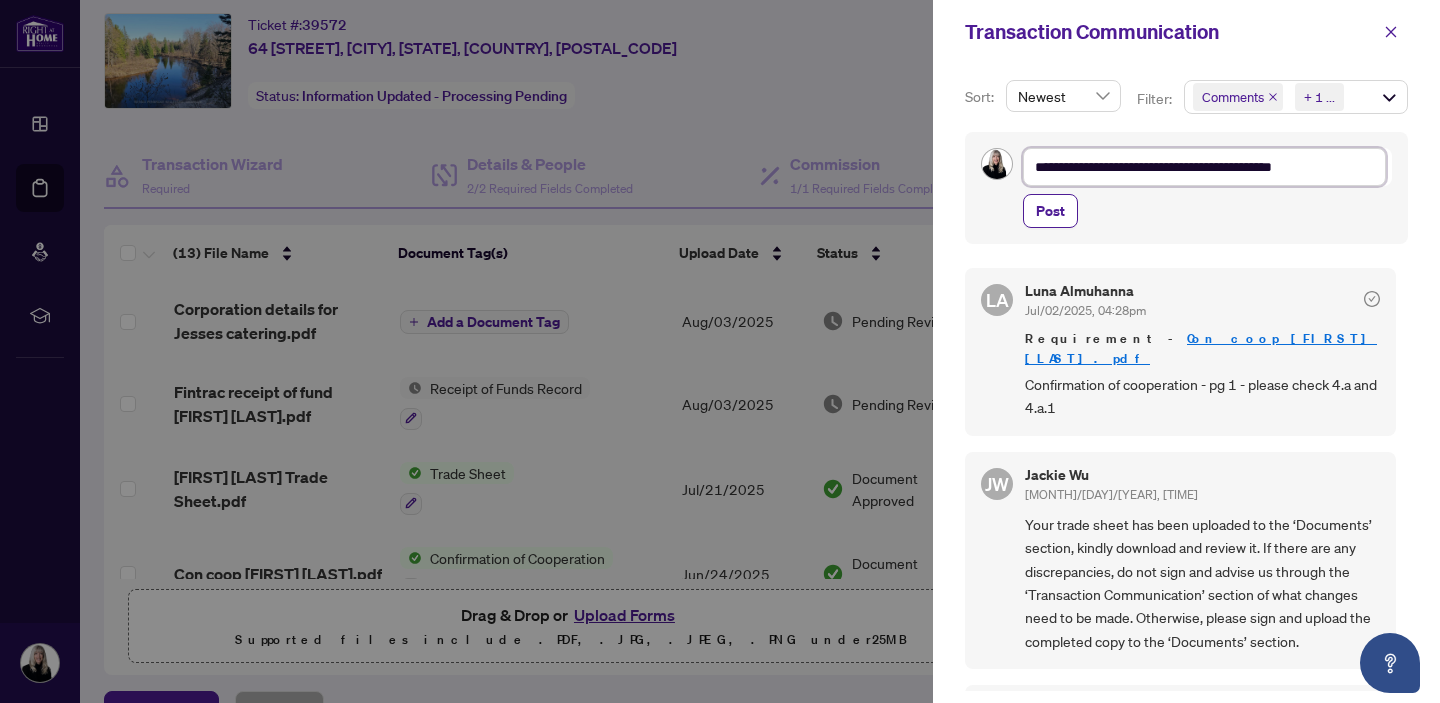 type on "**********" 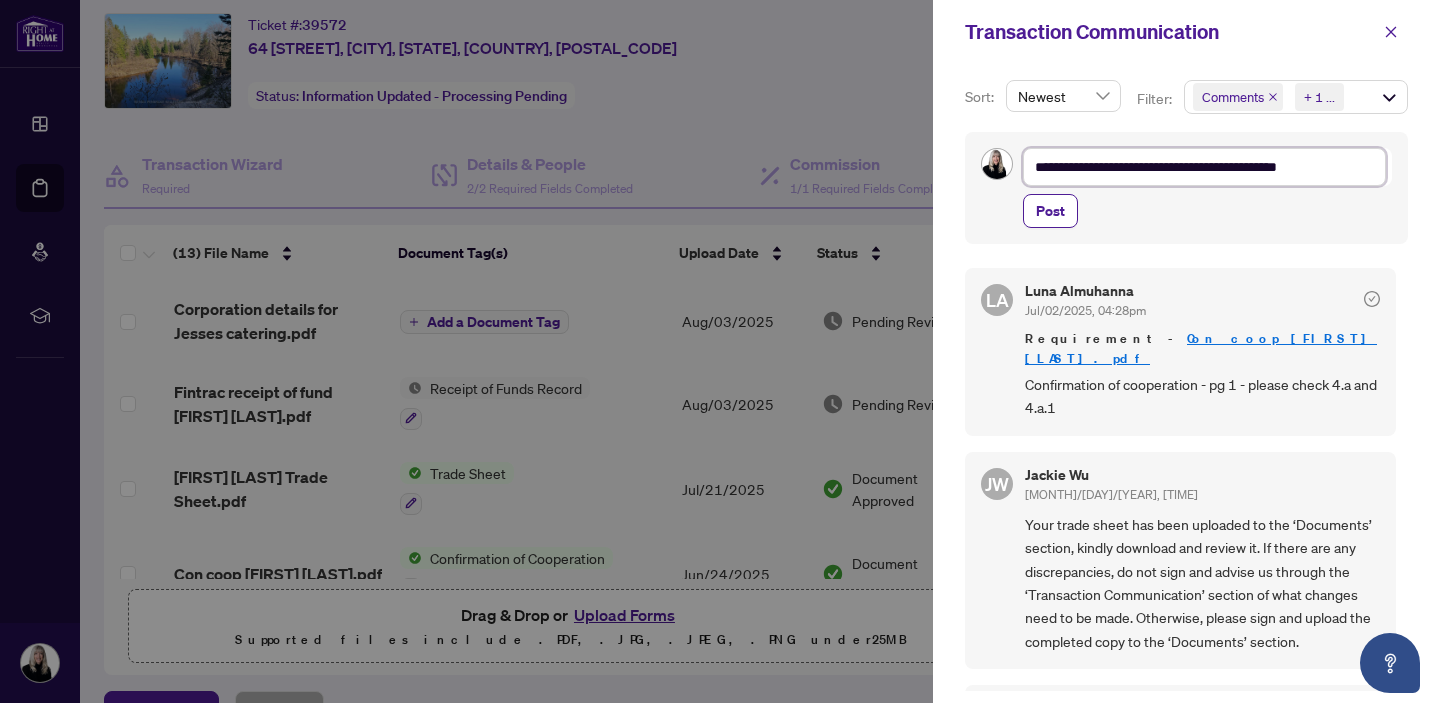 type on "**********" 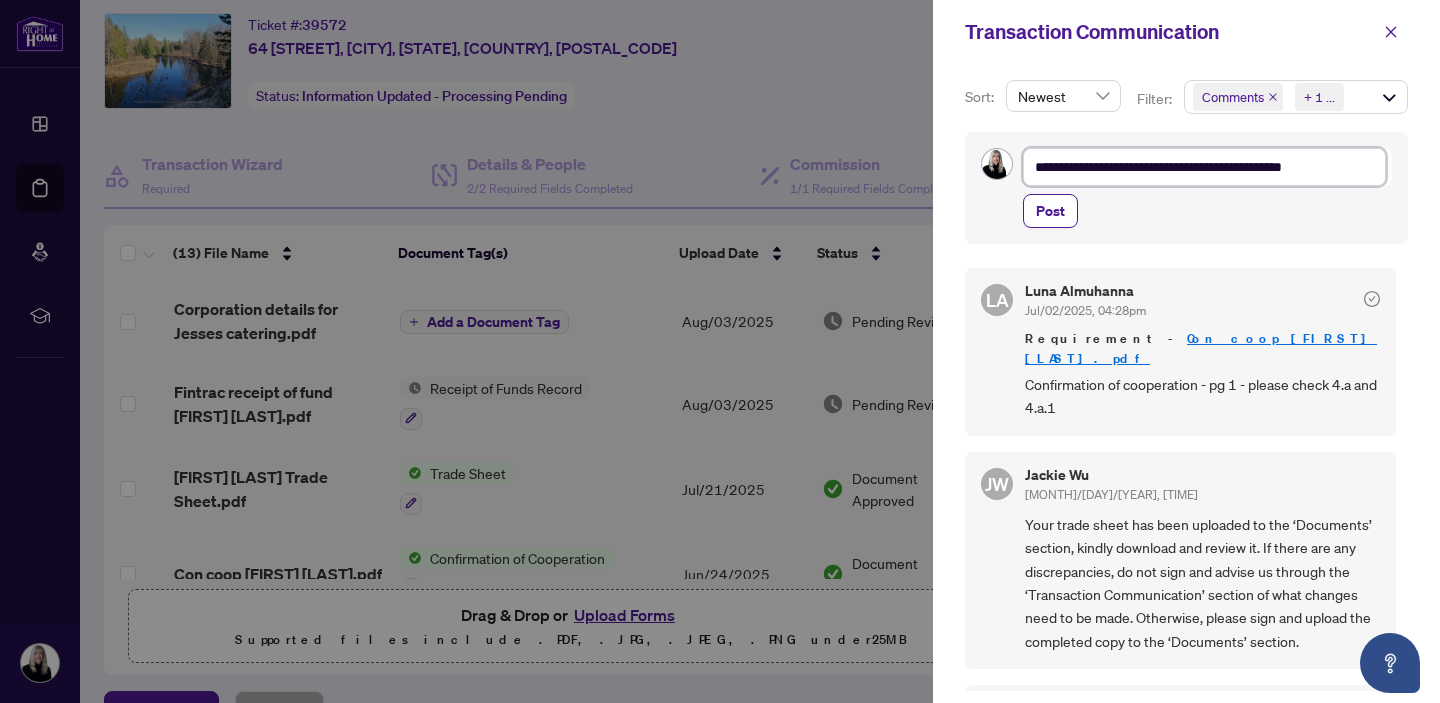 type on "**********" 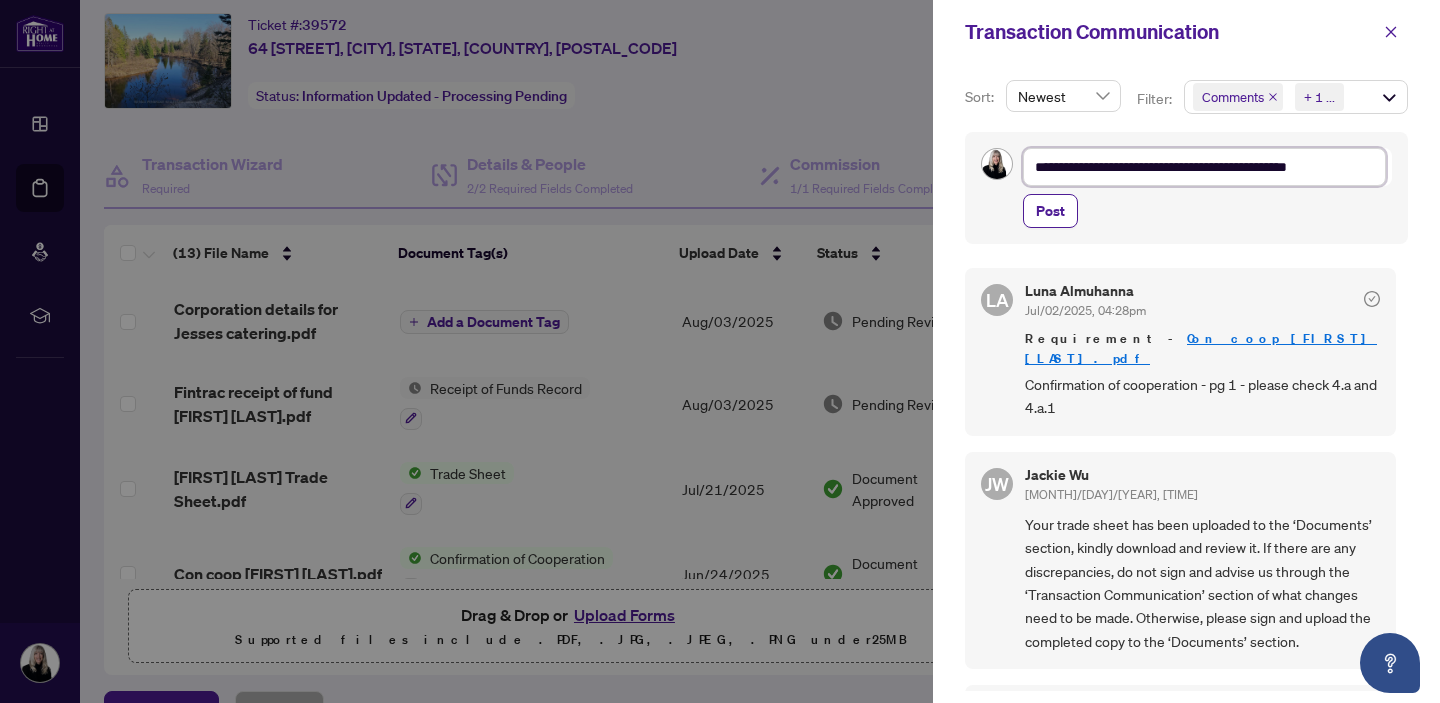 type on "**********" 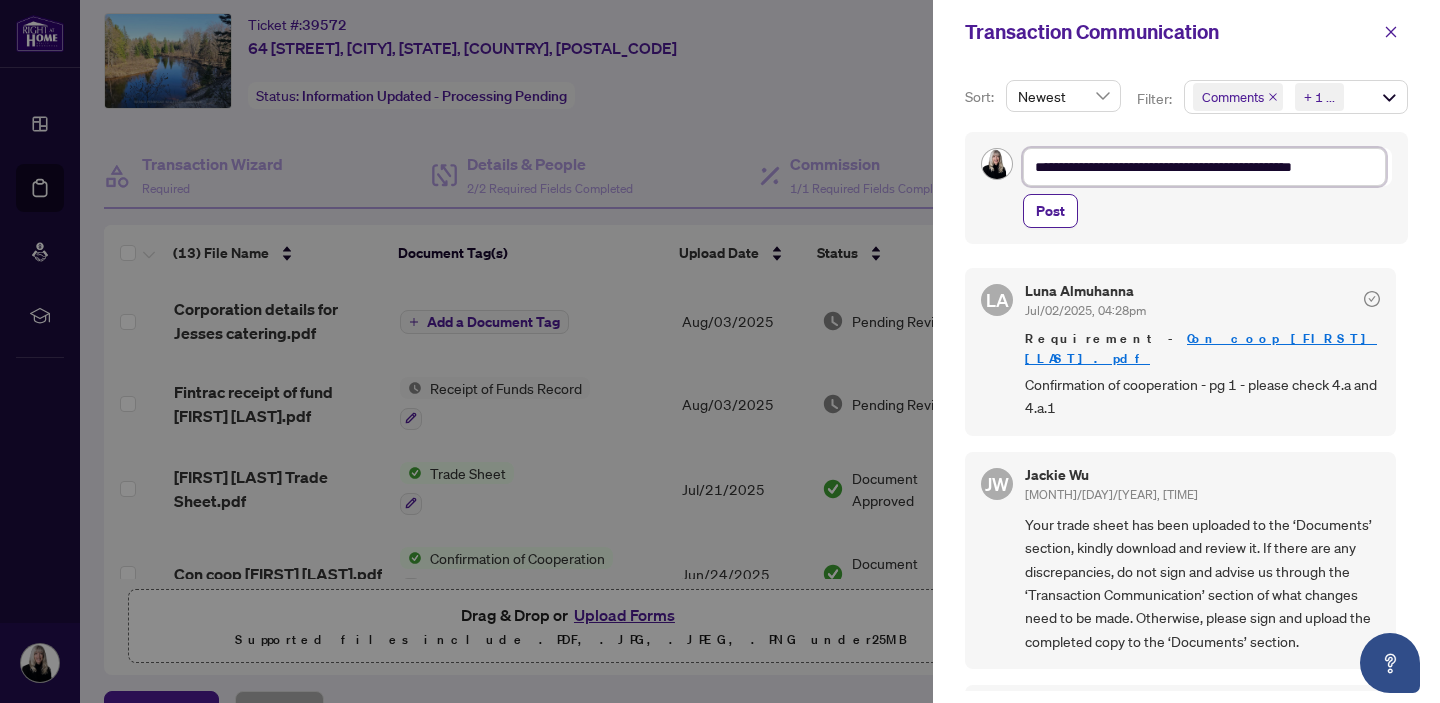 type on "**********" 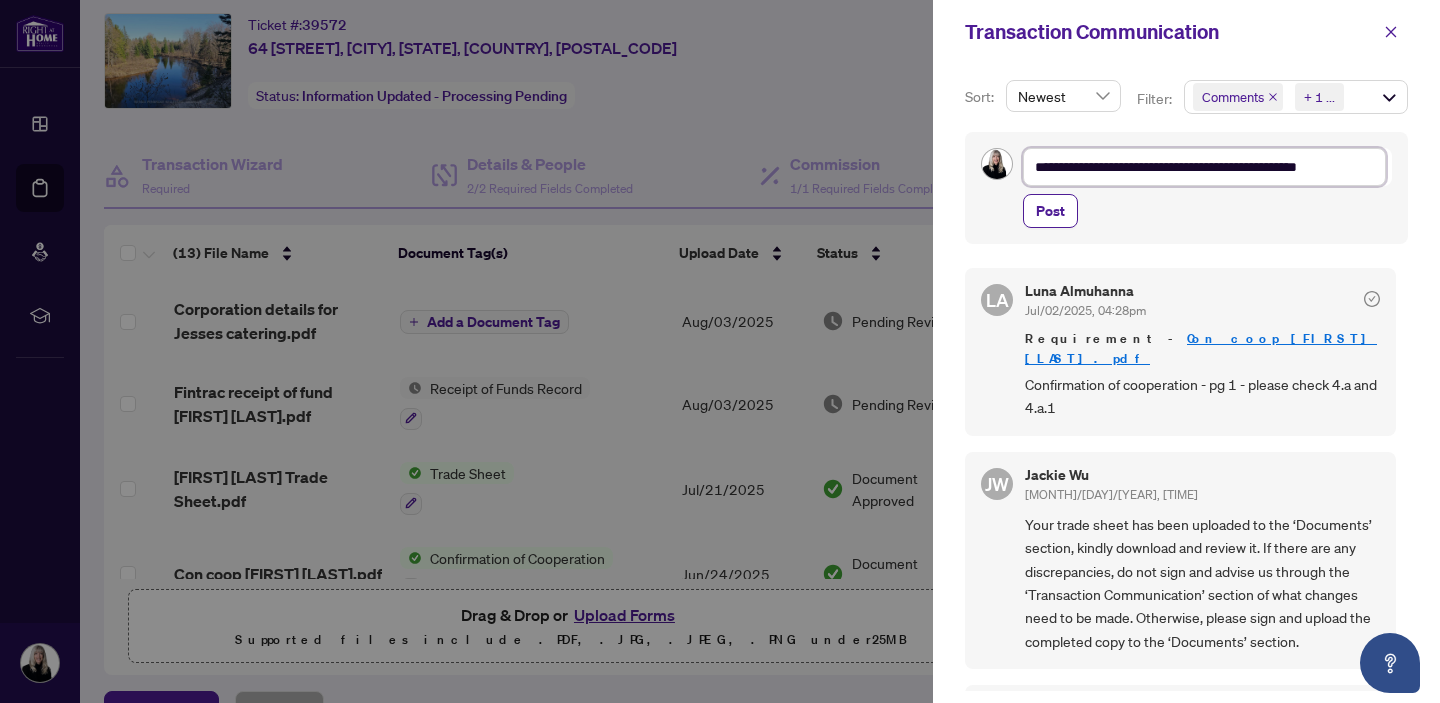 type on "**********" 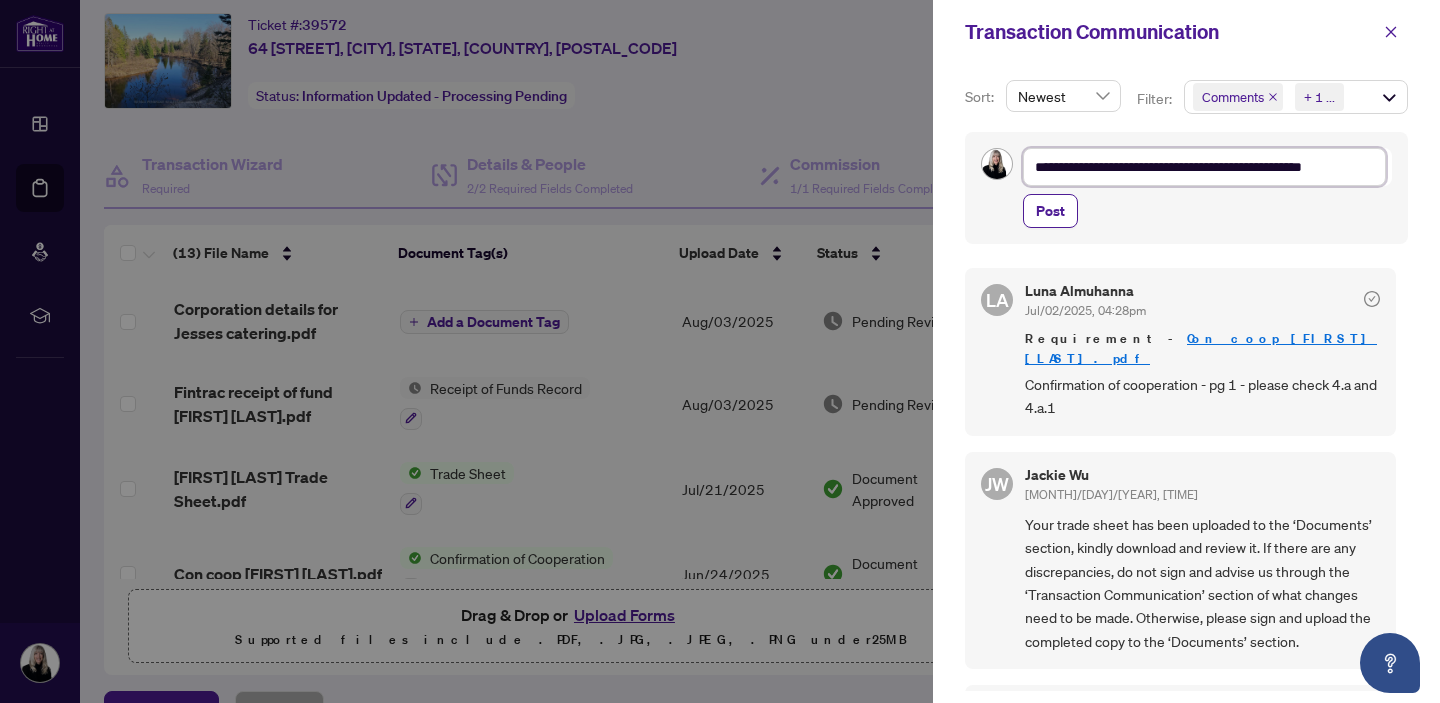 type on "**********" 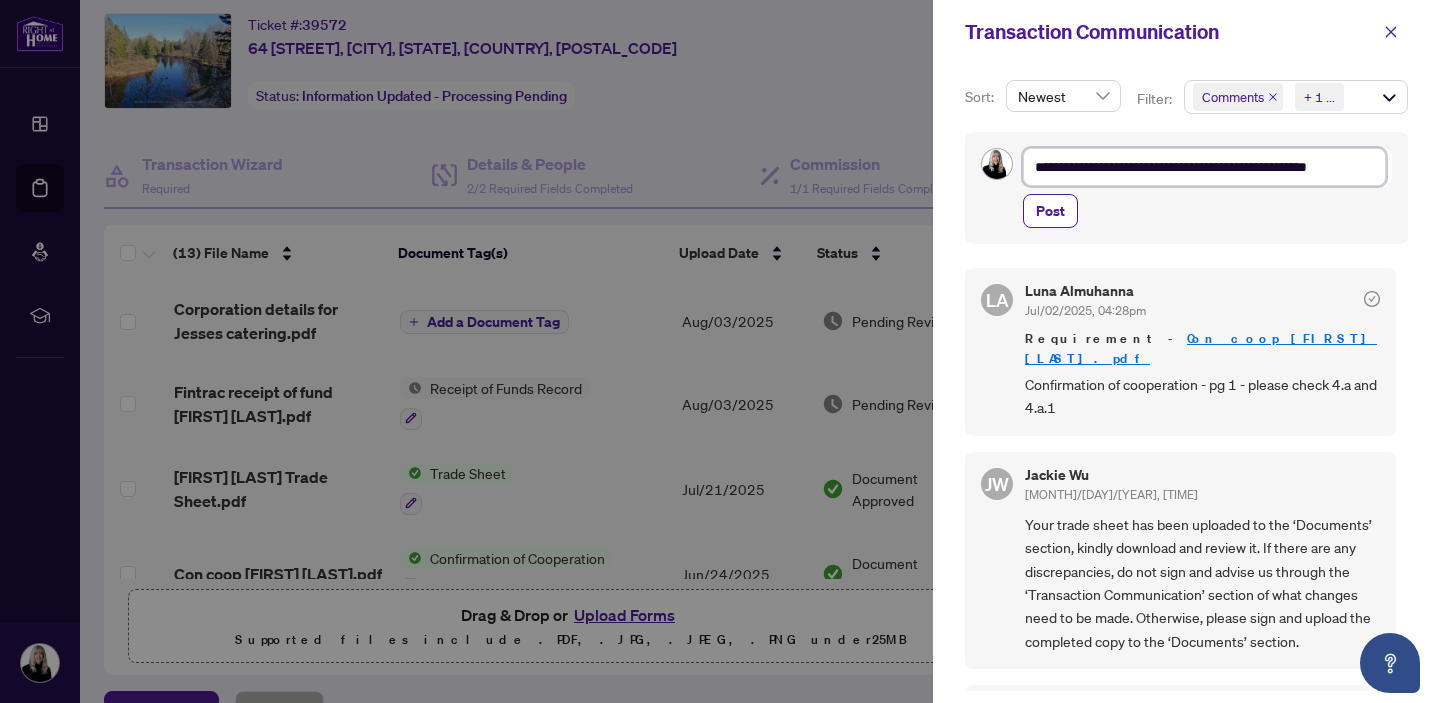 type on "**********" 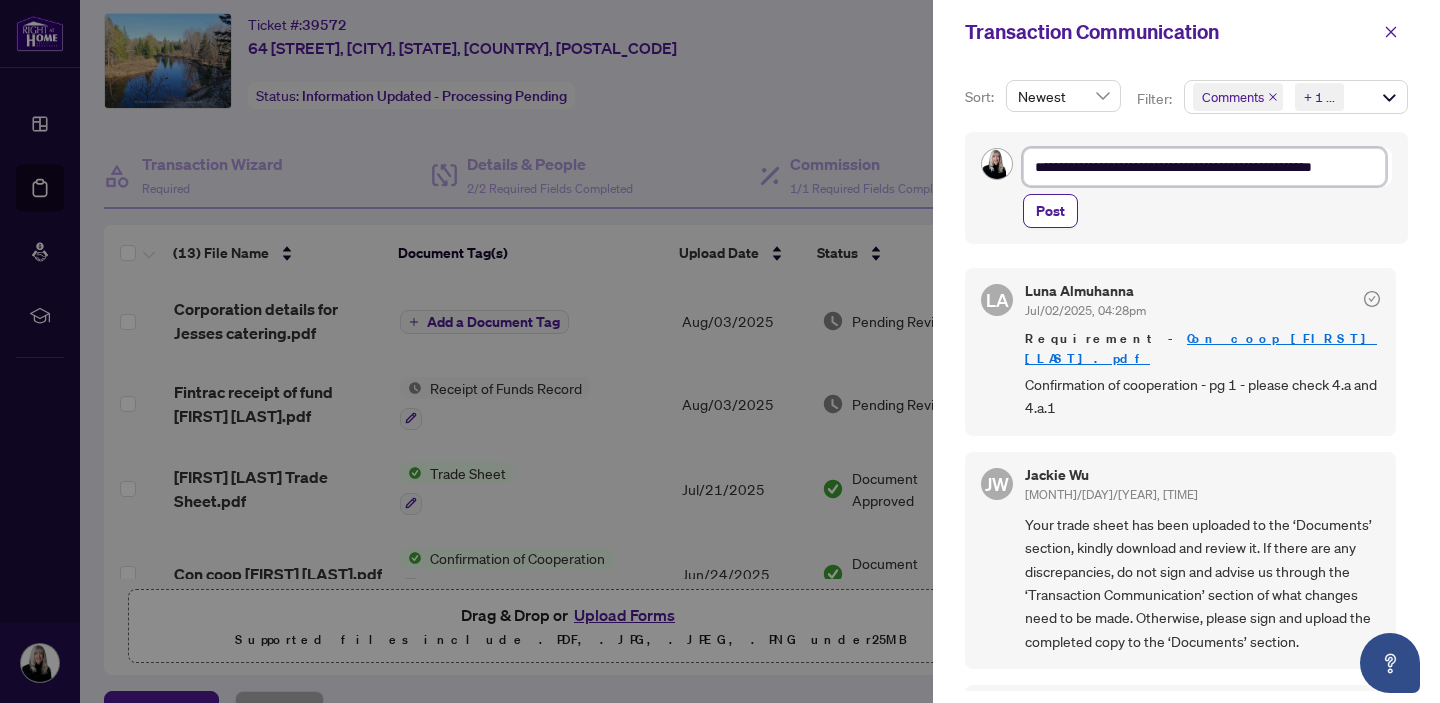 type on "**********" 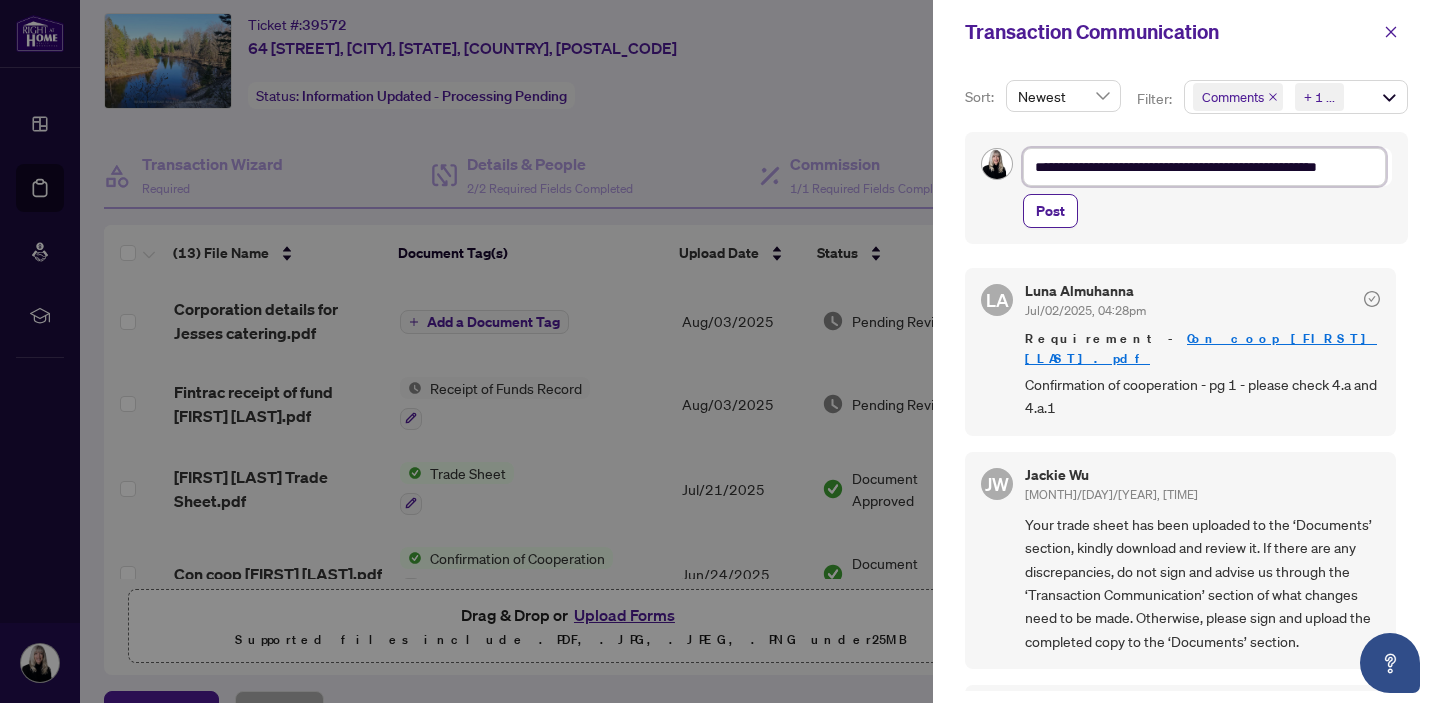 type on "**********" 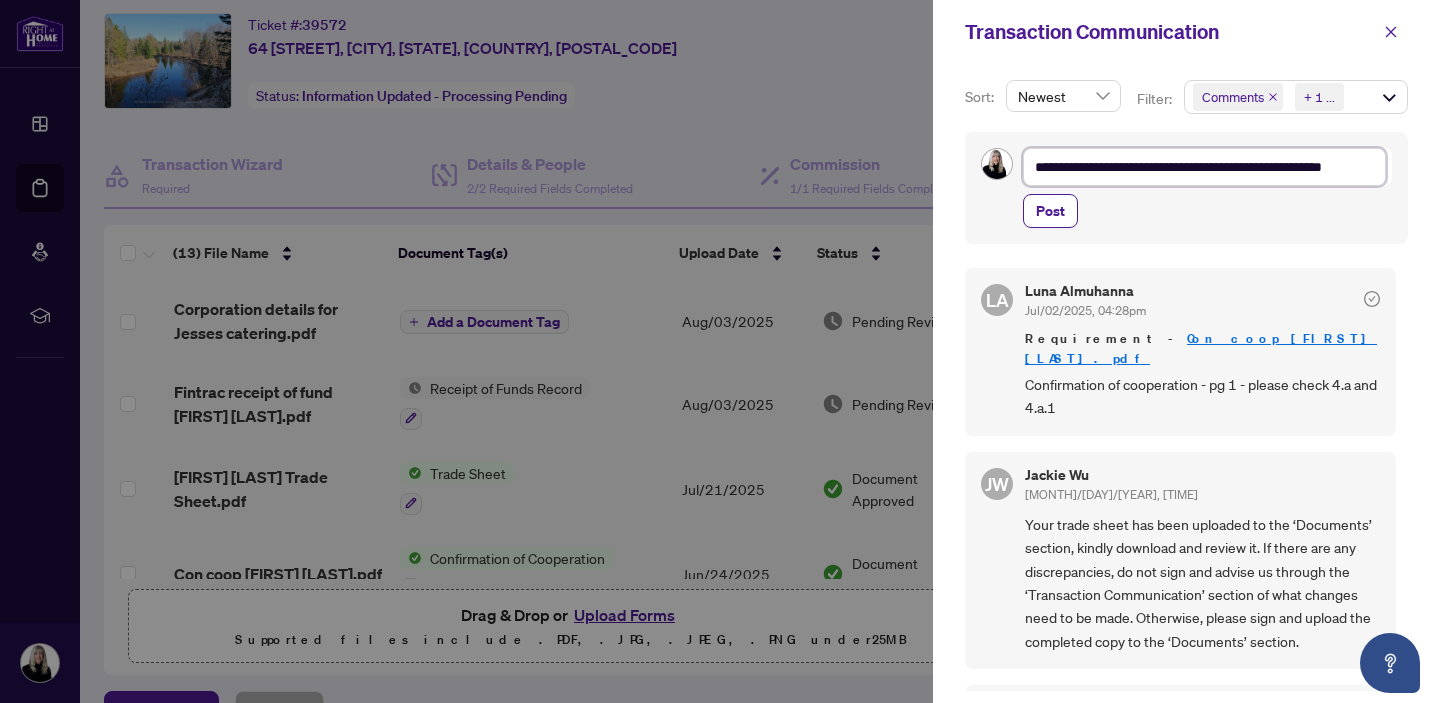 type on "**********" 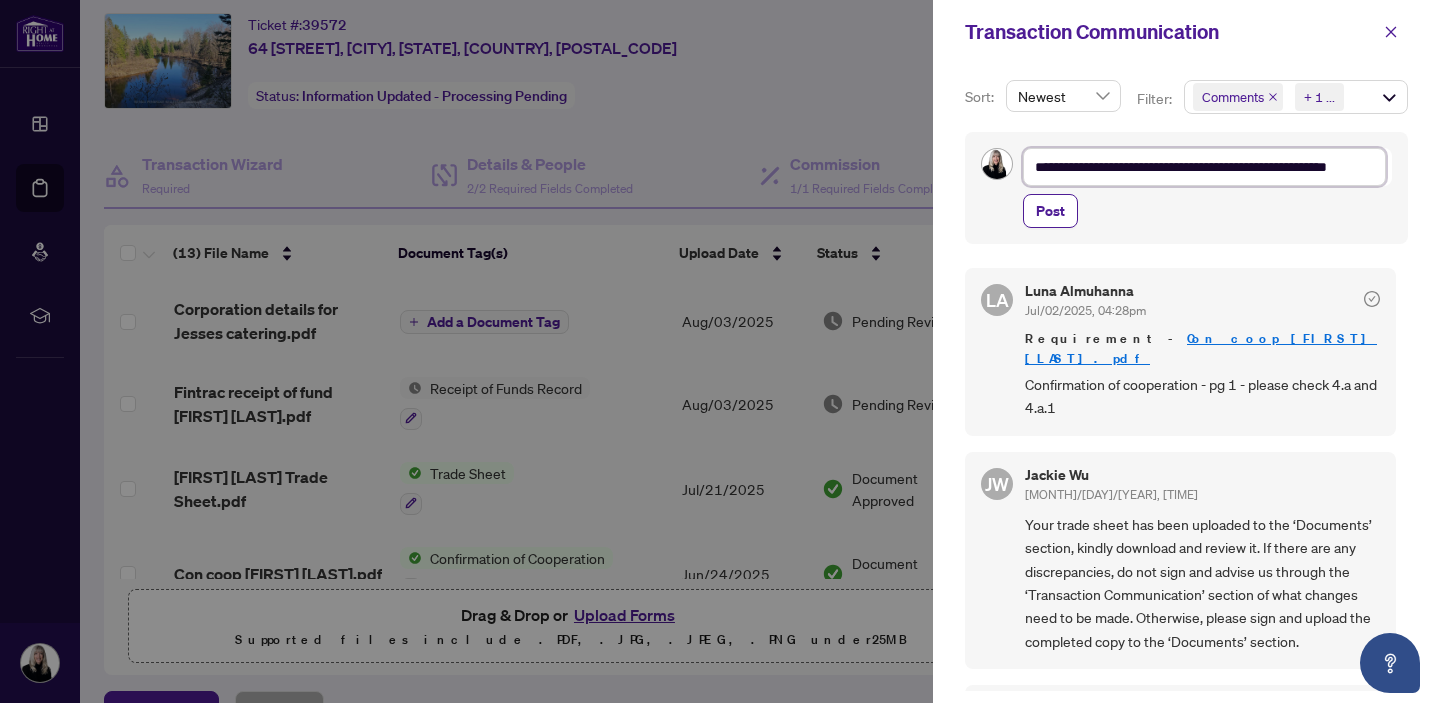 type on "**********" 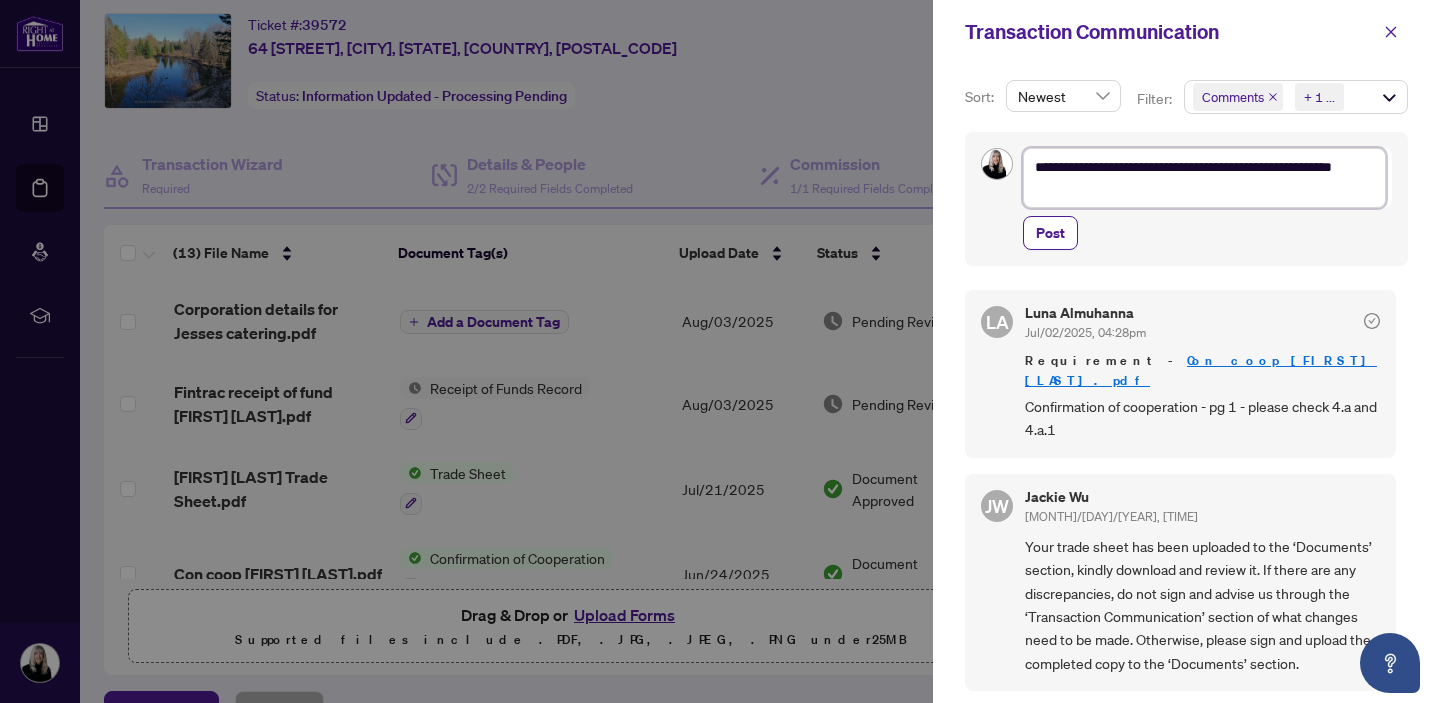 type on "**********" 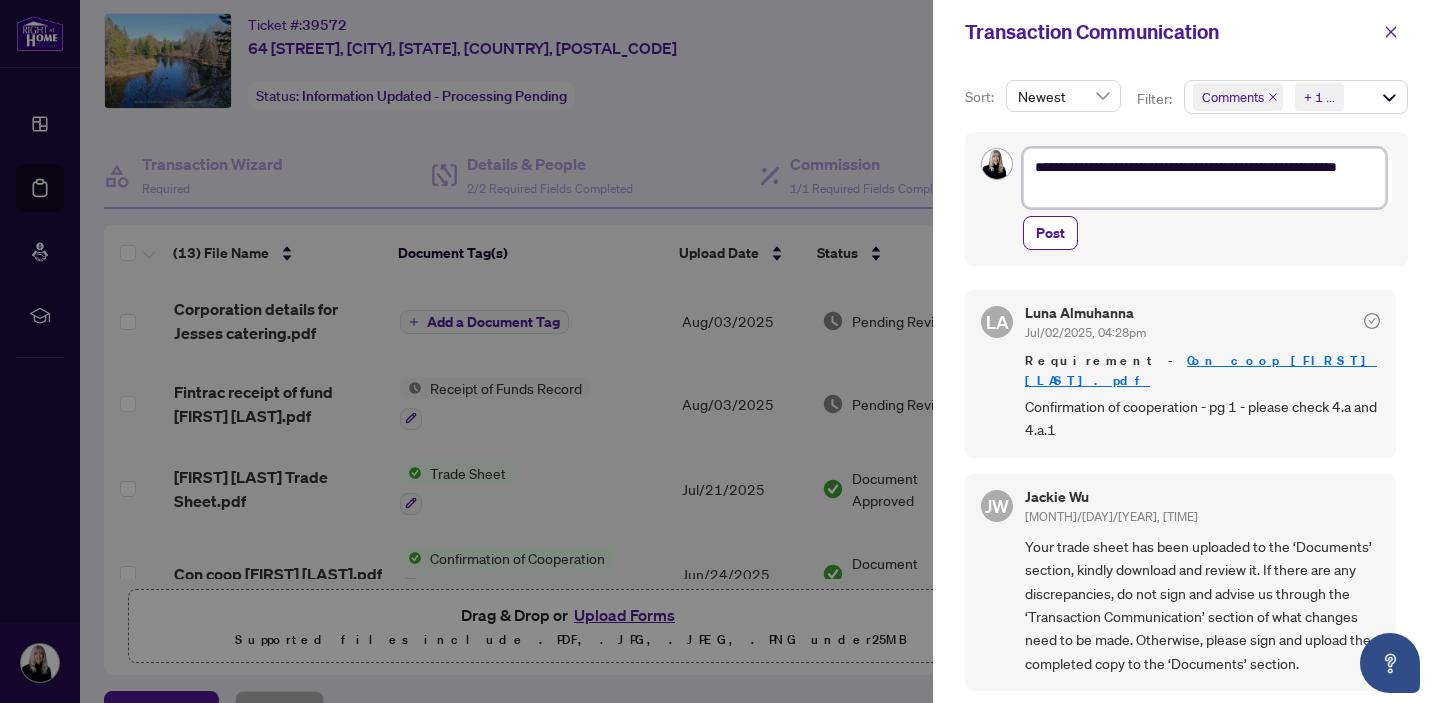 type on "**********" 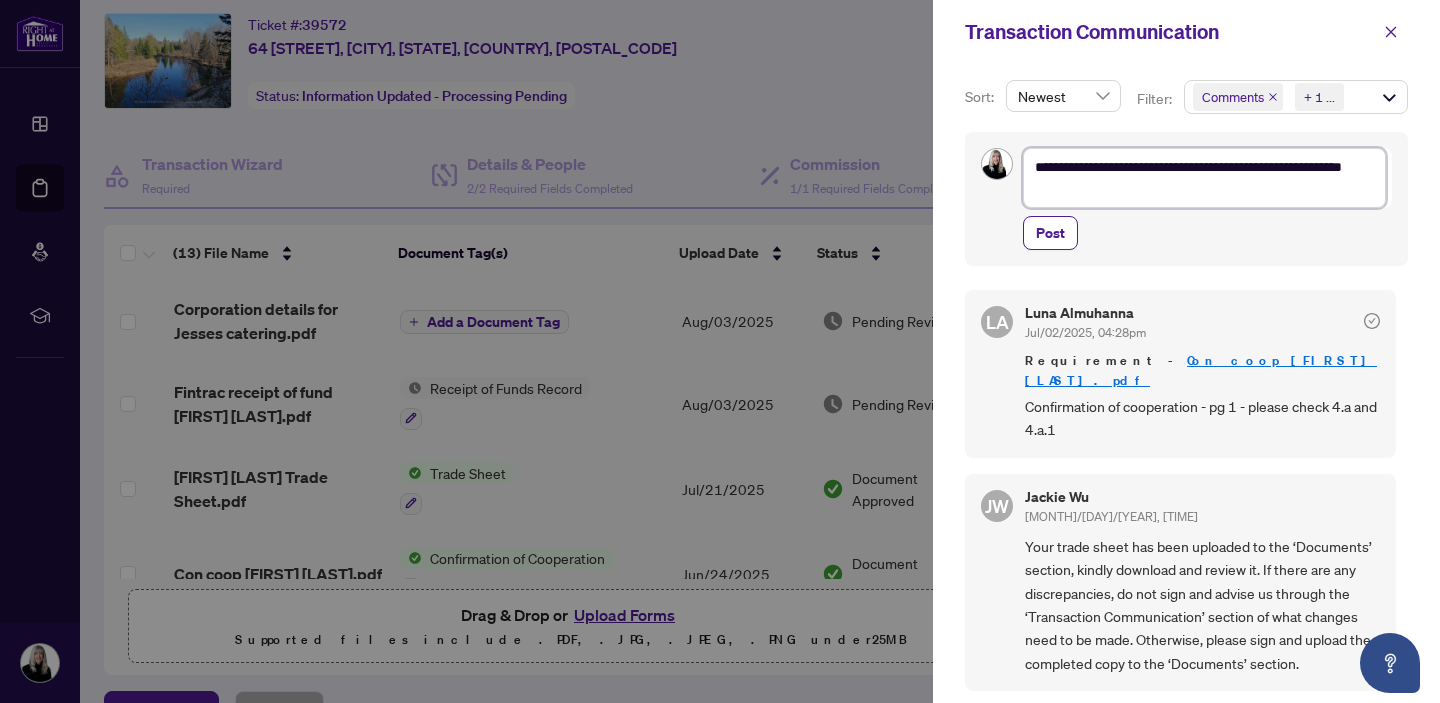 type on "**********" 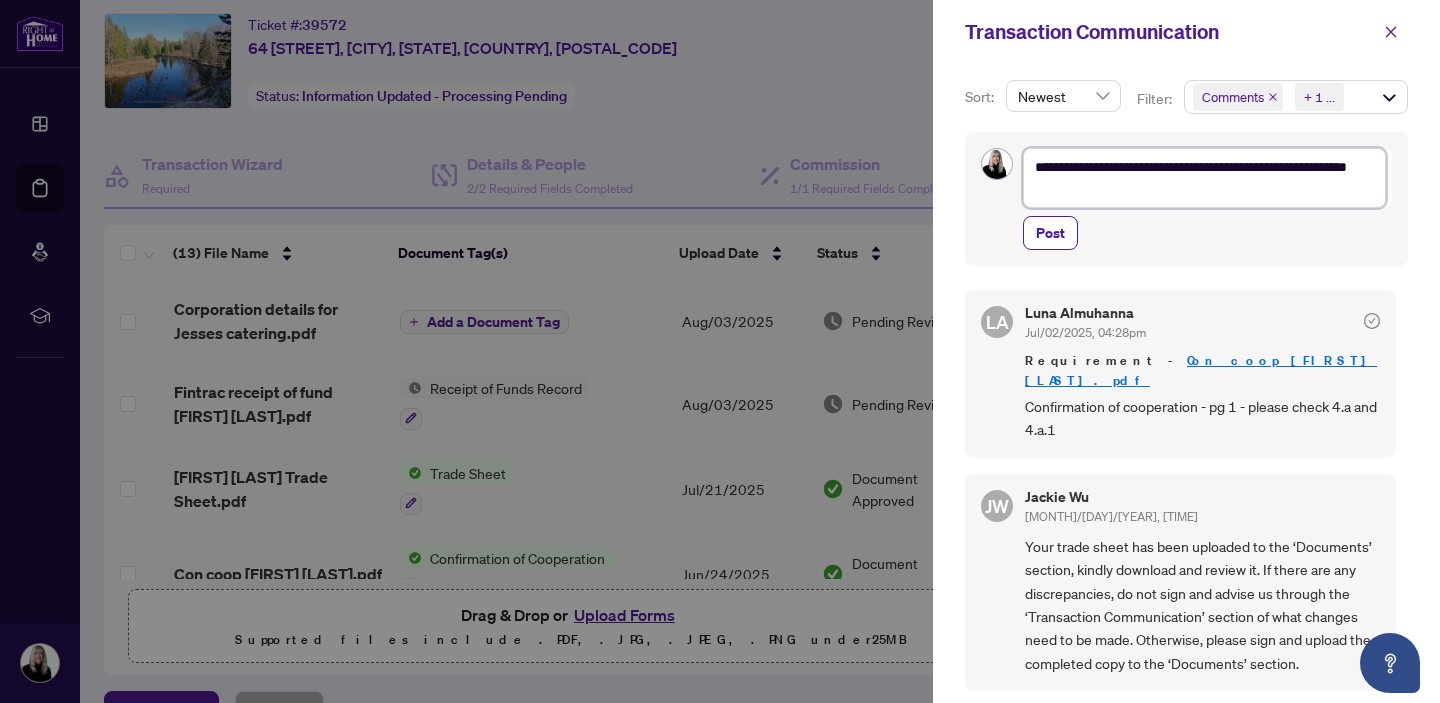 type on "**********" 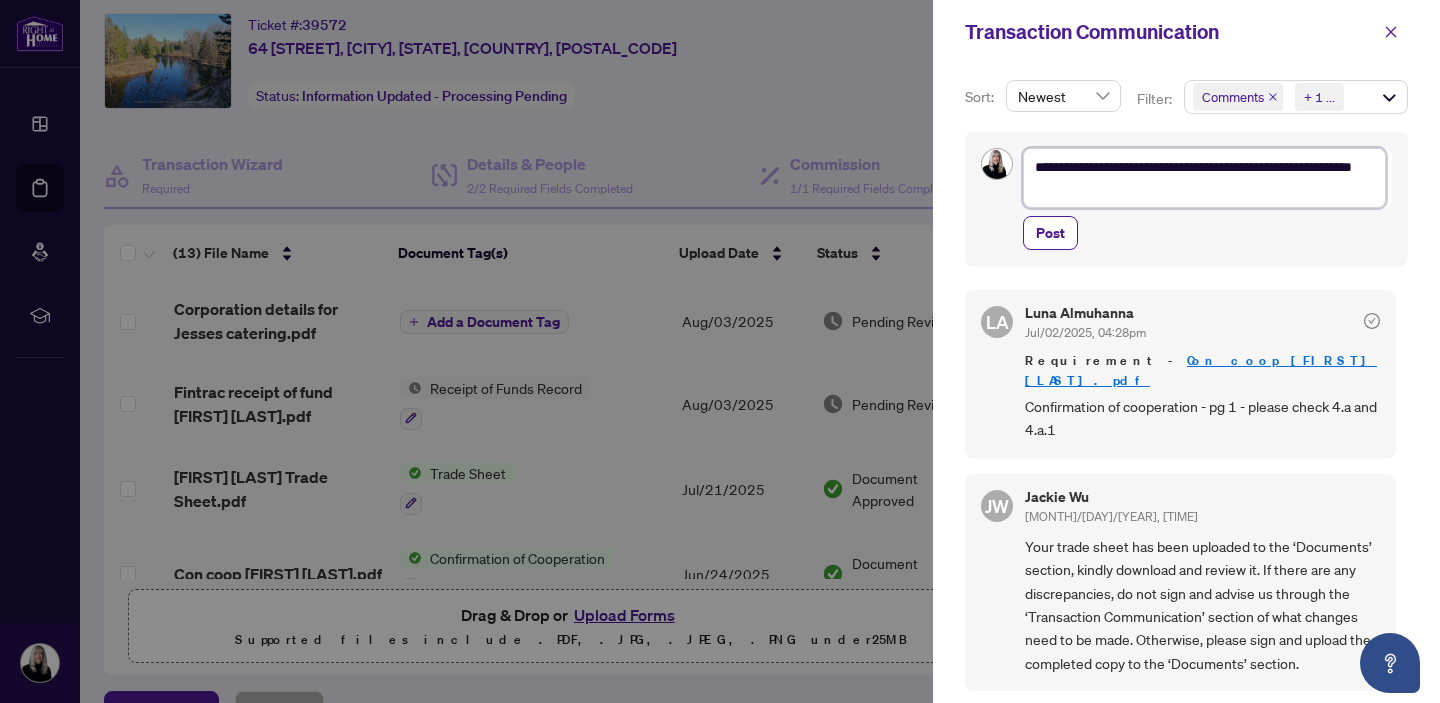 type on "**********" 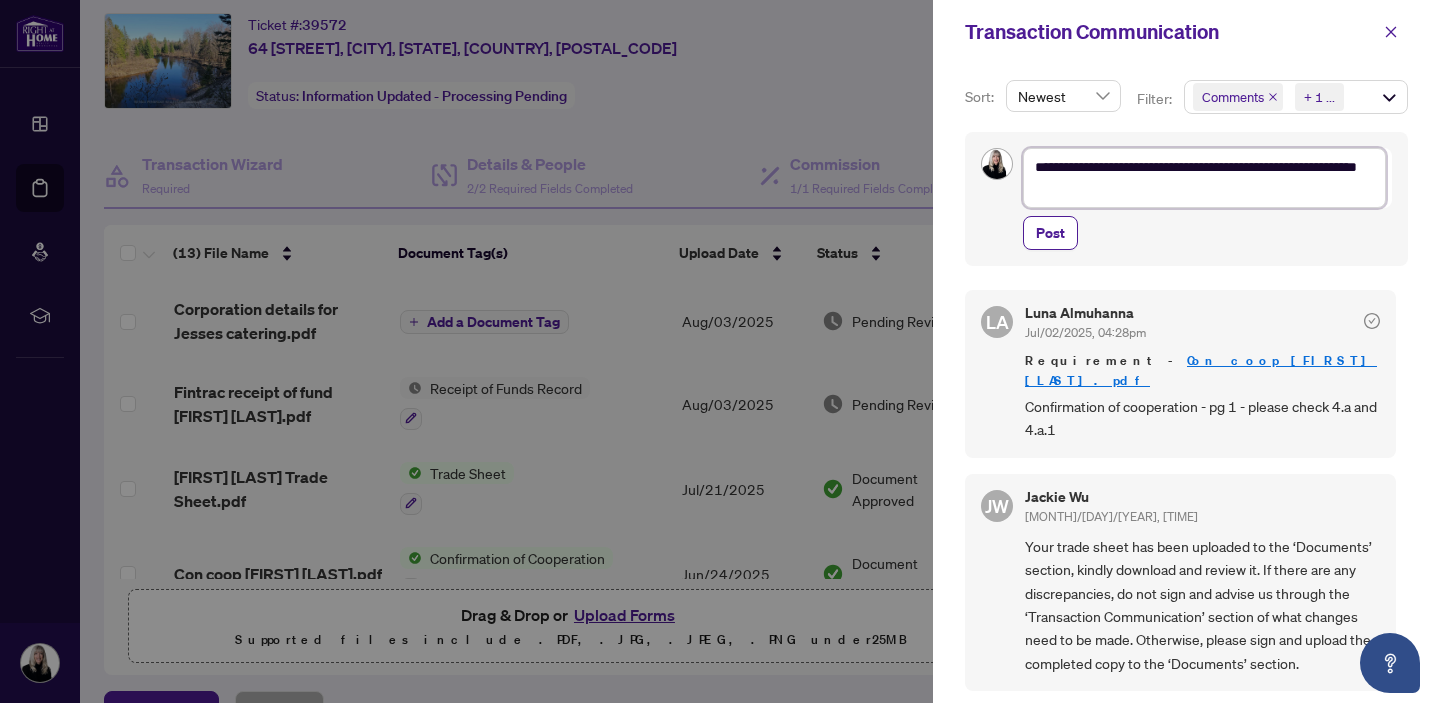 type on "**********" 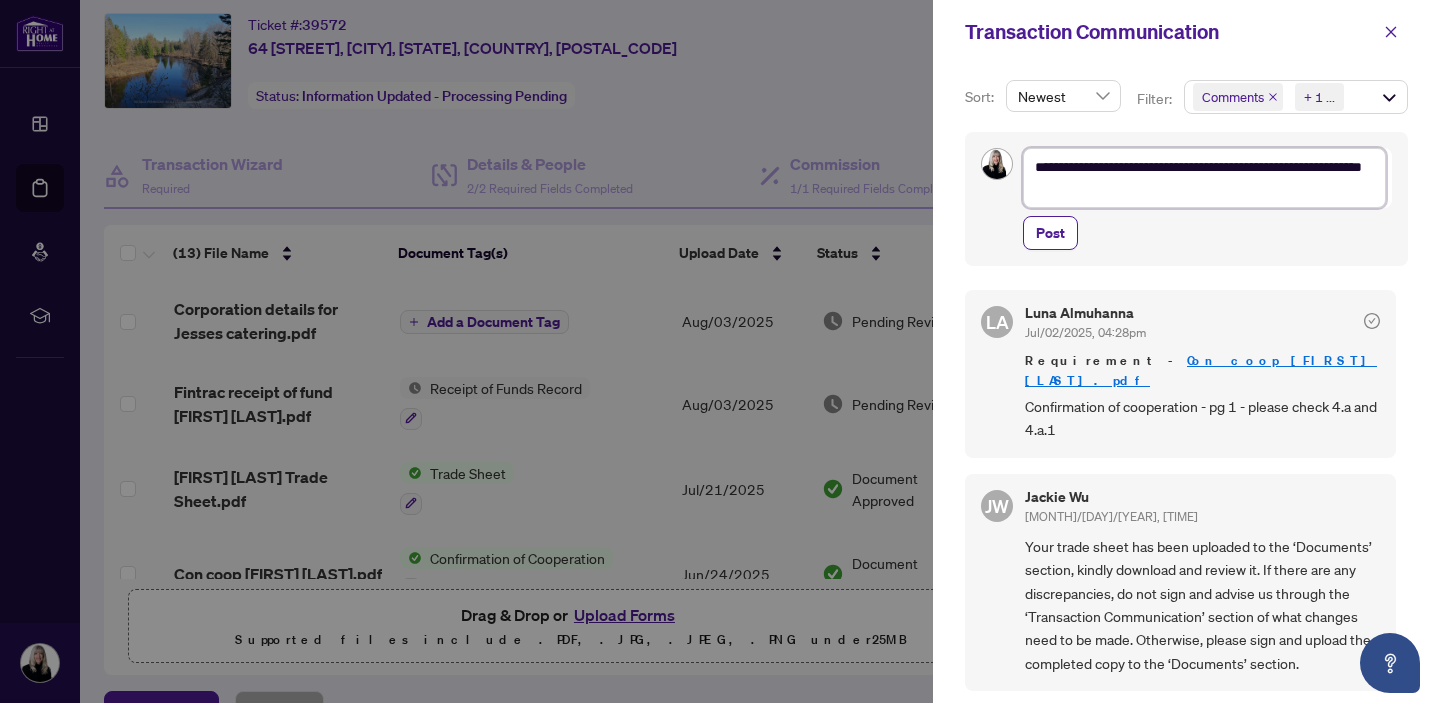 type on "**********" 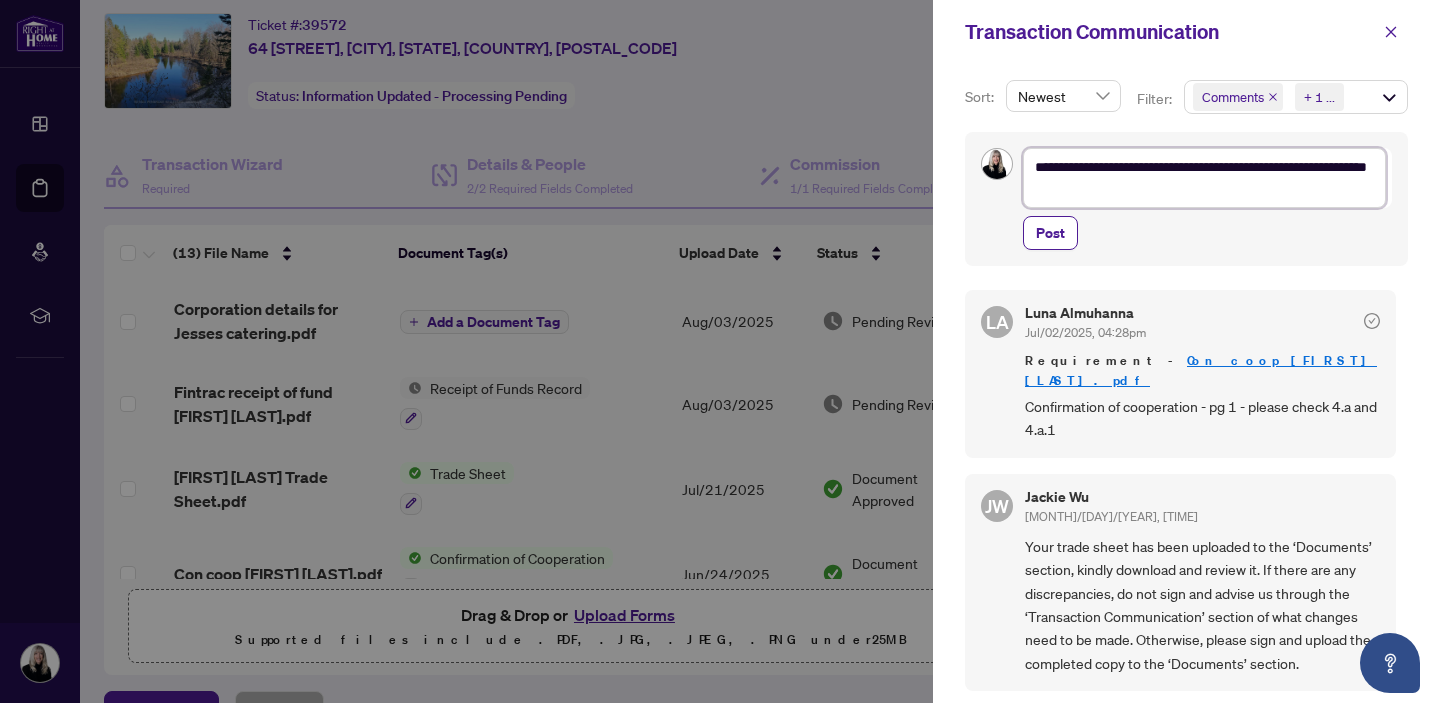 type on "**********" 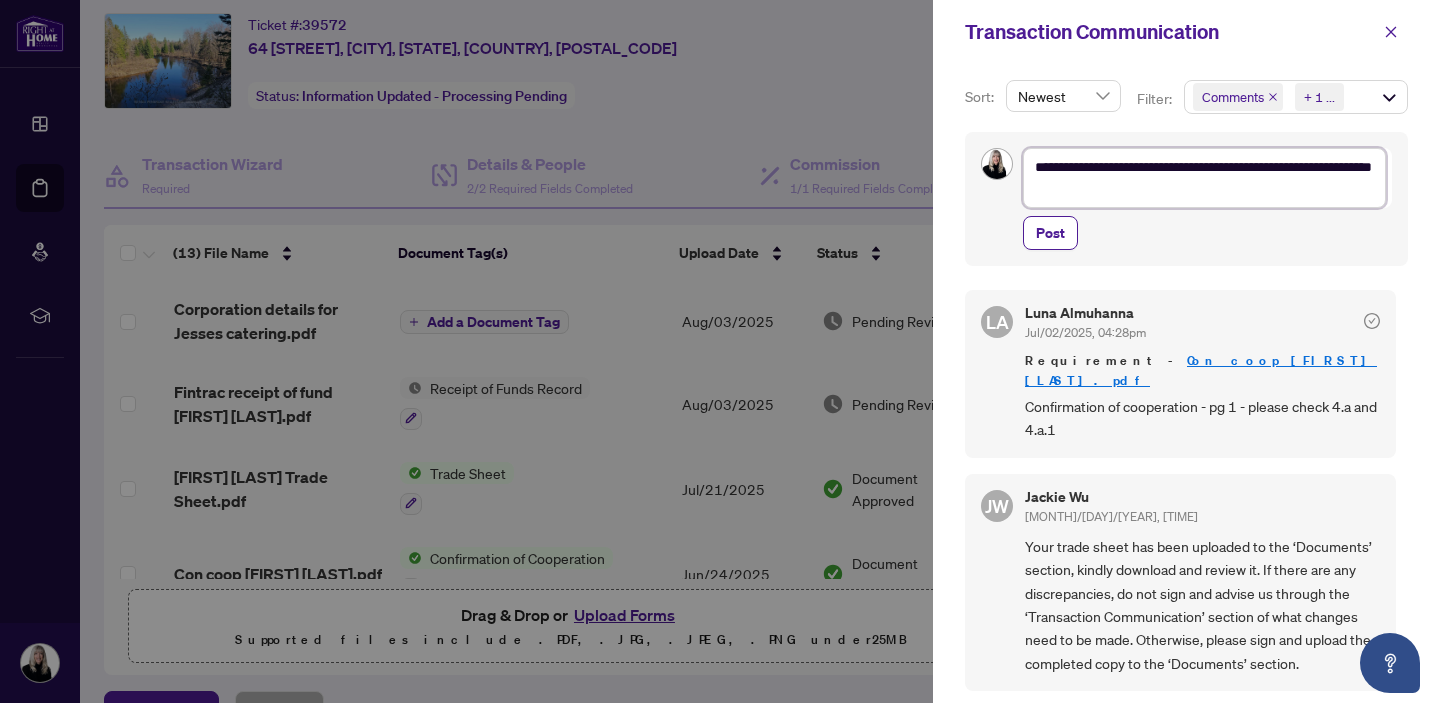 type on "**********" 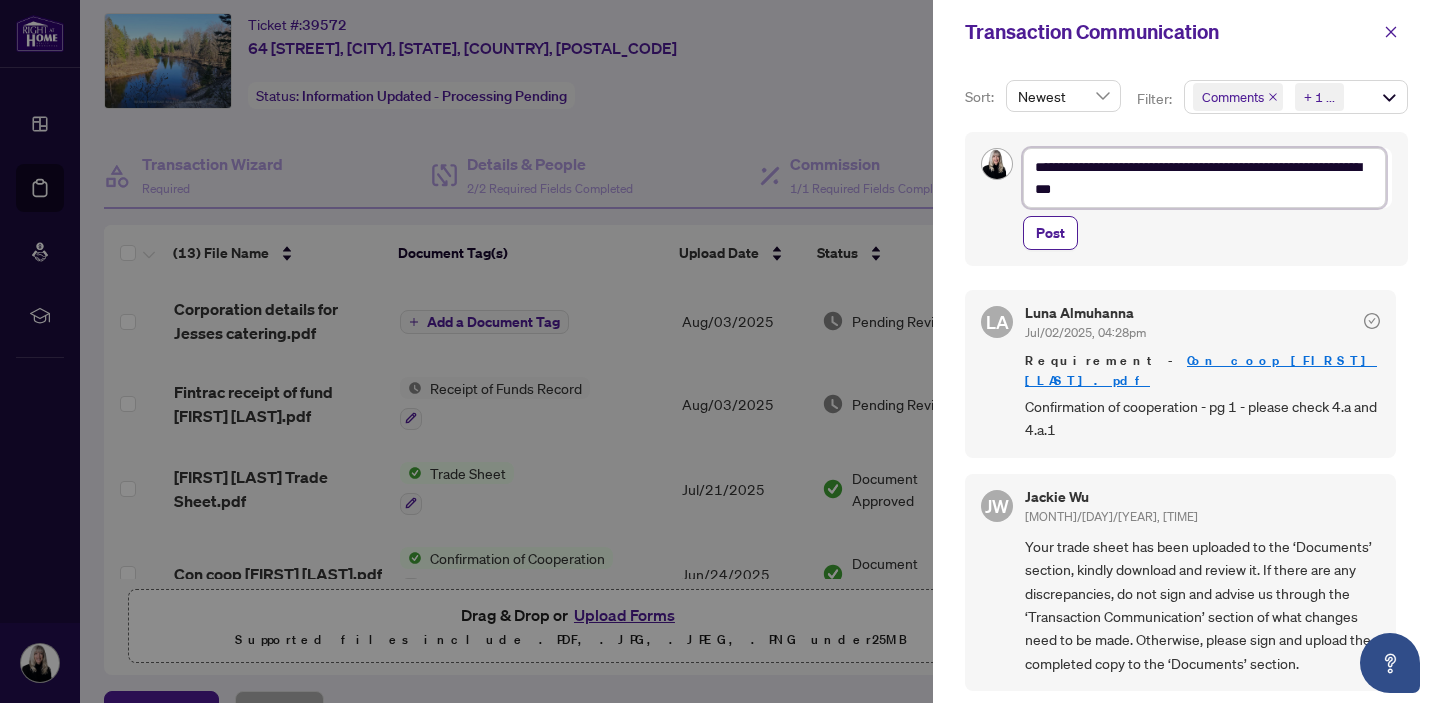 type on "**********" 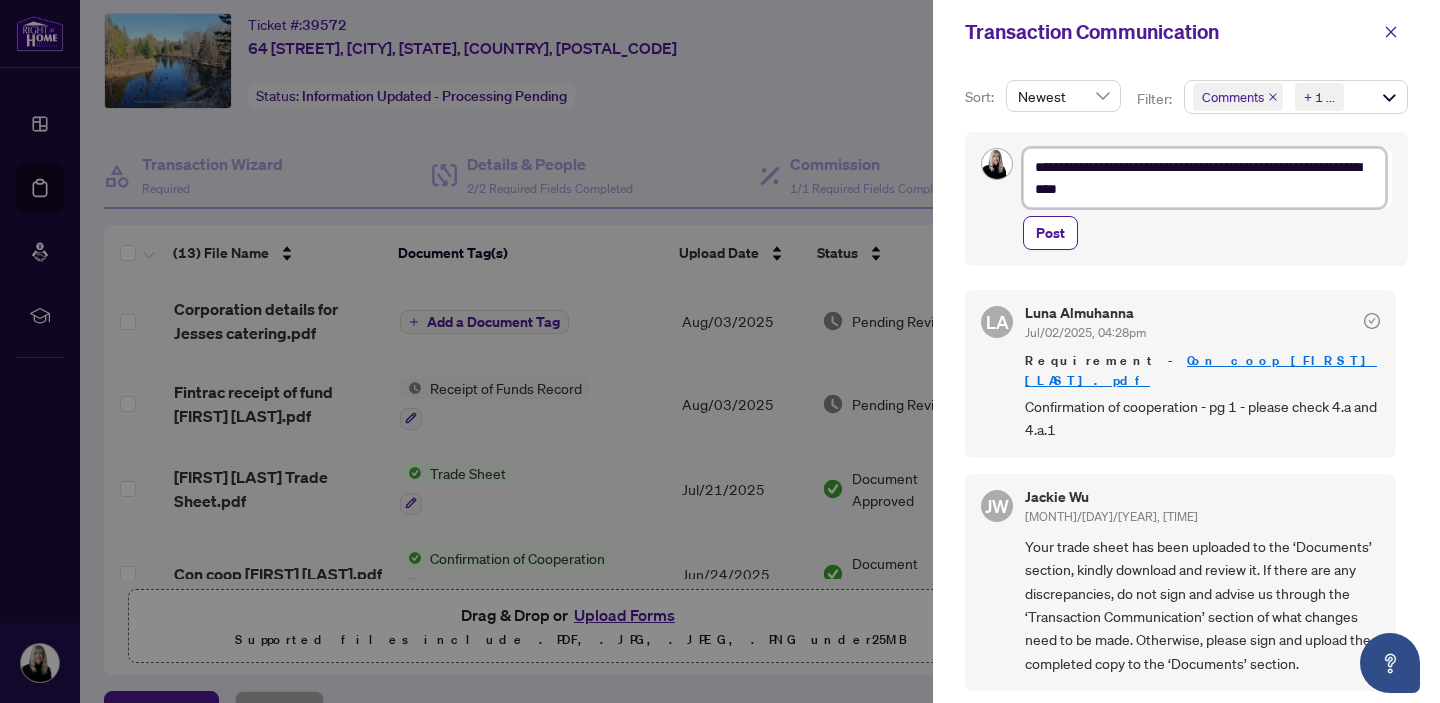 type on "**********" 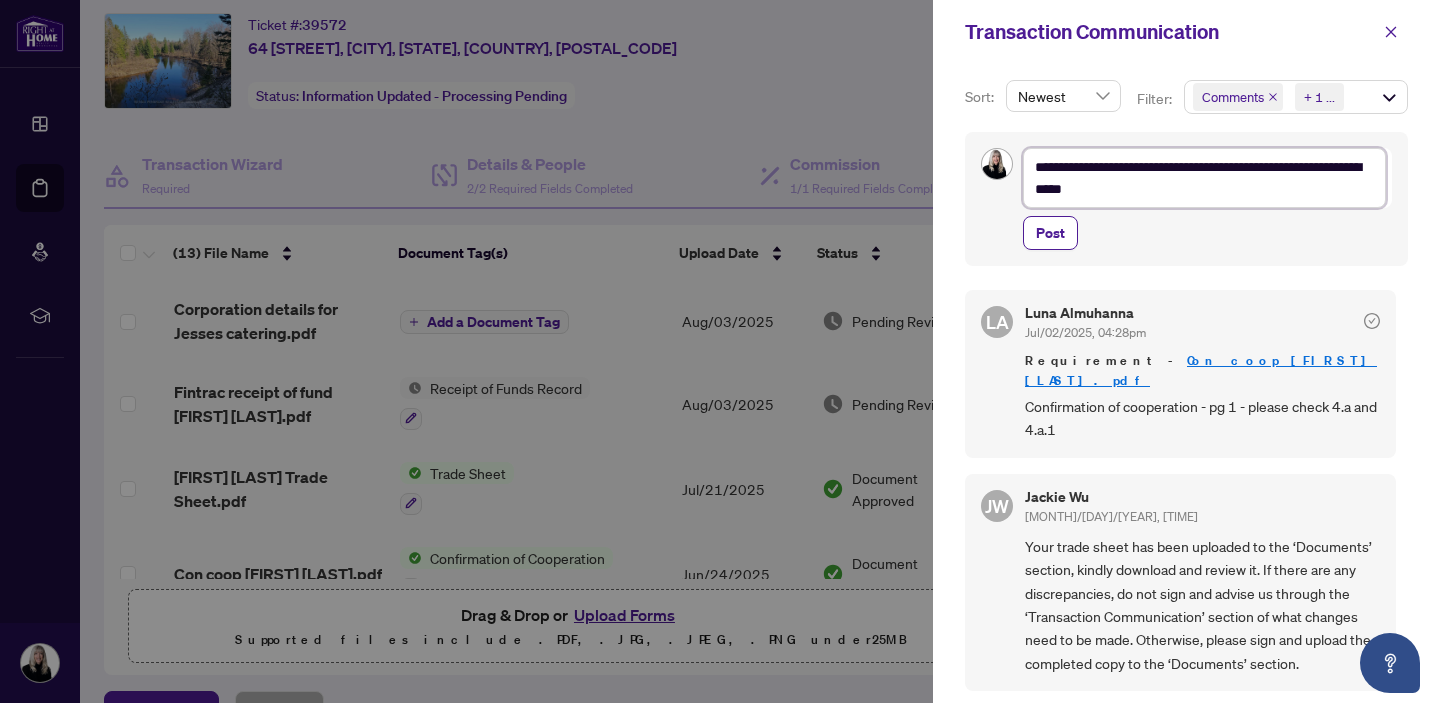 type on "**********" 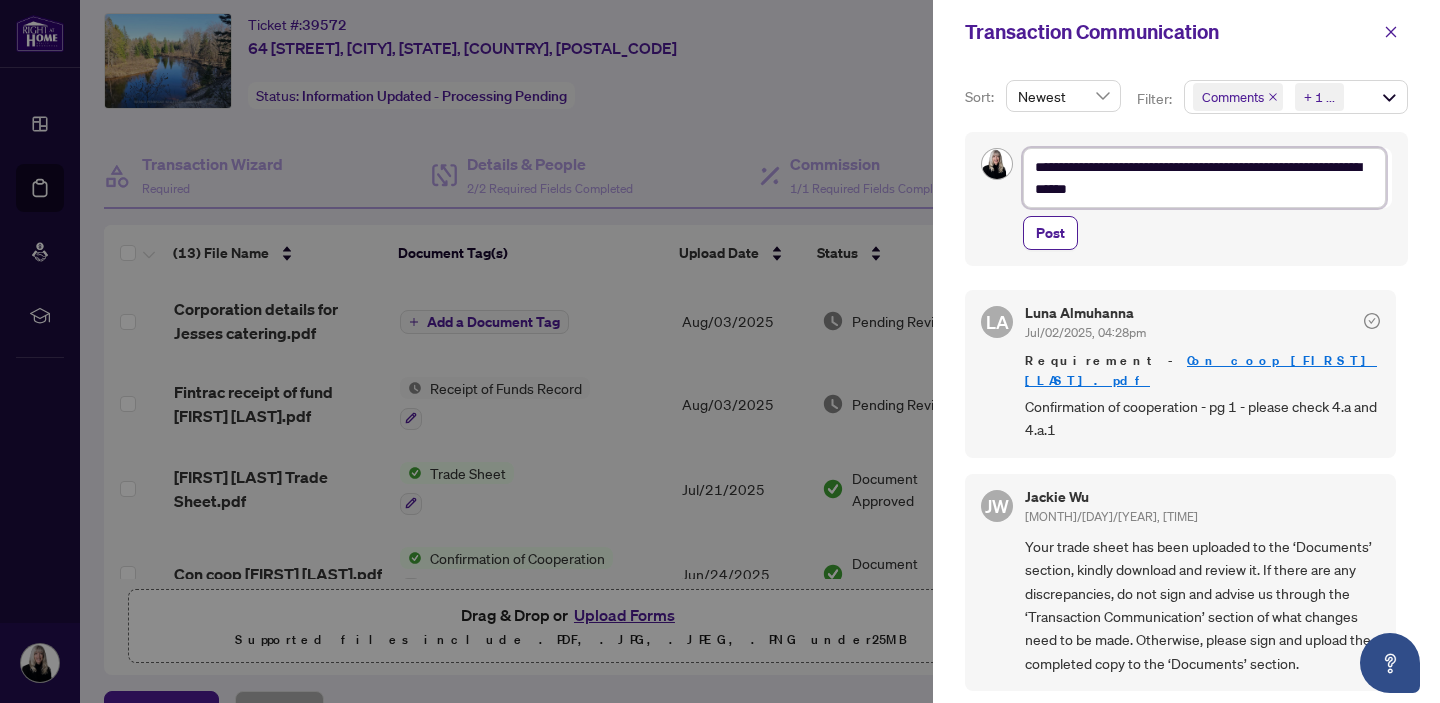 type on "**********" 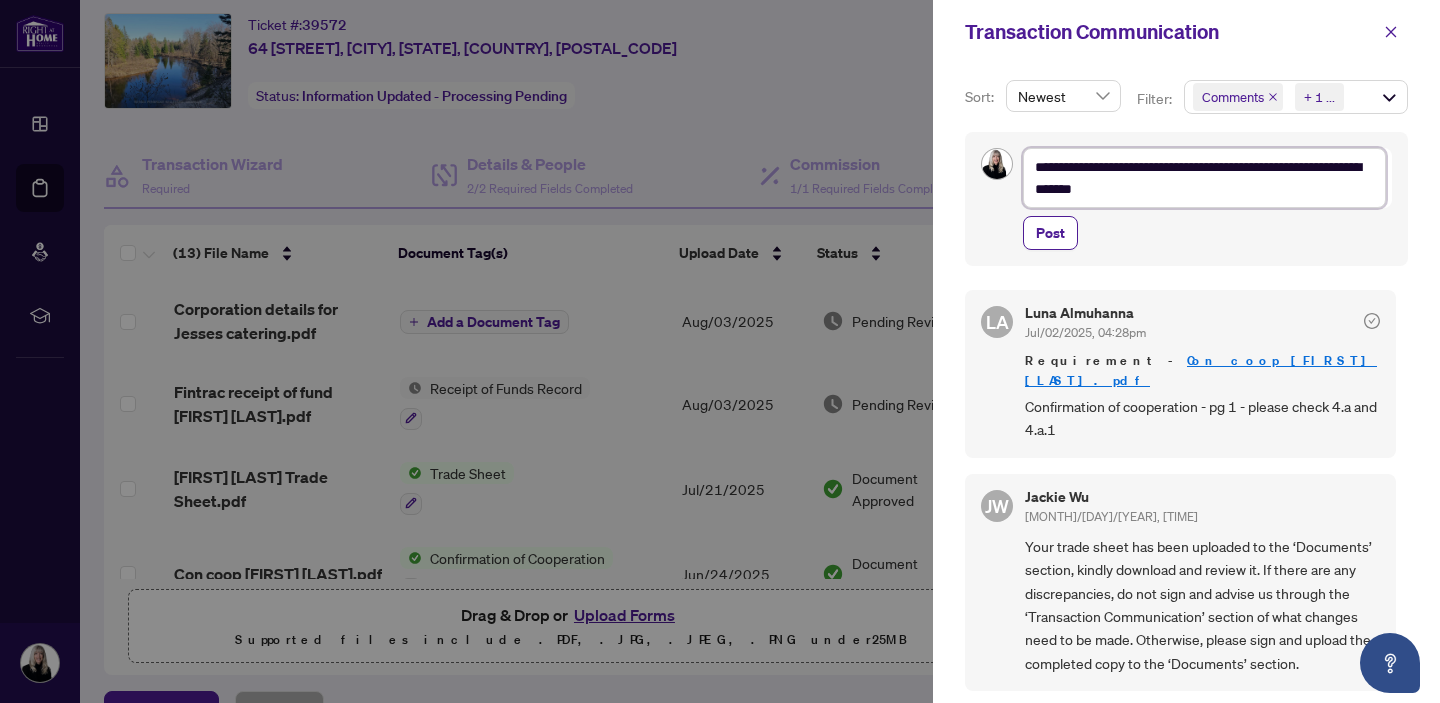 type on "**********" 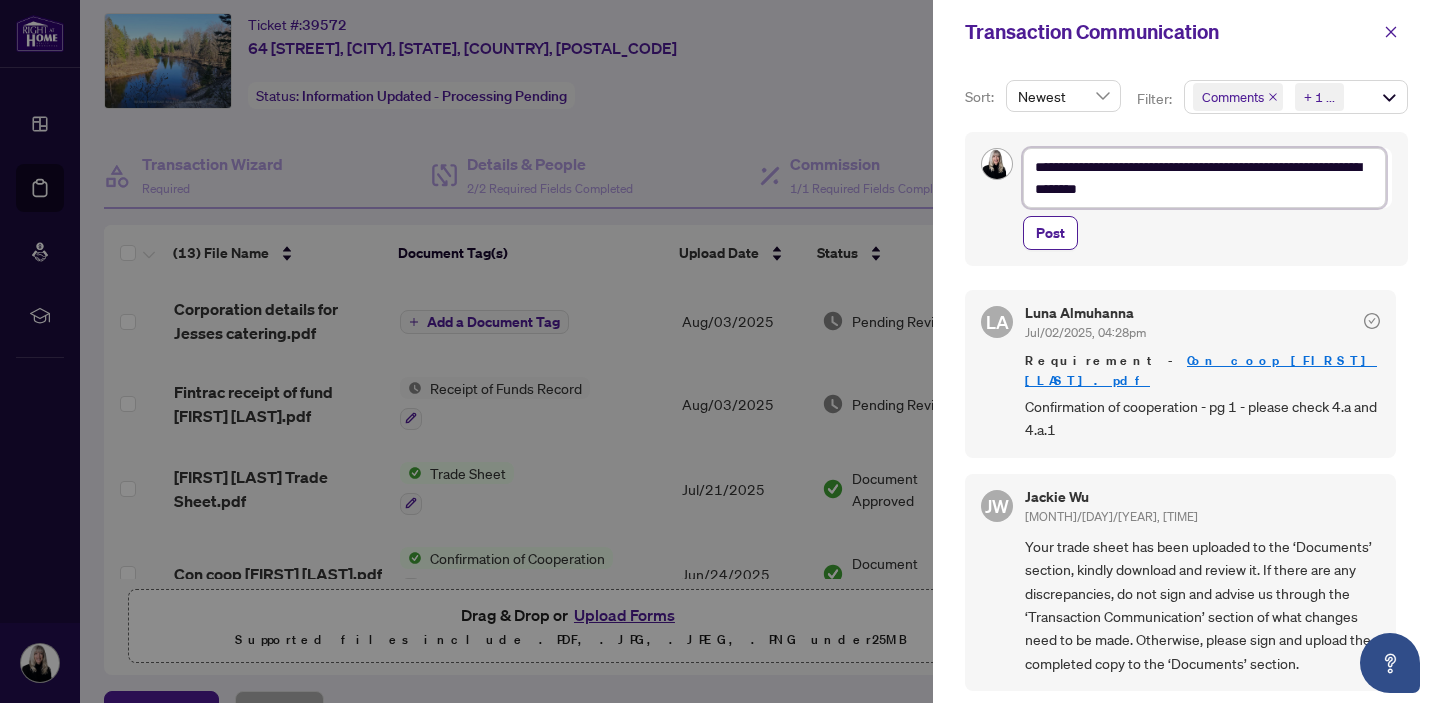 type on "**********" 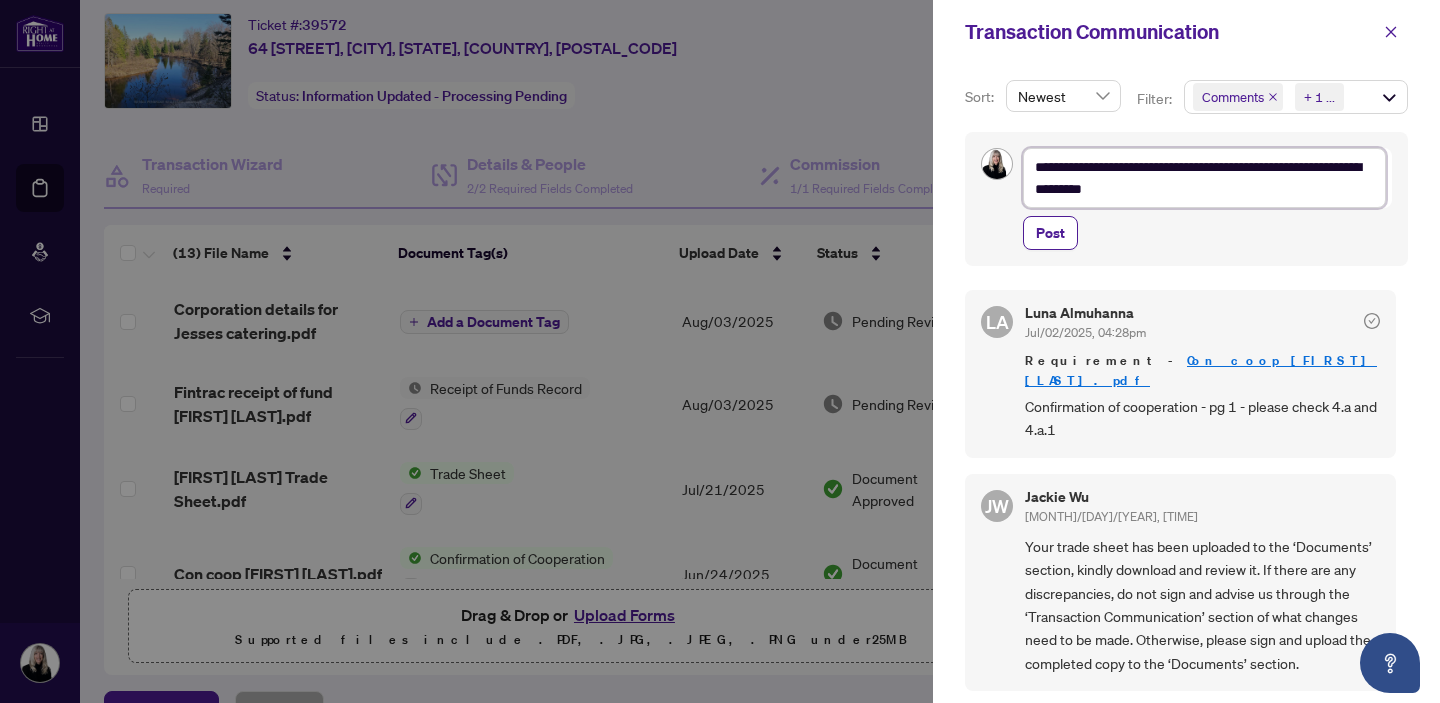 type on "**********" 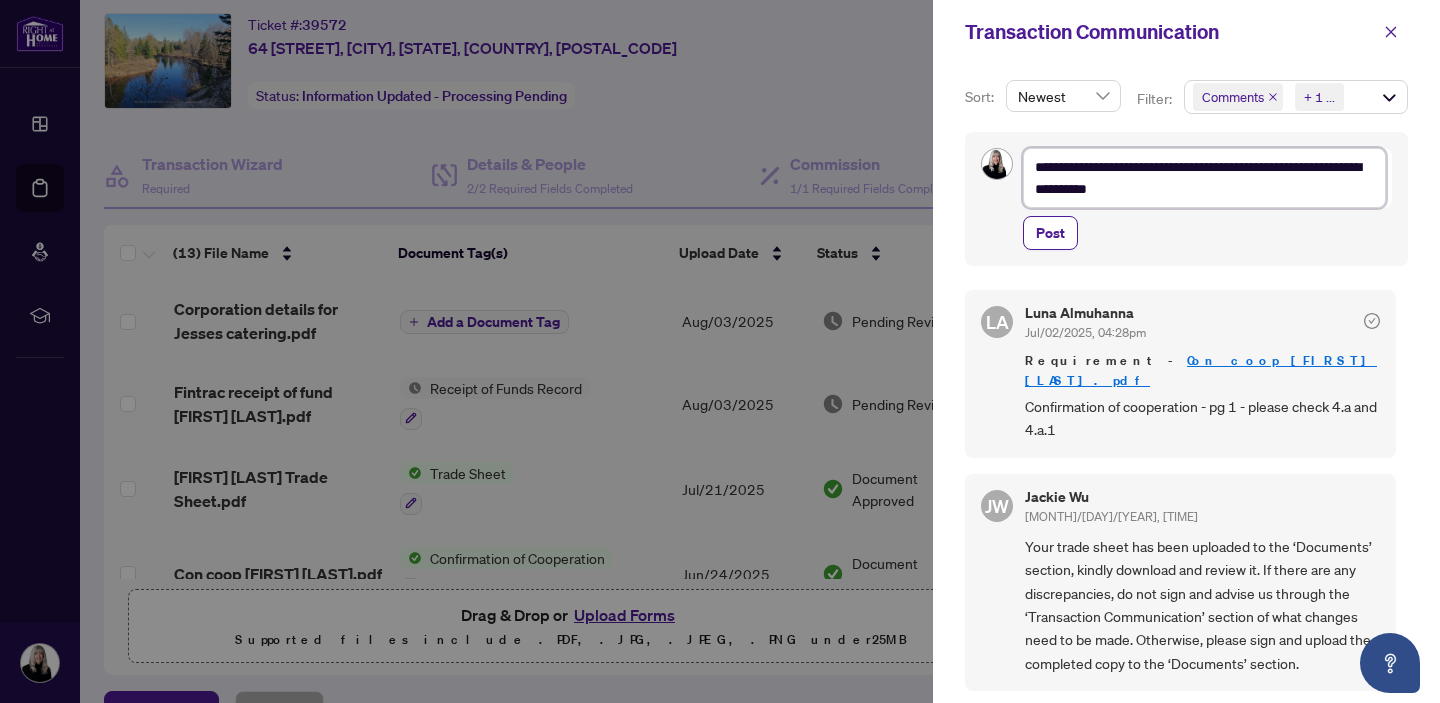 type on "**********" 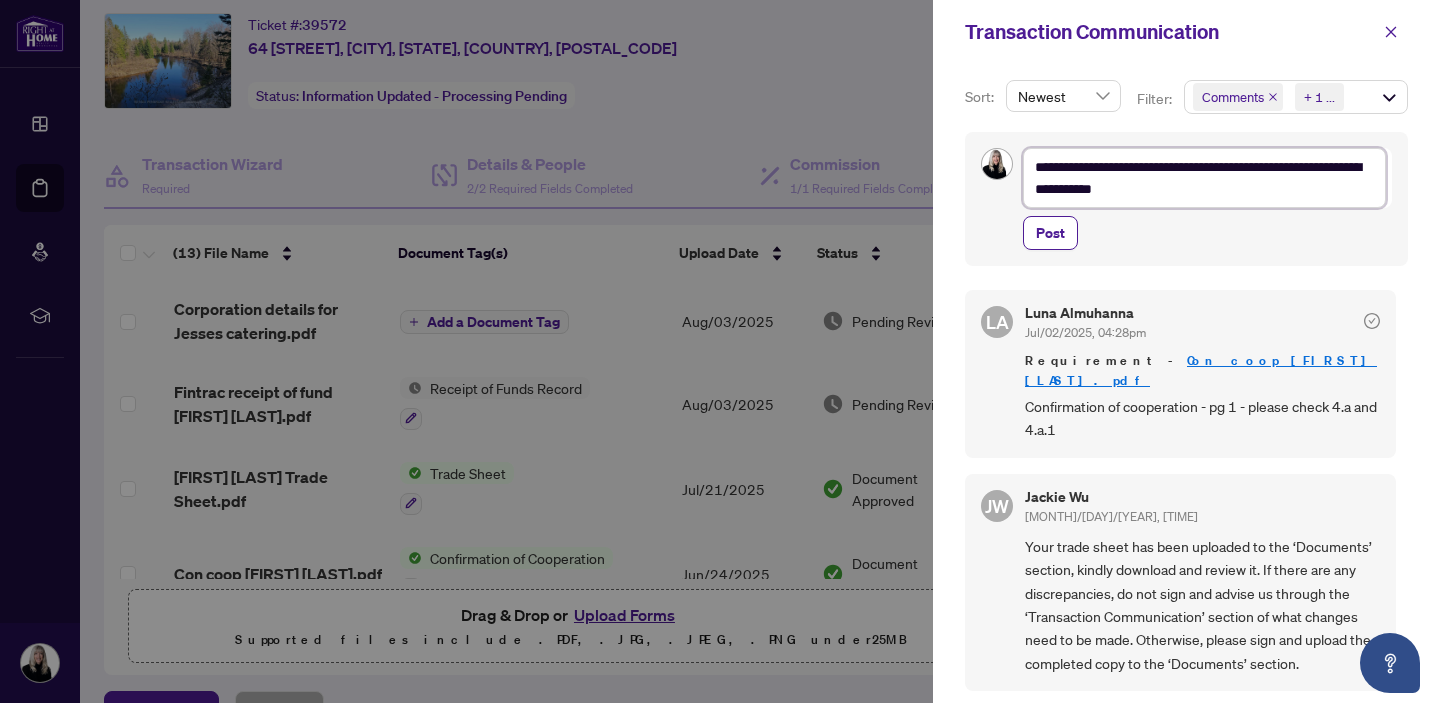 type on "**********" 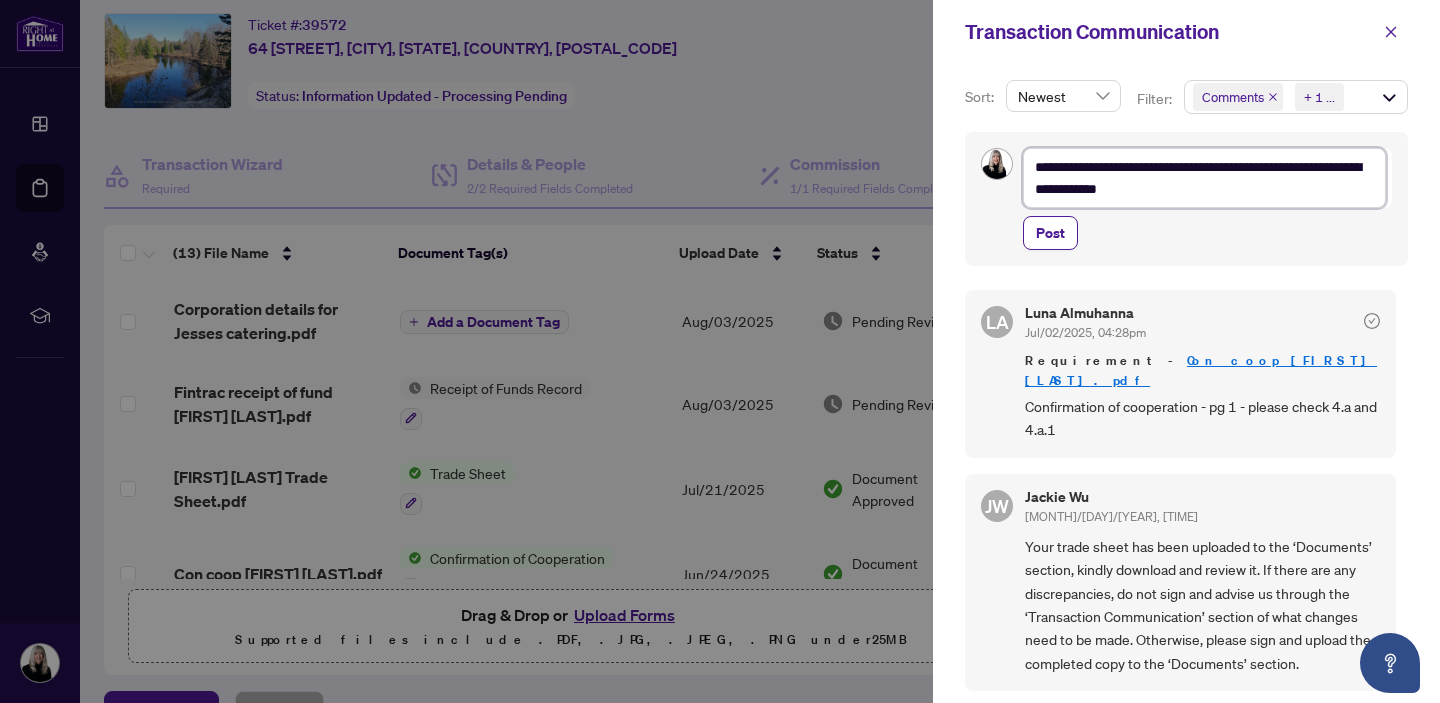 type on "**********" 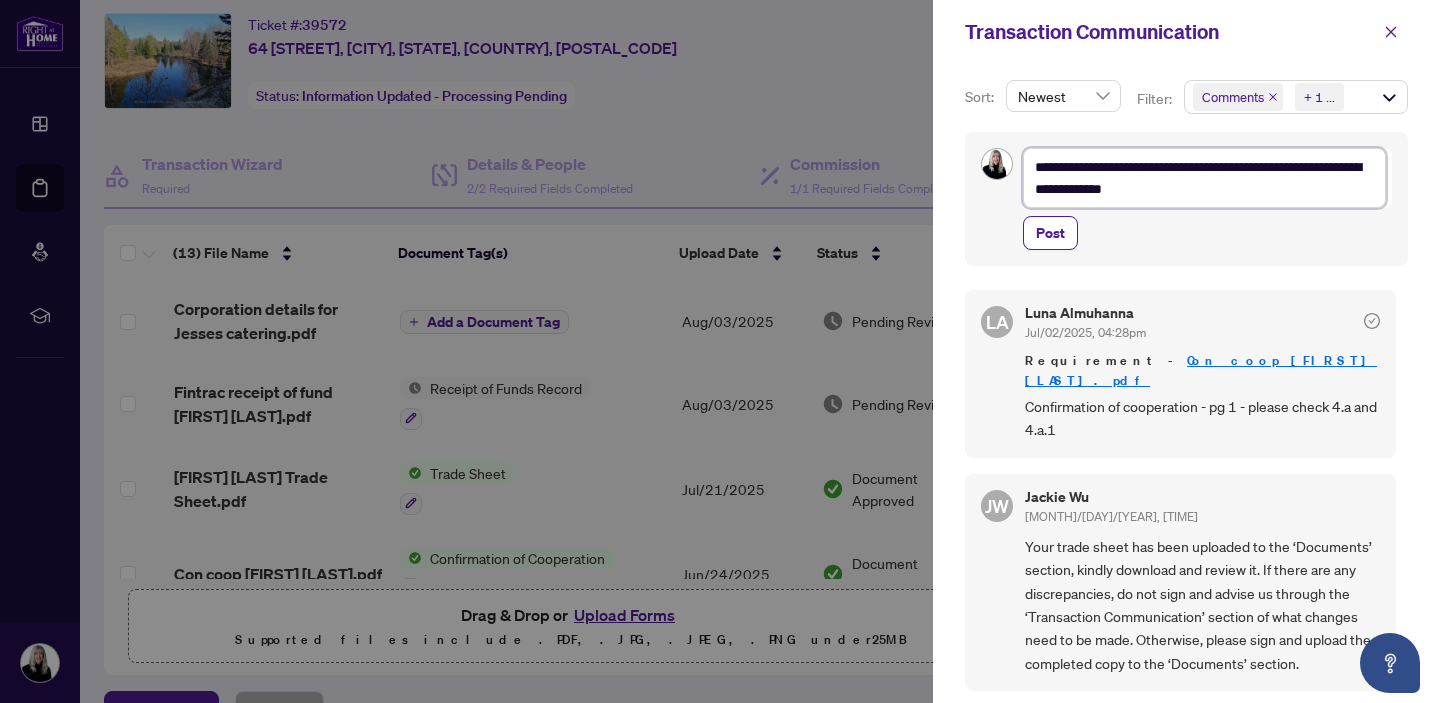 type on "**********" 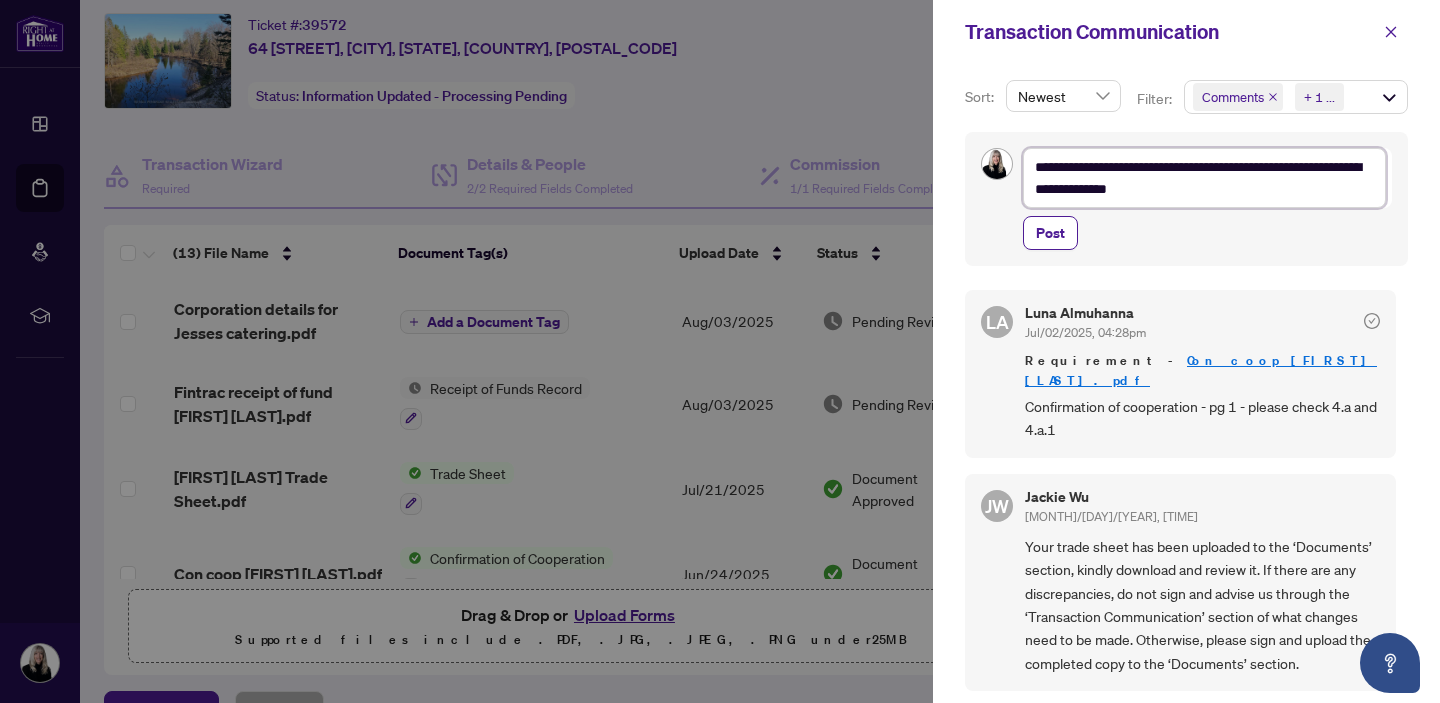 type on "**********" 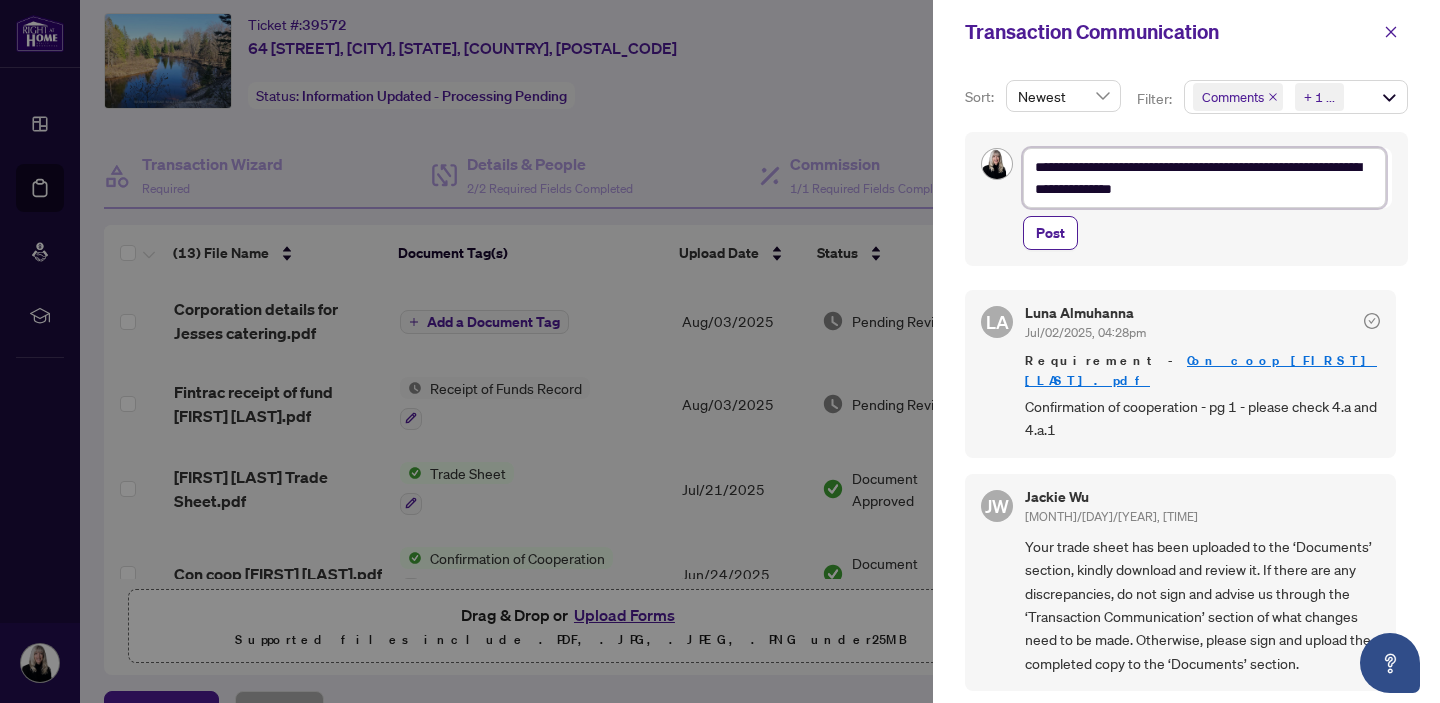type on "**********" 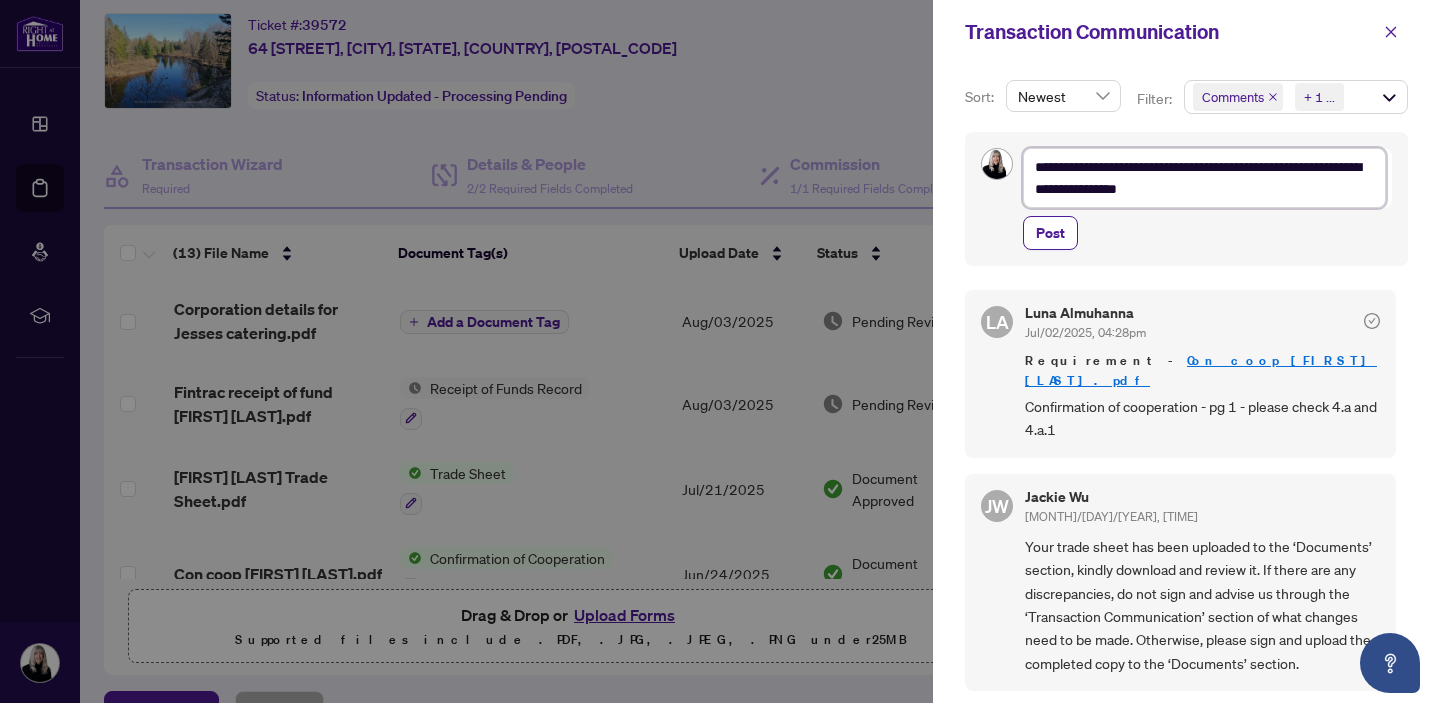 type on "**********" 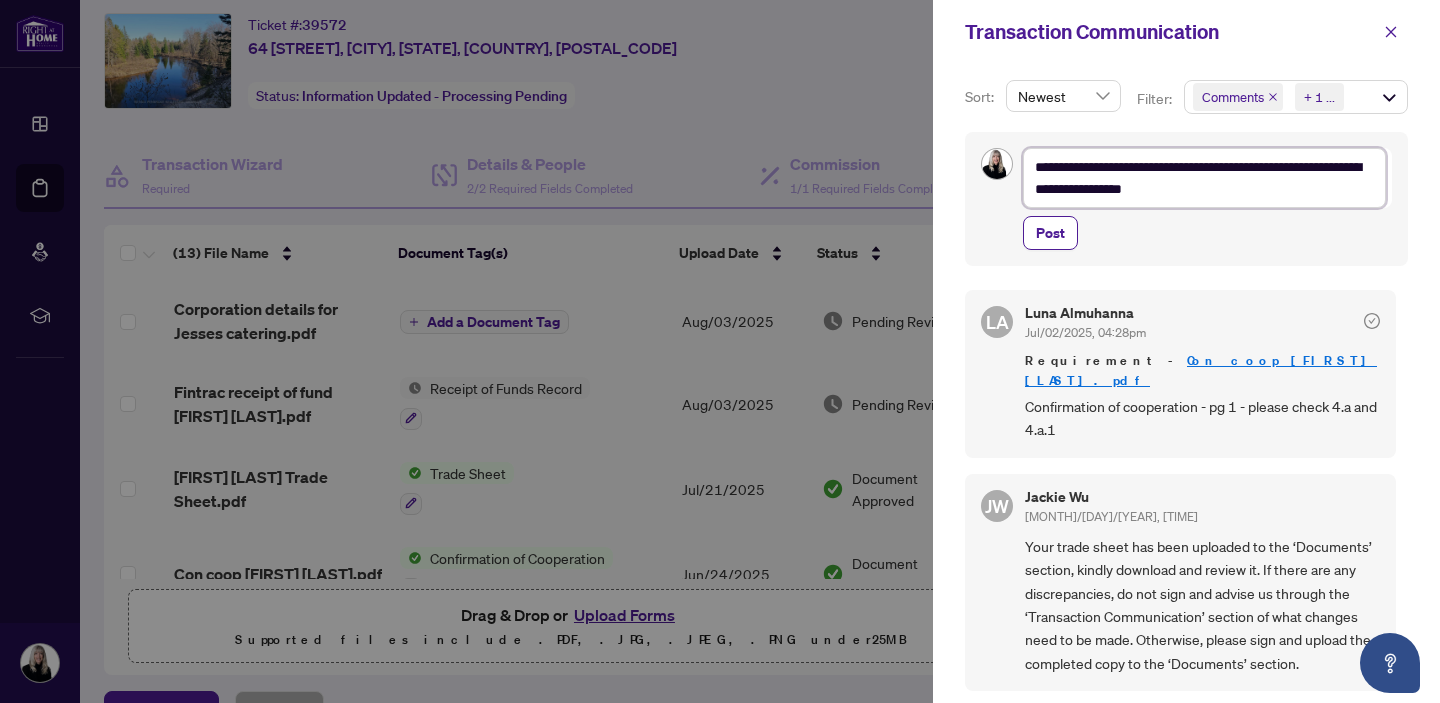 type on "**********" 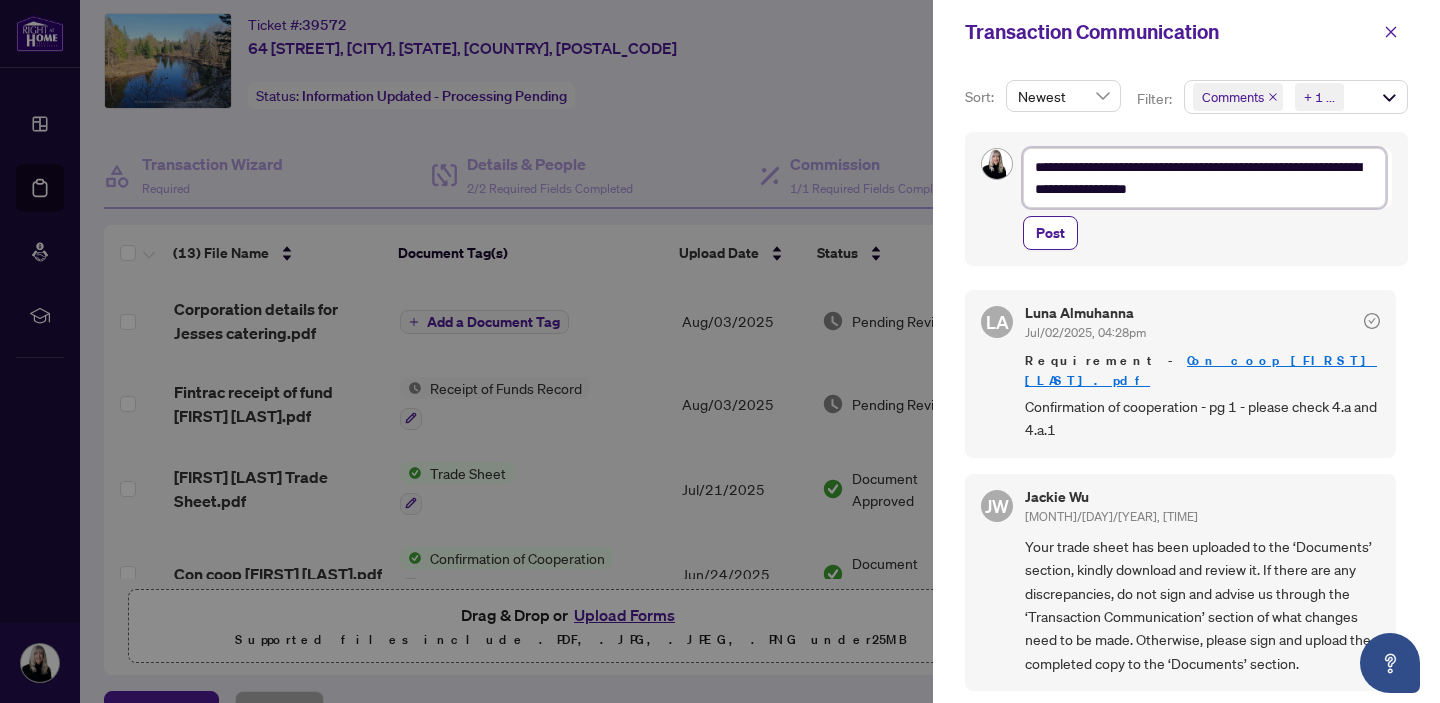 type on "**********" 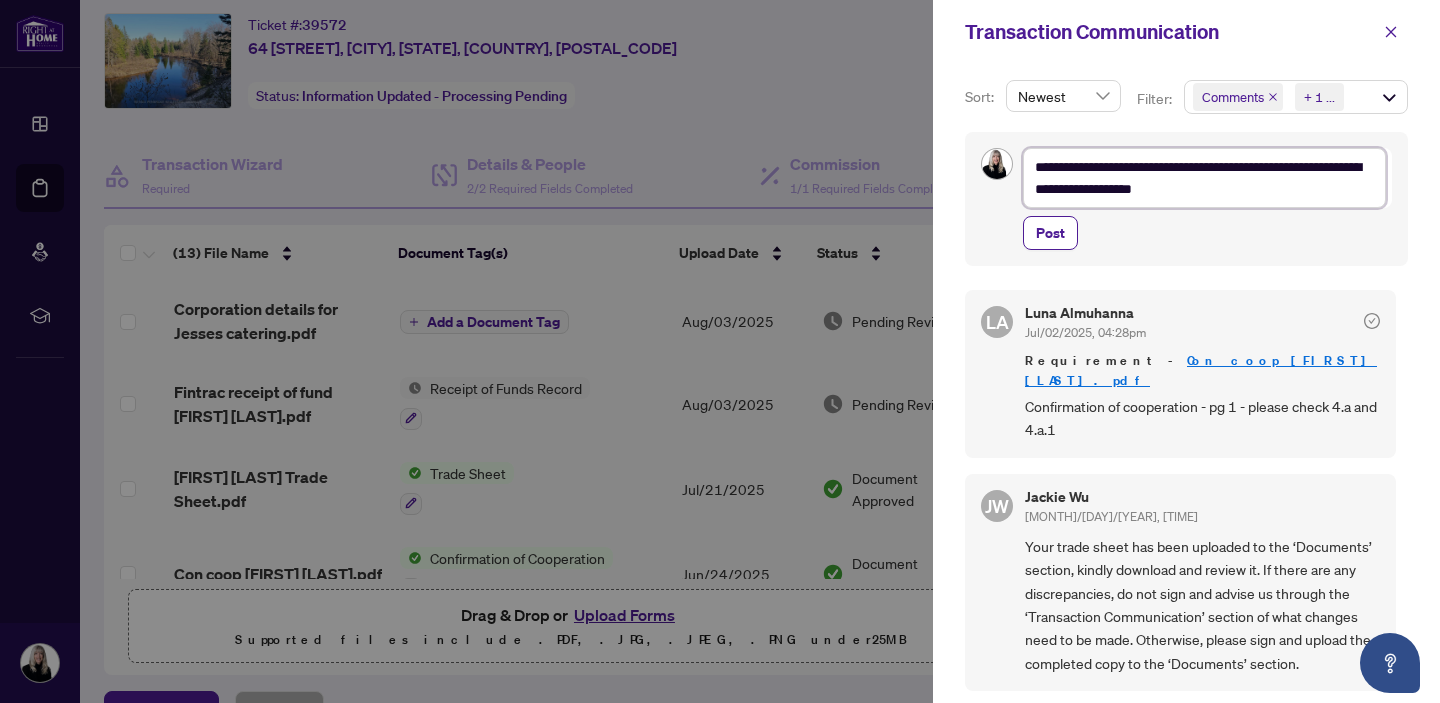 type on "**********" 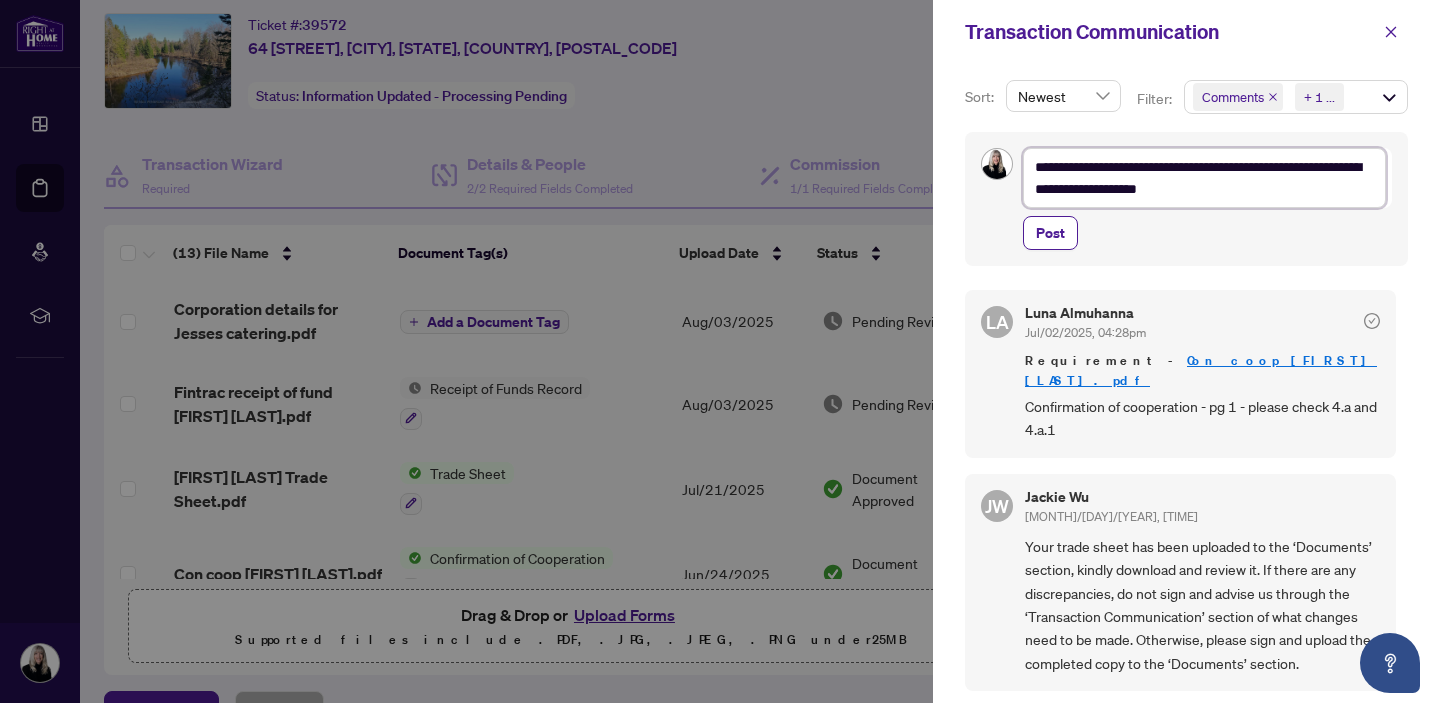 type on "**********" 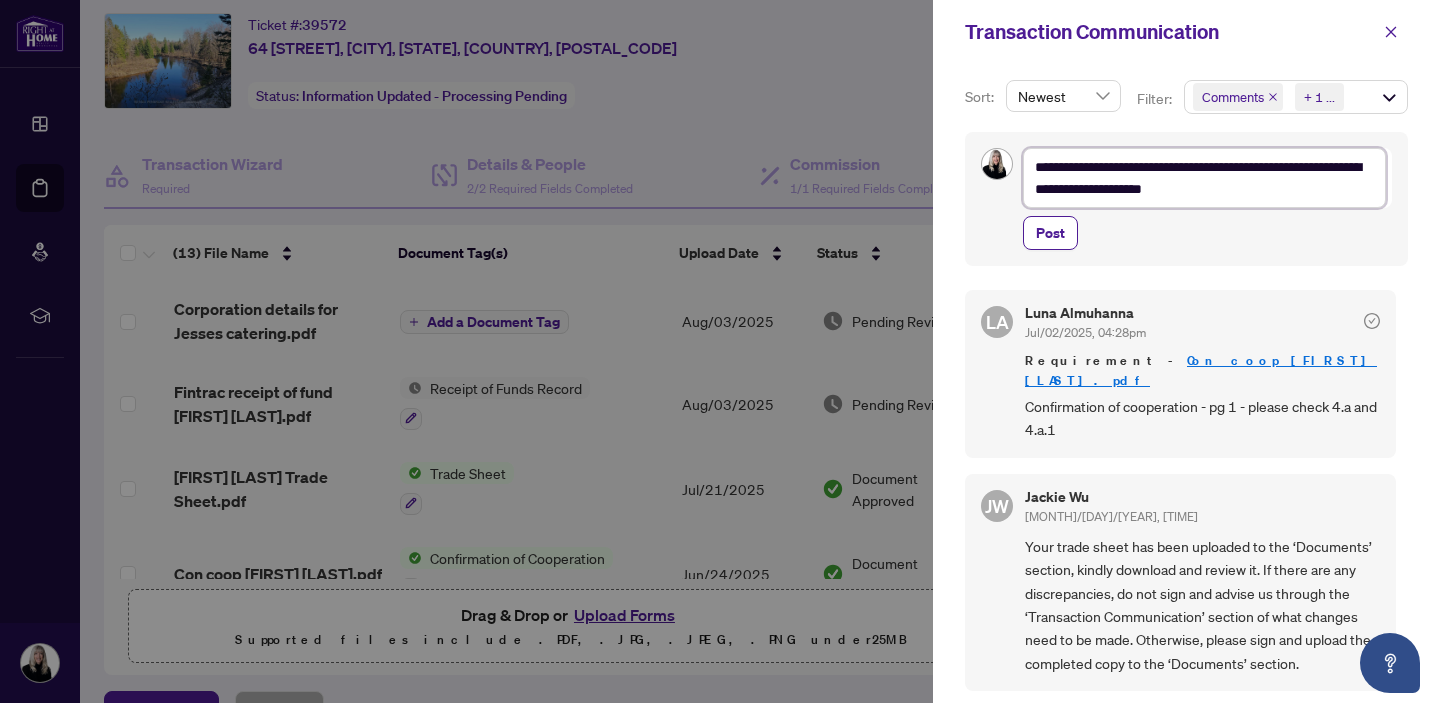 type on "**********" 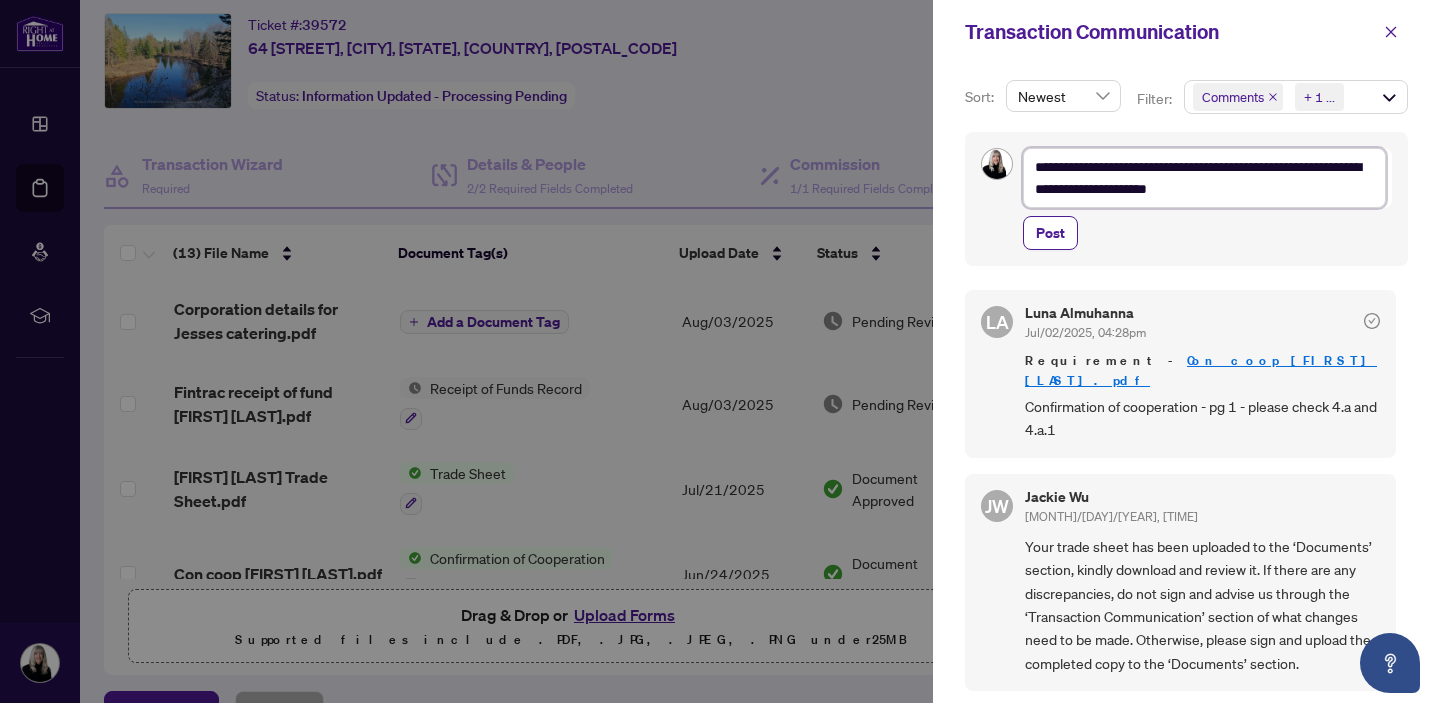 type on "**********" 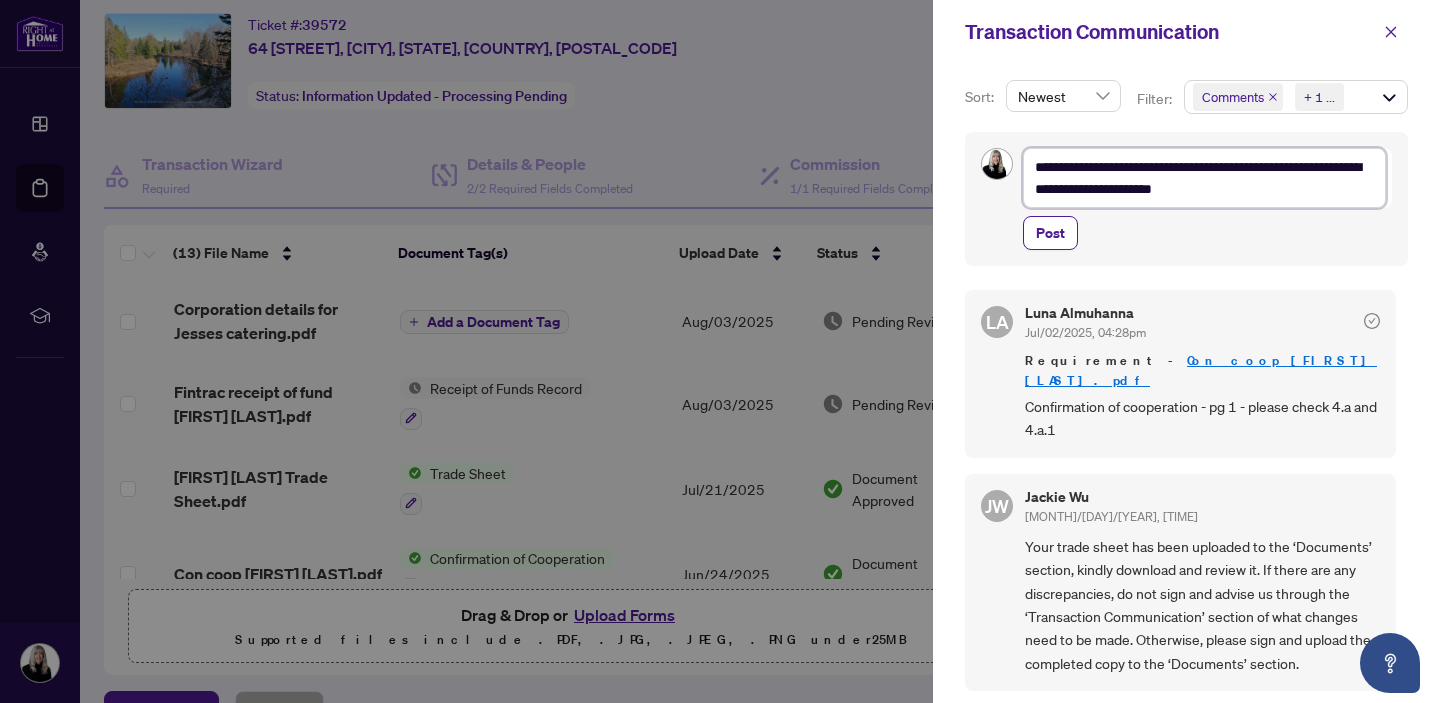 type on "**********" 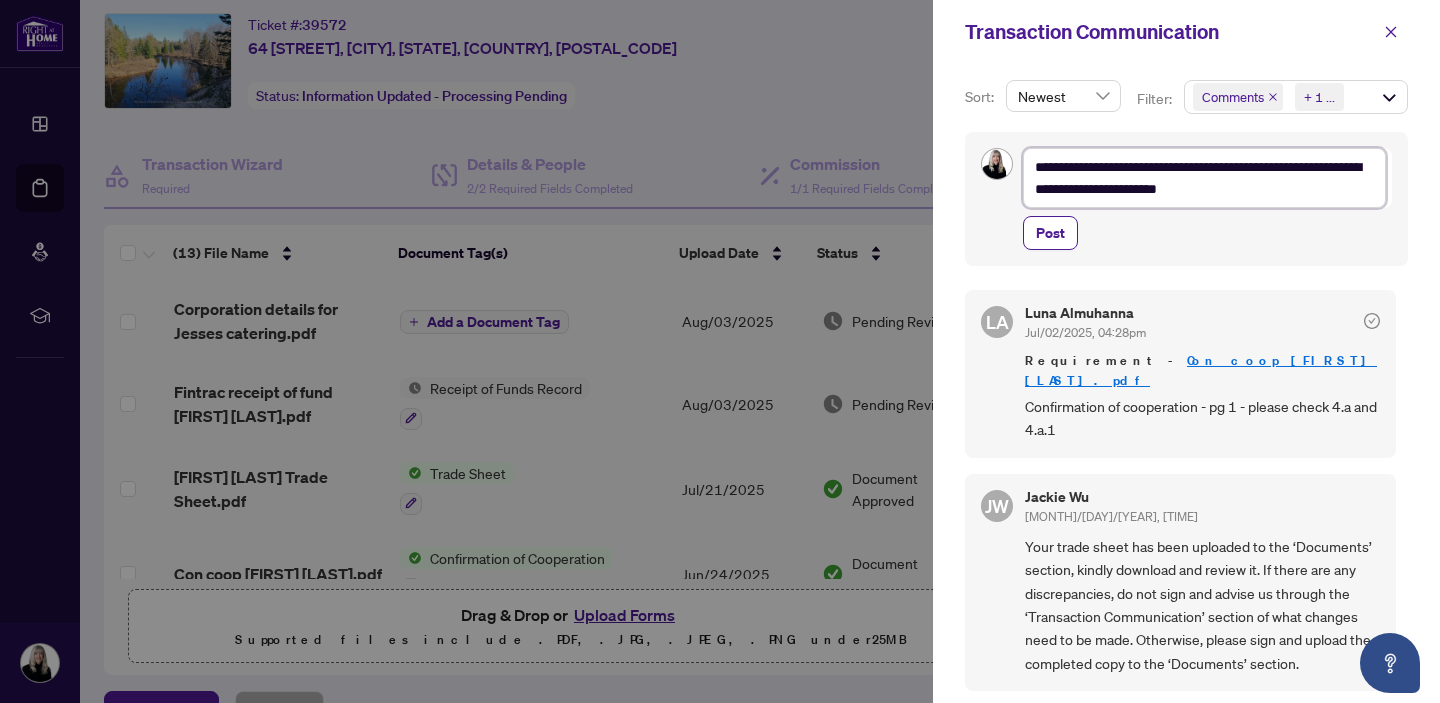 type on "**********" 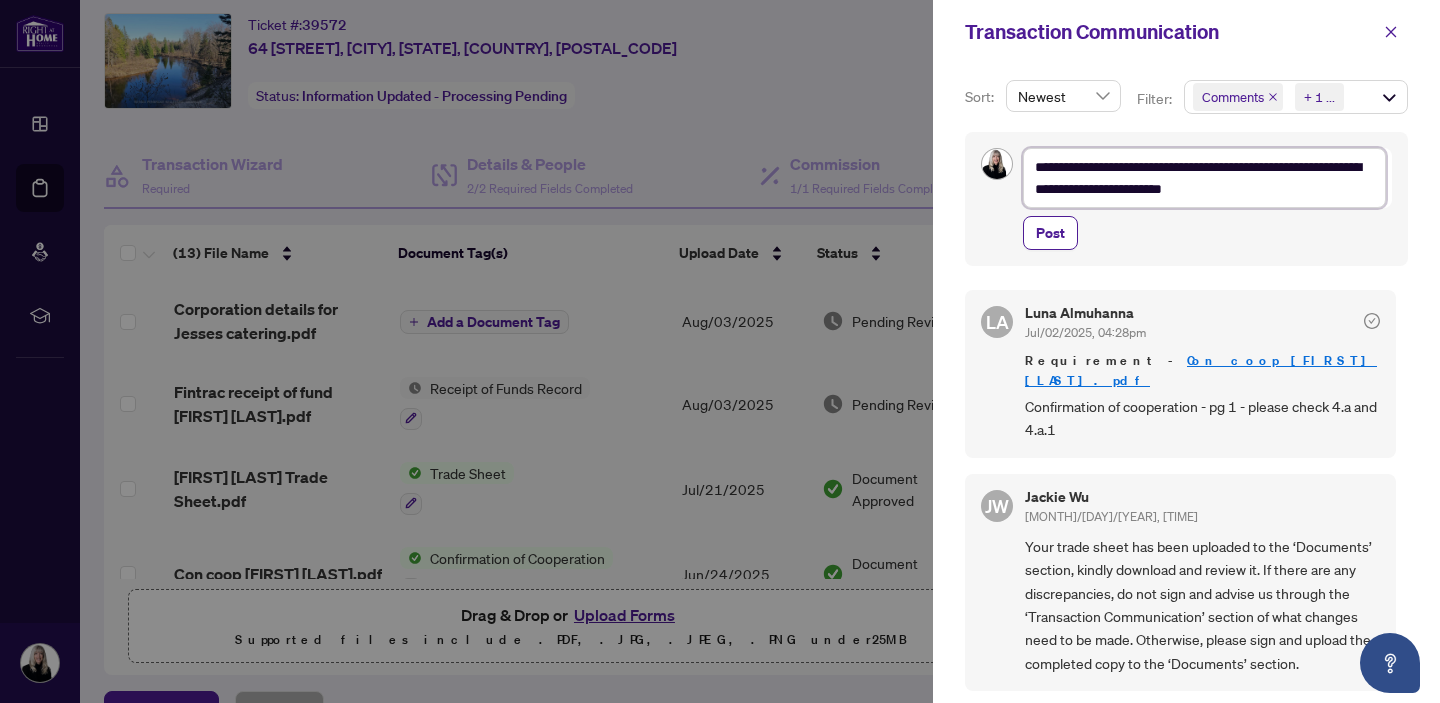 type on "**********" 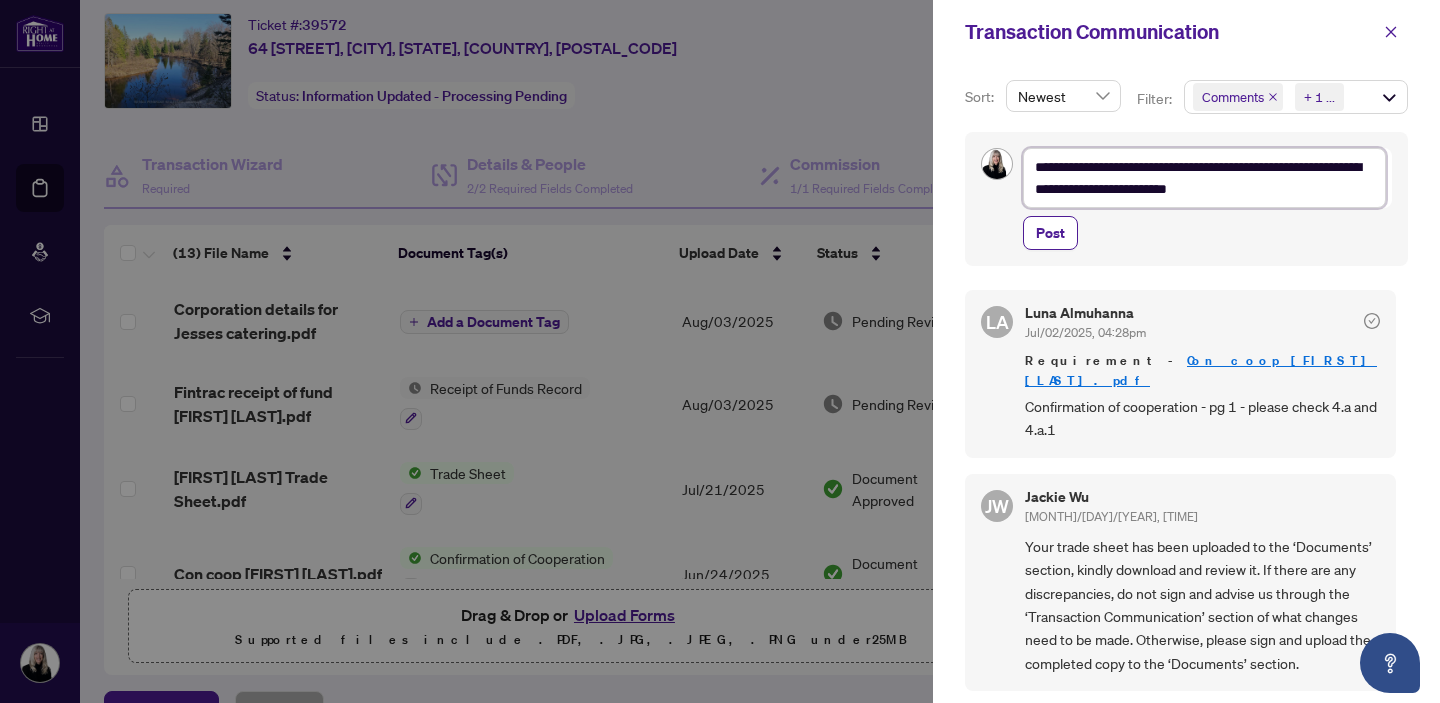 type on "**********" 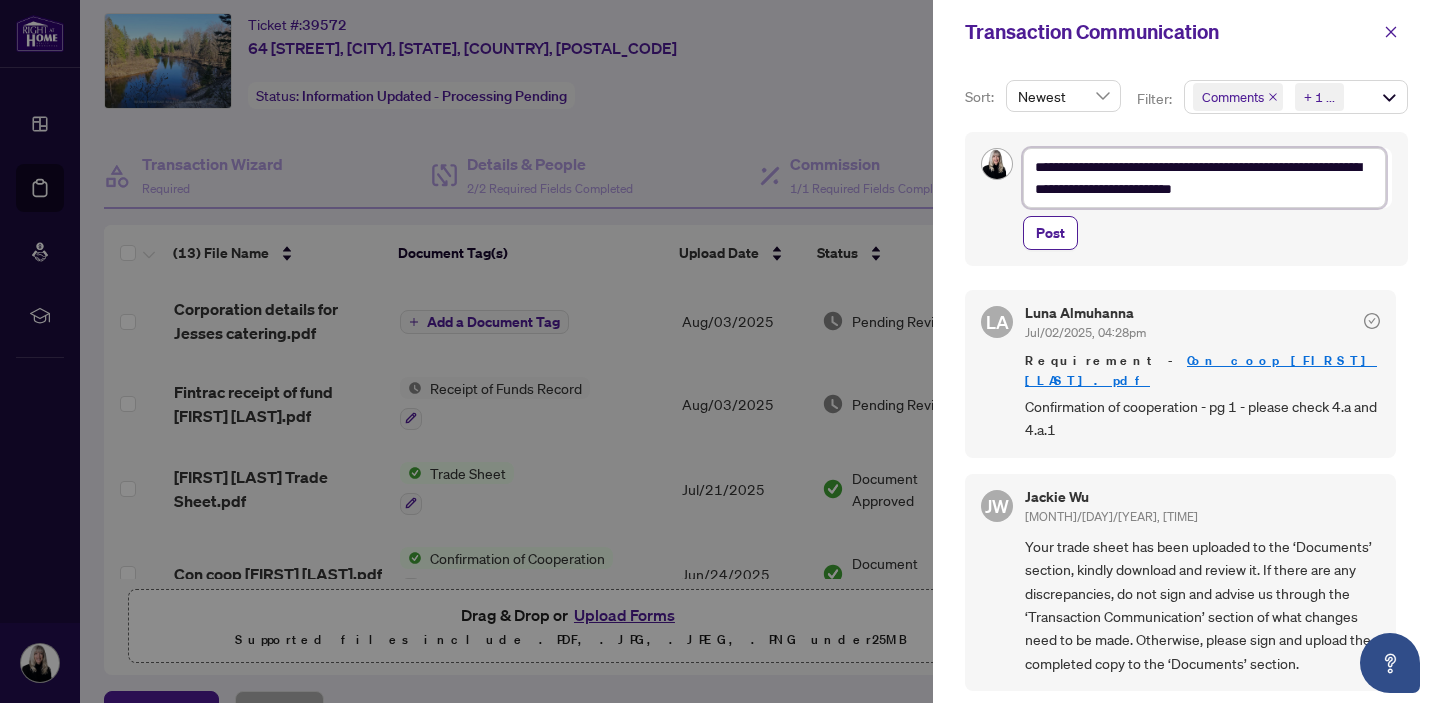 type on "**********" 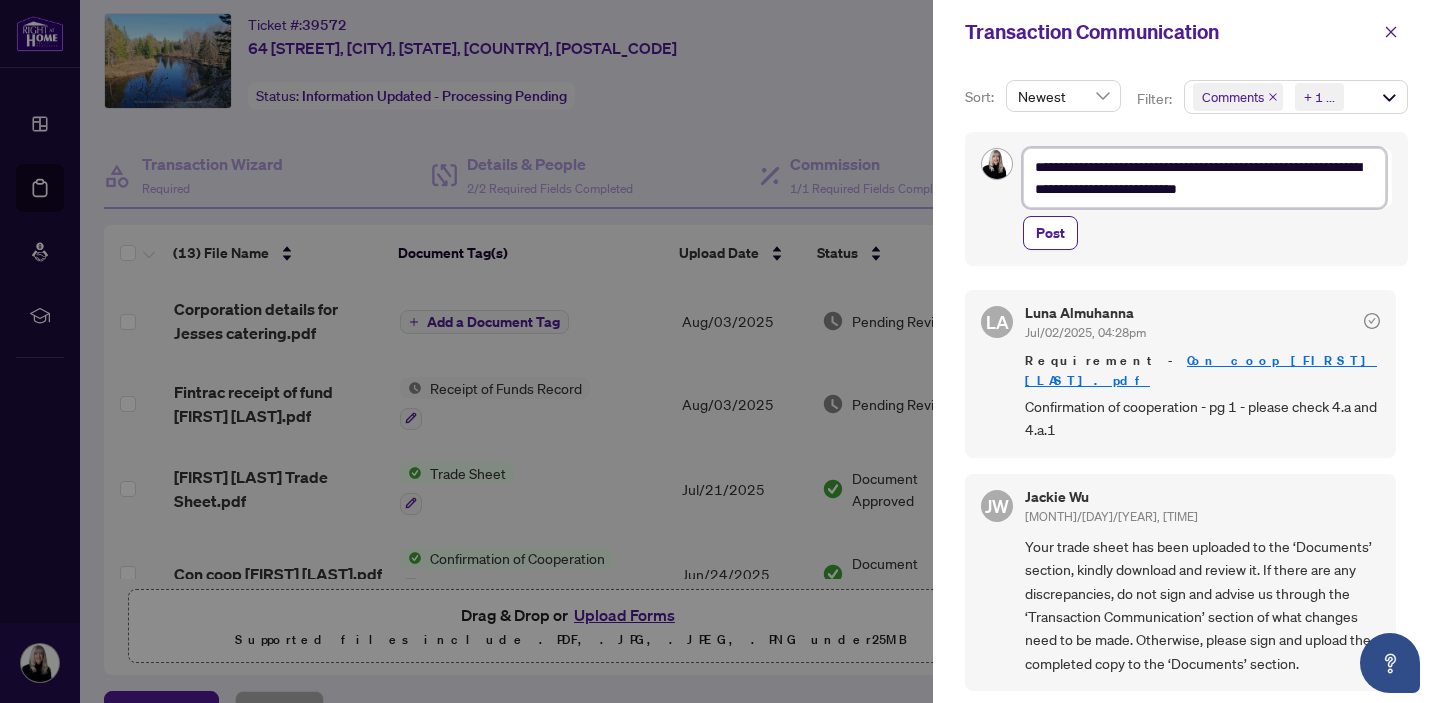 type on "**********" 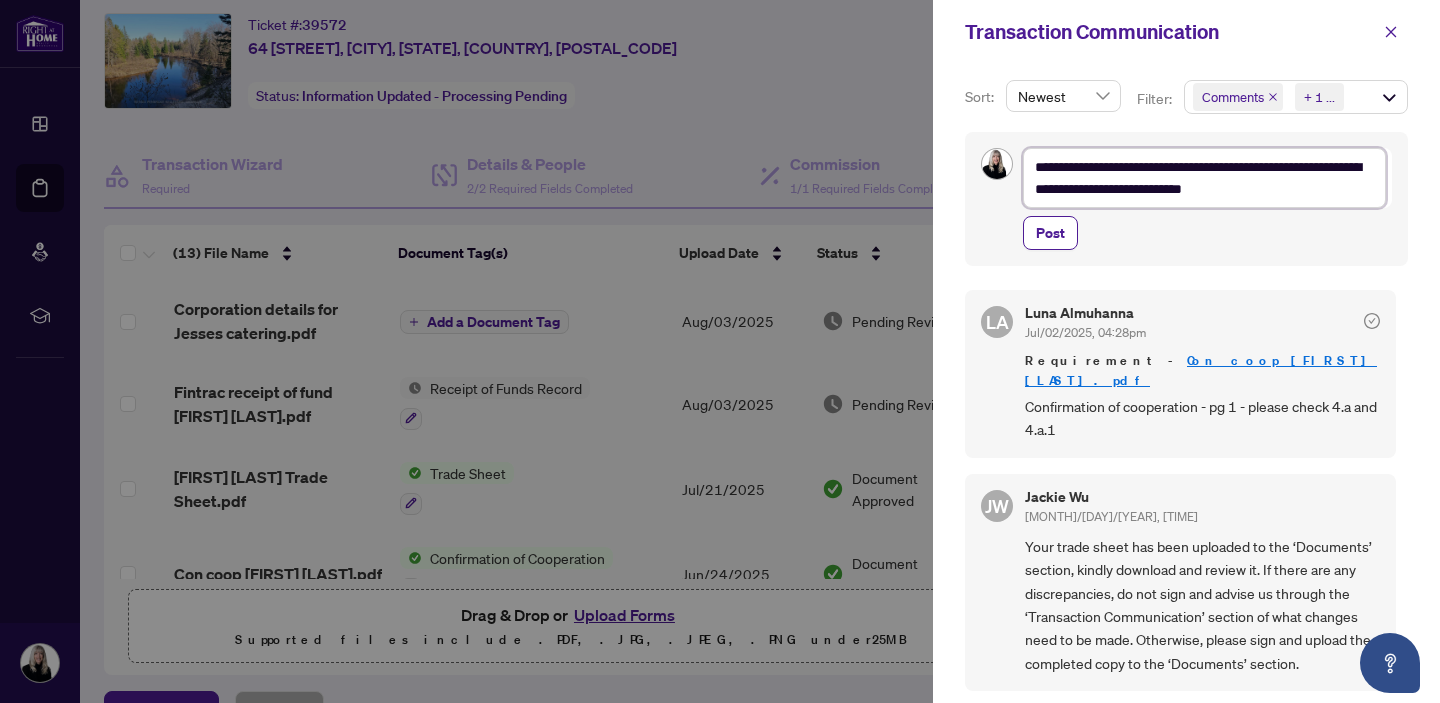 type on "**********" 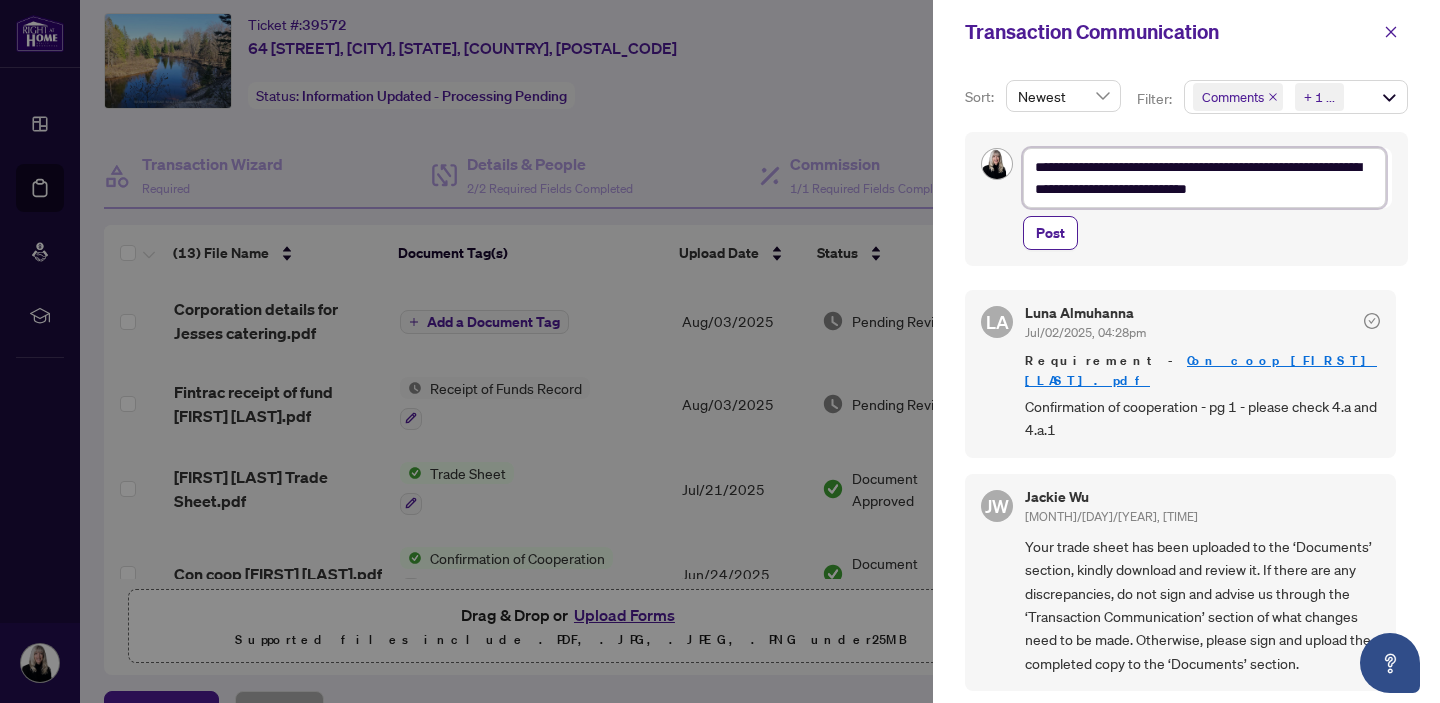 type on "**********" 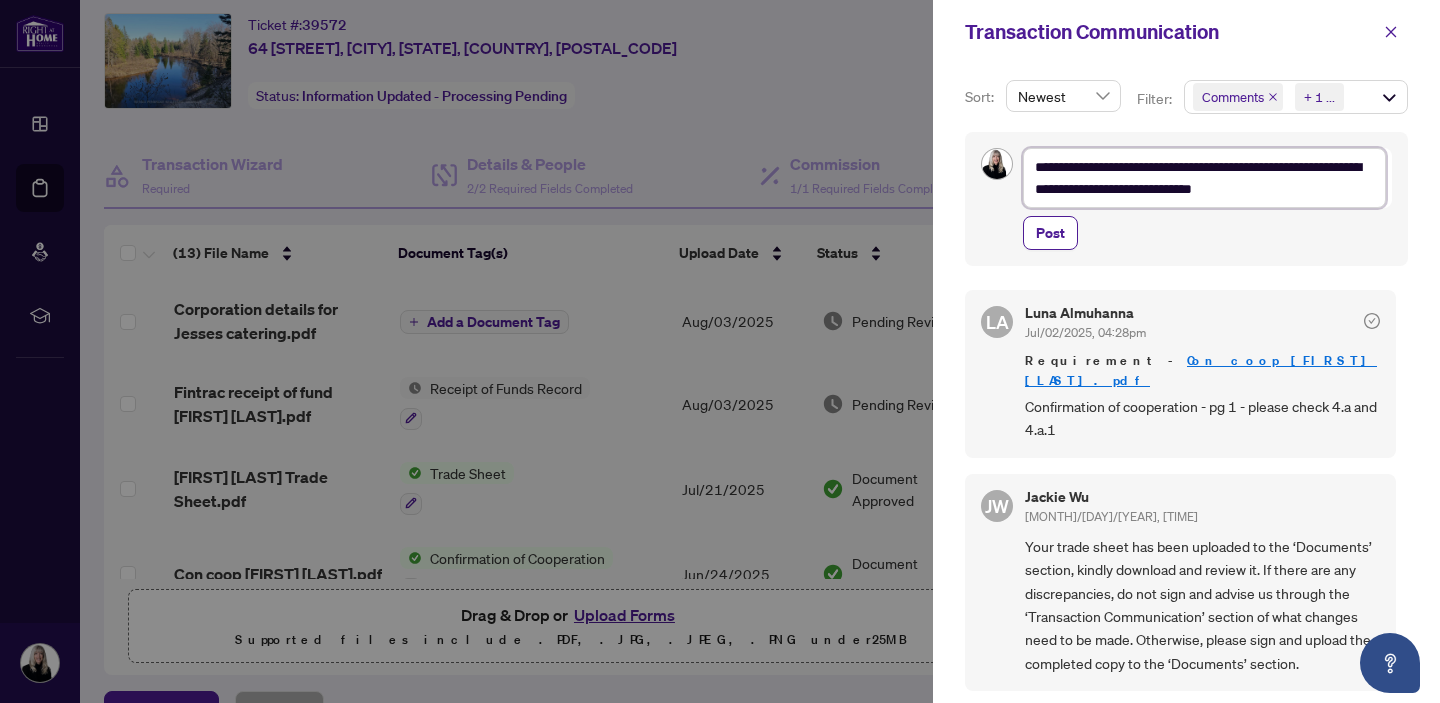 type on "**********" 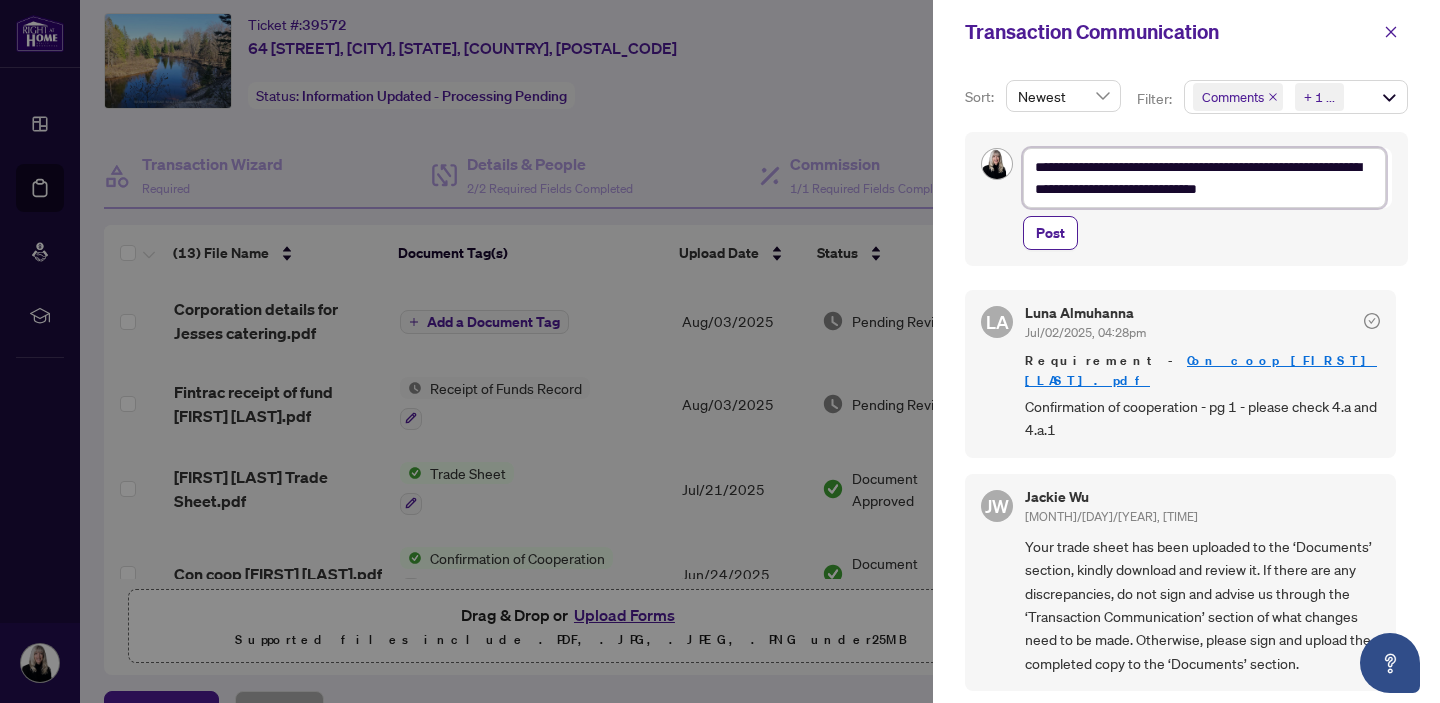 type on "**********" 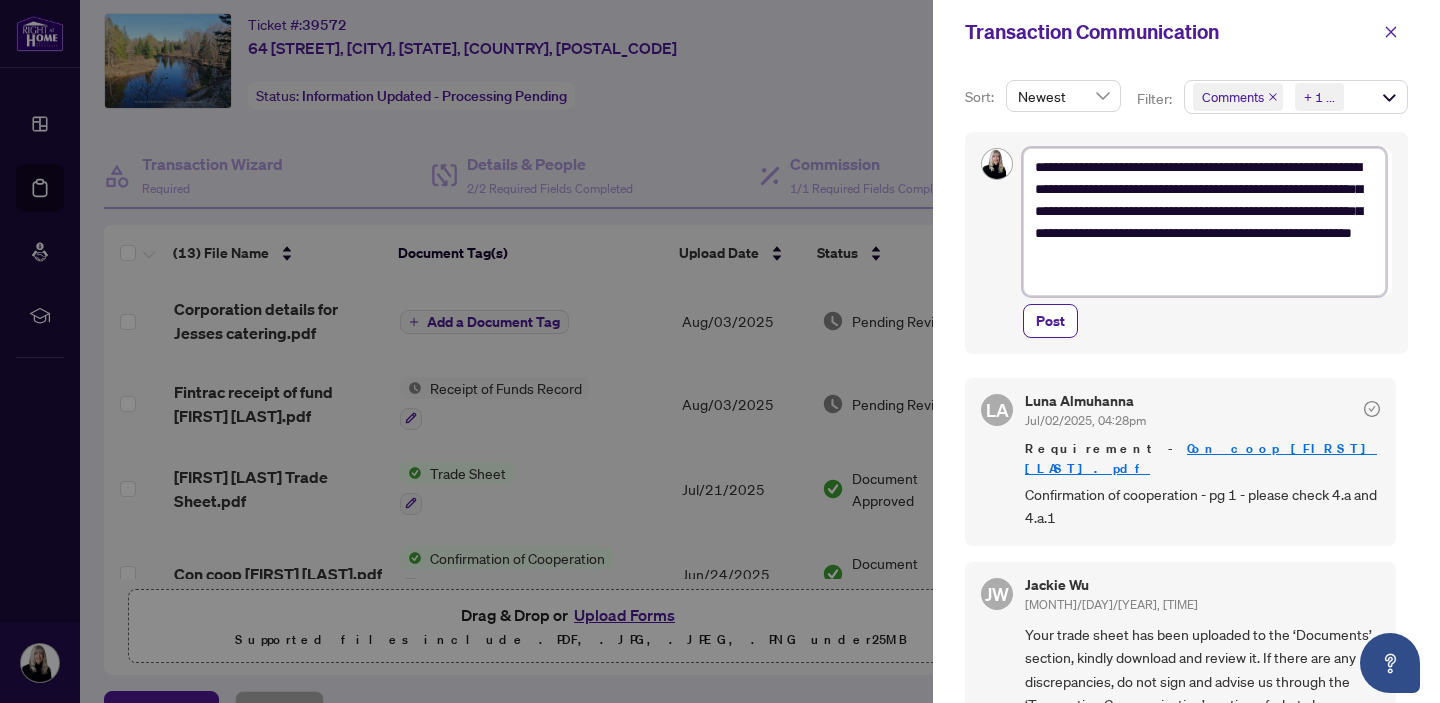 click on "**********" at bounding box center [1204, 222] 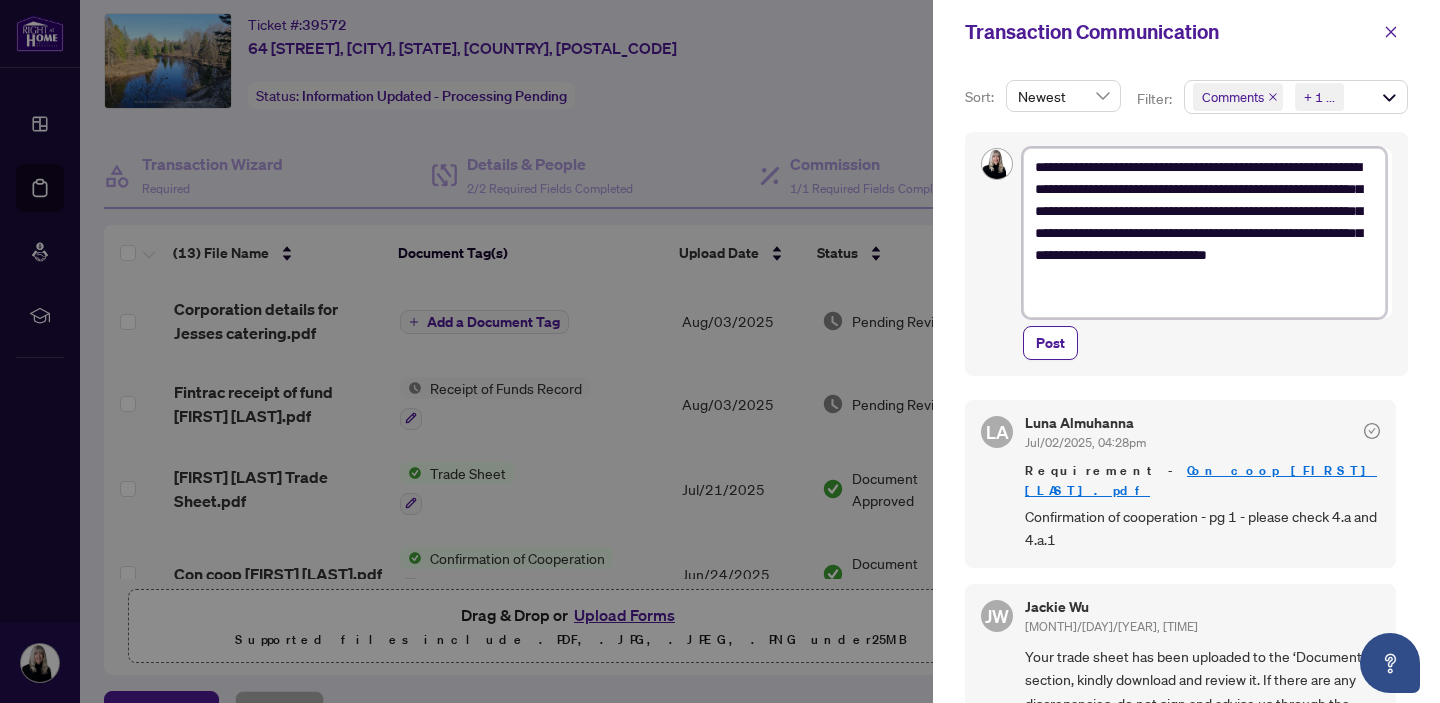 click on "**********" at bounding box center [1204, 233] 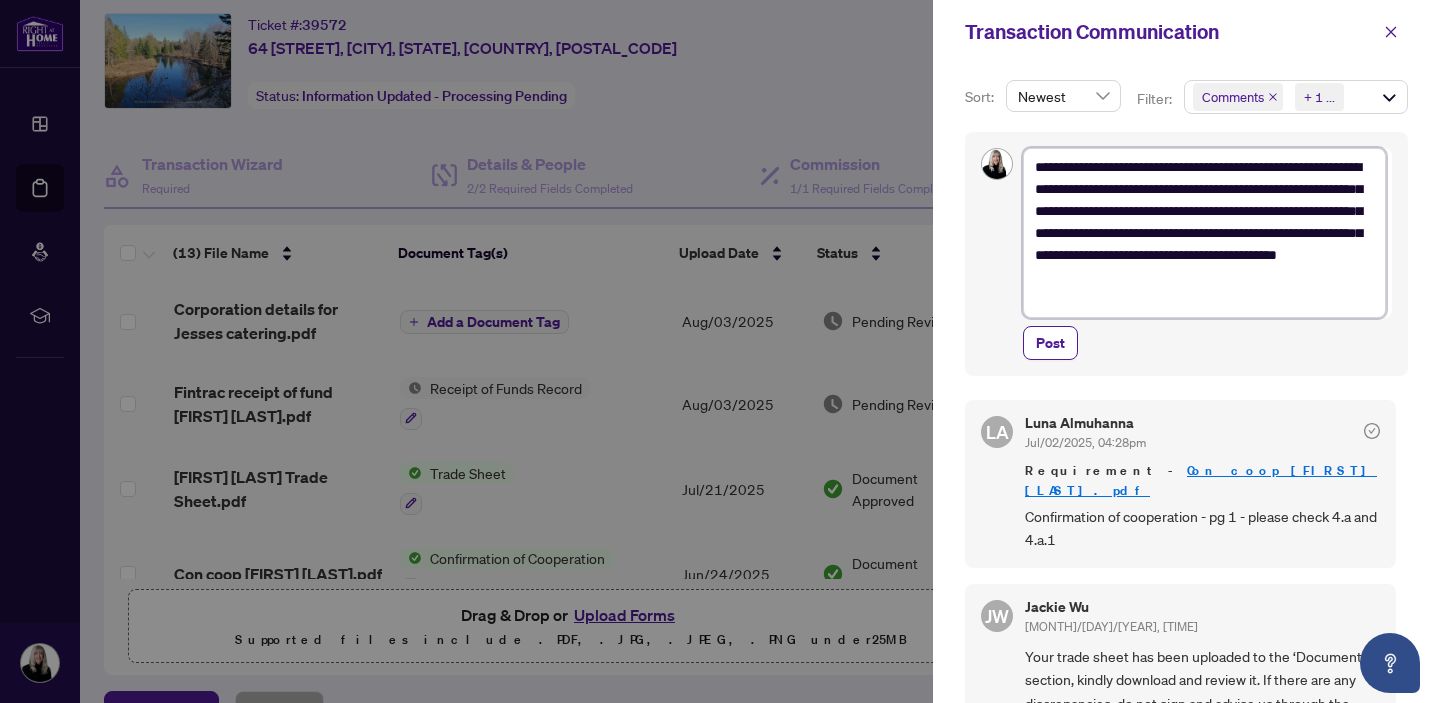 click on "**********" at bounding box center [1204, 233] 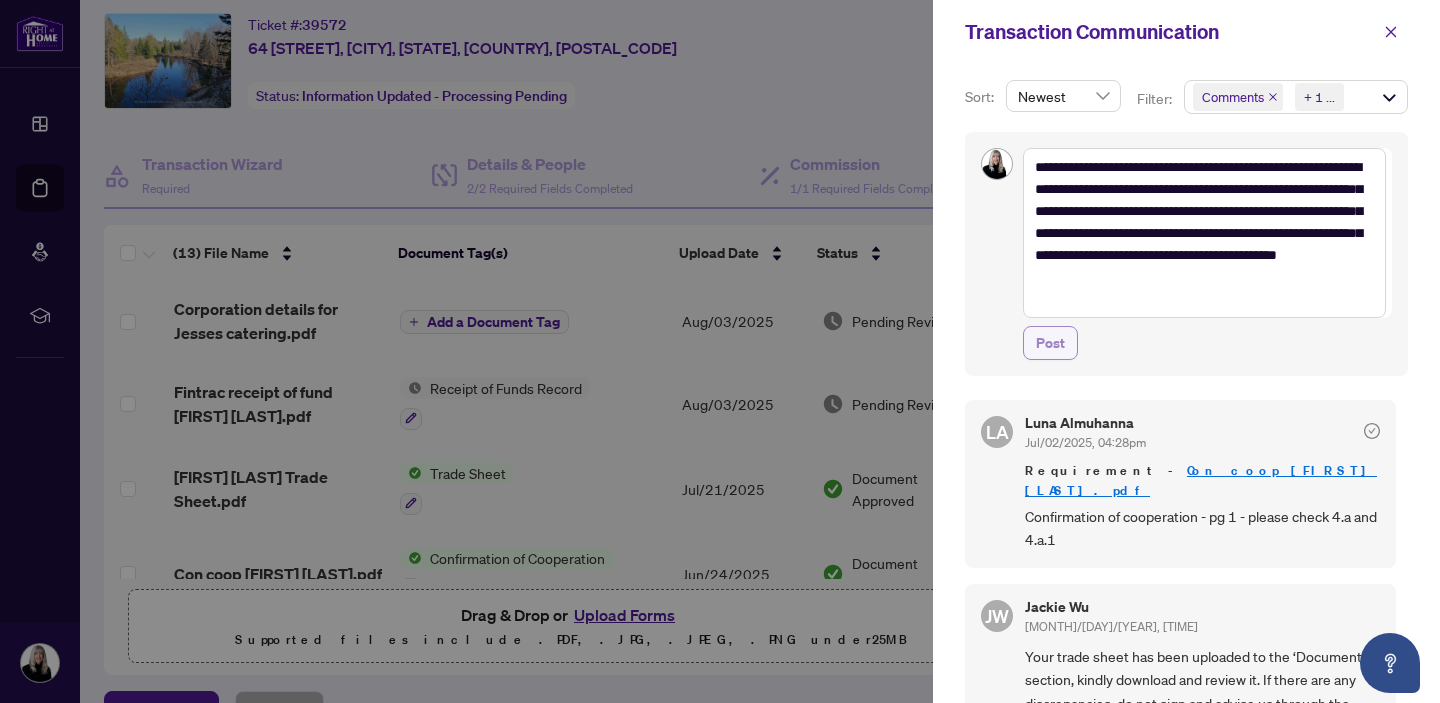 click on "Post" at bounding box center (1050, 343) 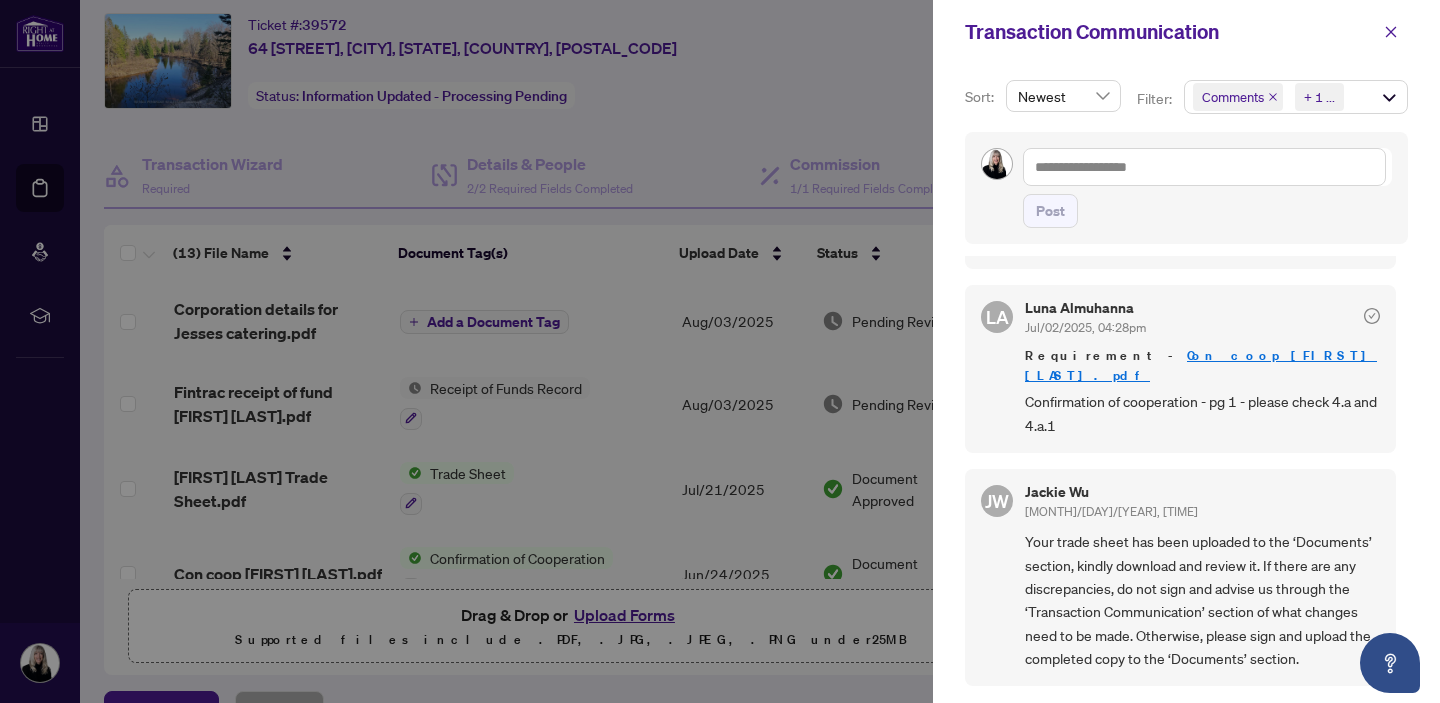 scroll, scrollTop: 0, scrollLeft: 0, axis: both 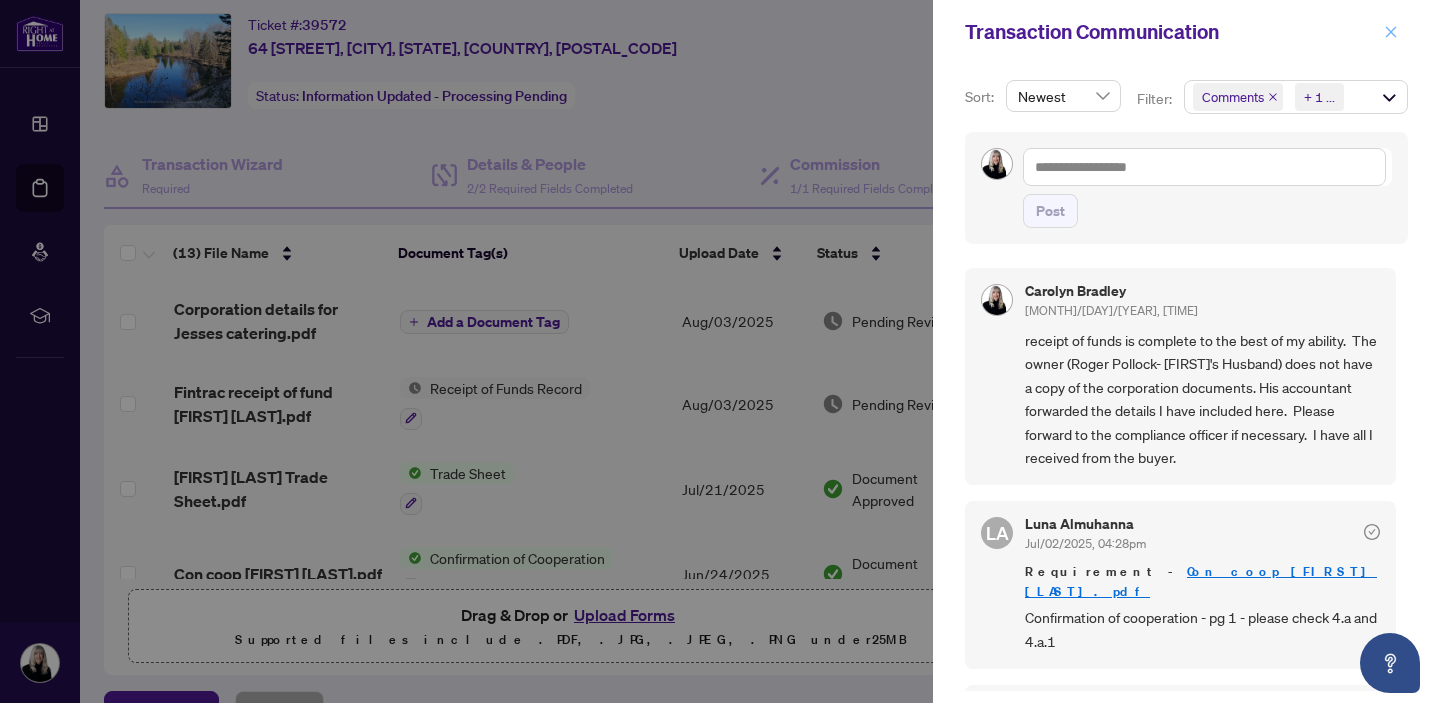 click 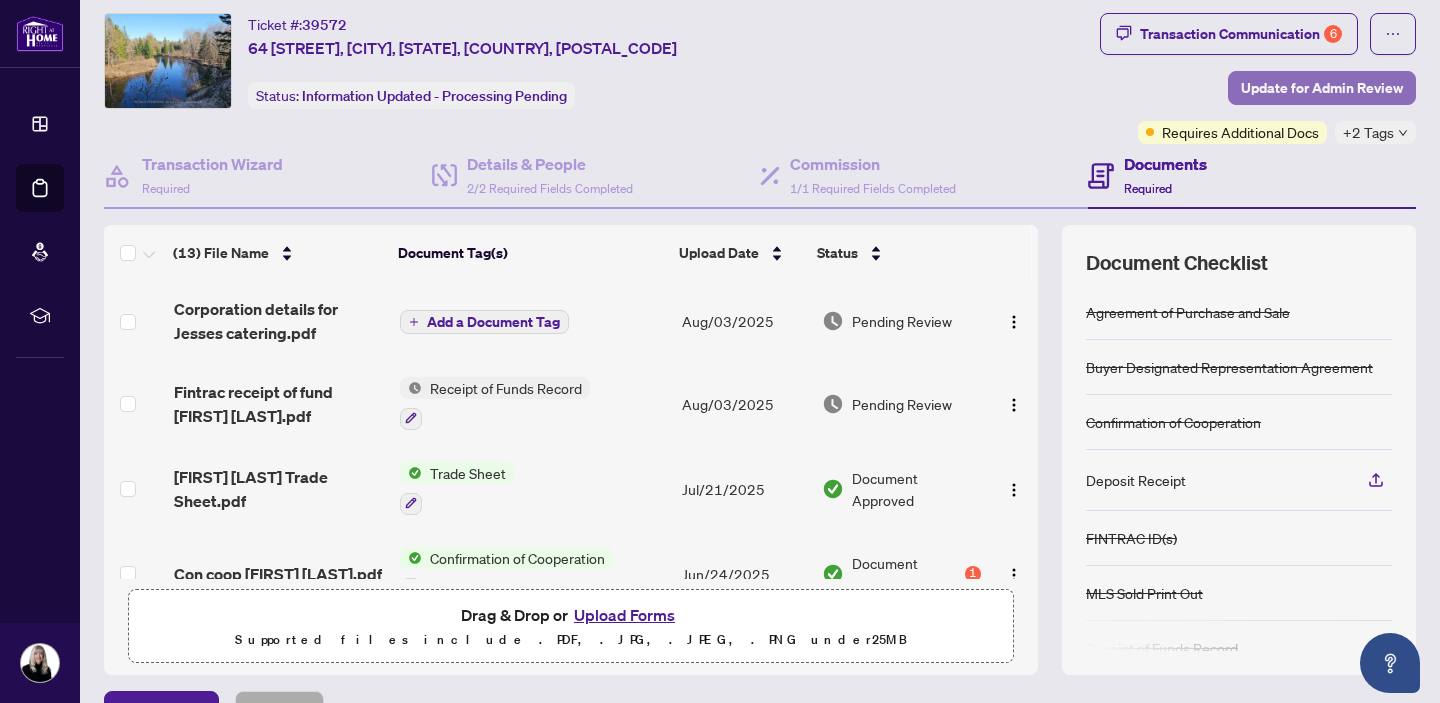 click on "Update for Admin Review" at bounding box center [1322, 88] 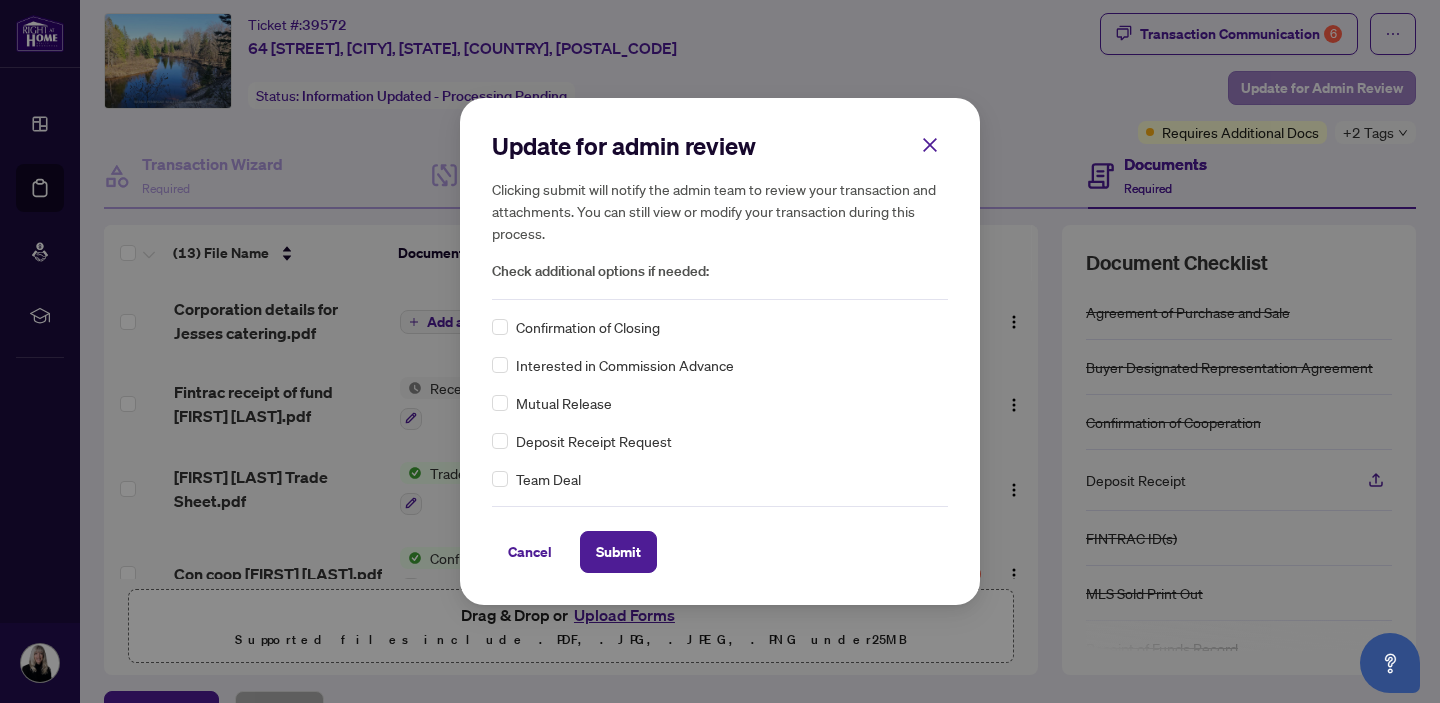 click on "Update for admin review Clicking submit will notify the admin team to review your transaction and attachments. You can still view or modify your transaction during this process.   Check additional options if needed: Confirmation of Closing Interested in Commission Advance Mutual Release Deposit Receipt Request Team Deal Cancel Submit Cancel OK" at bounding box center [720, 351] 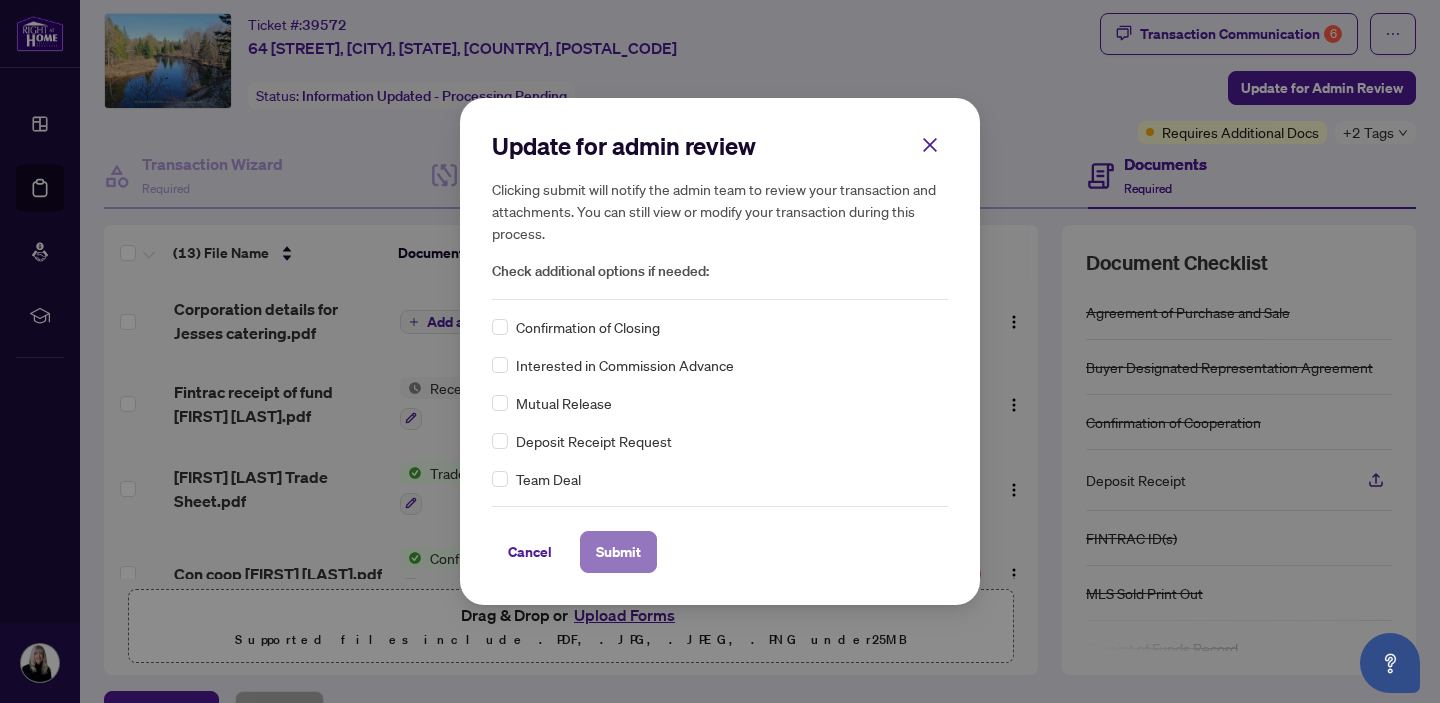 click on "Submit" at bounding box center (618, 552) 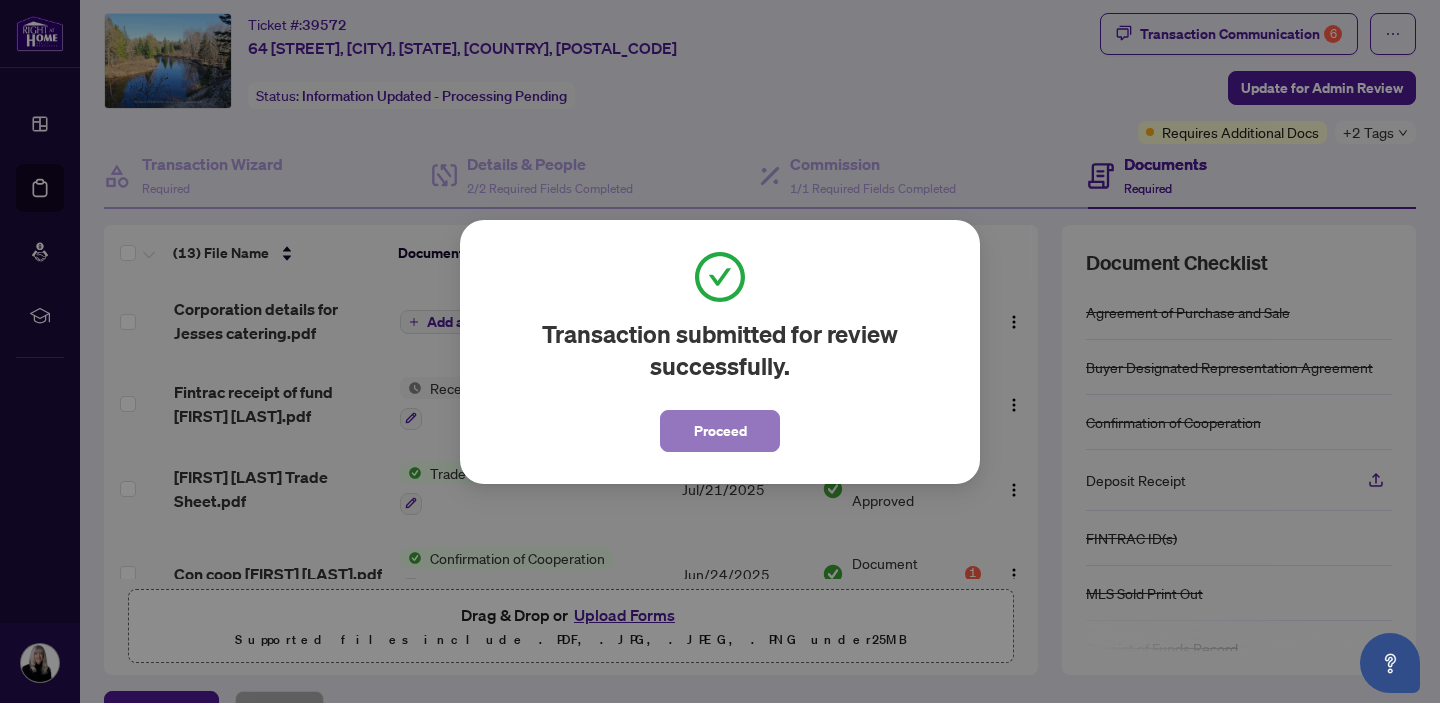 click on "Proceed" at bounding box center (720, 431) 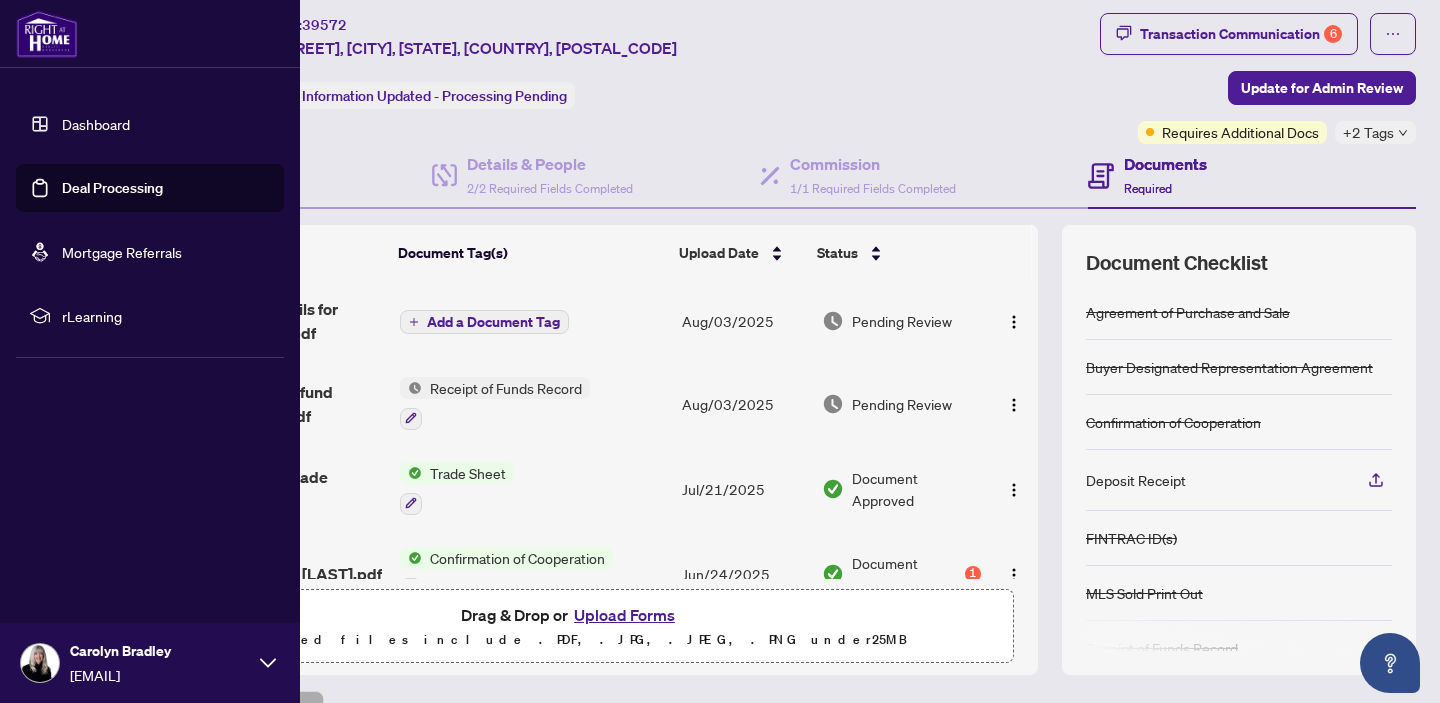 click on "Deal Processing" at bounding box center [112, 188] 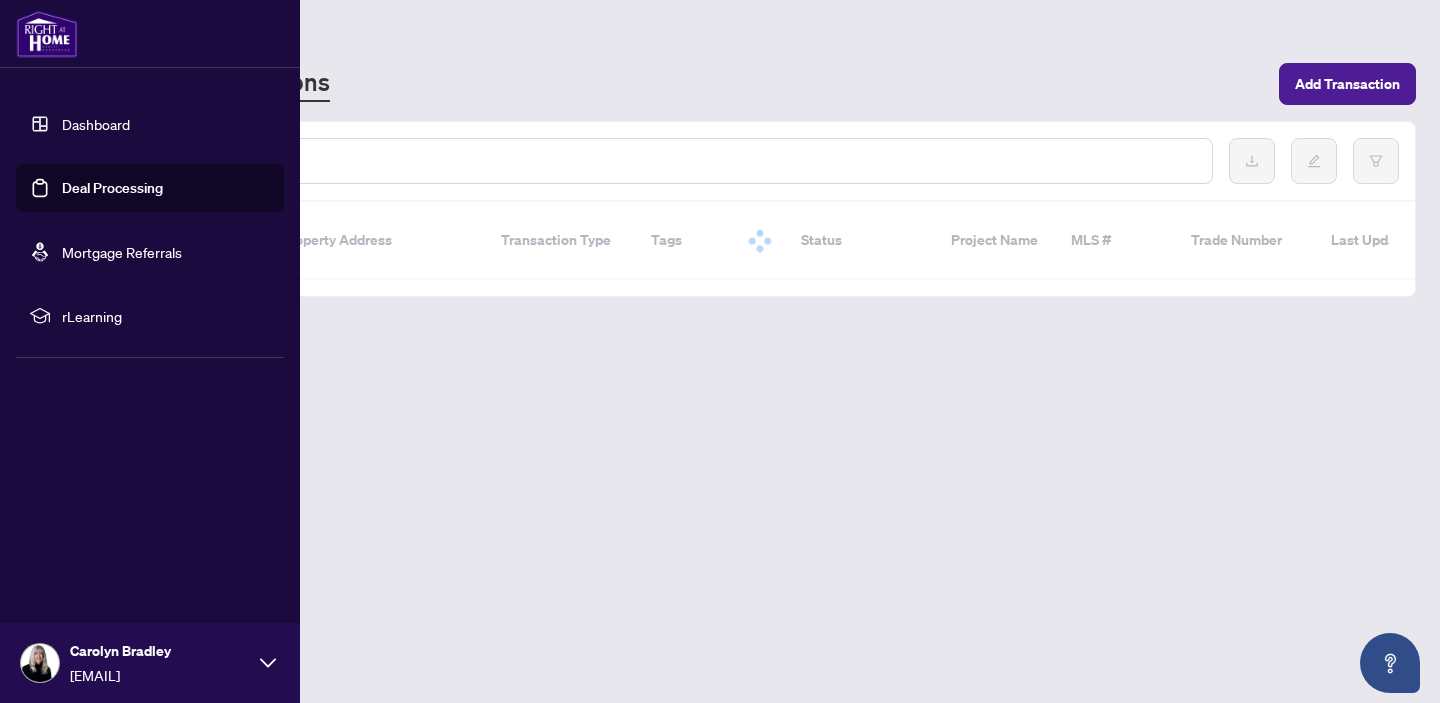 scroll, scrollTop: 0, scrollLeft: 0, axis: both 